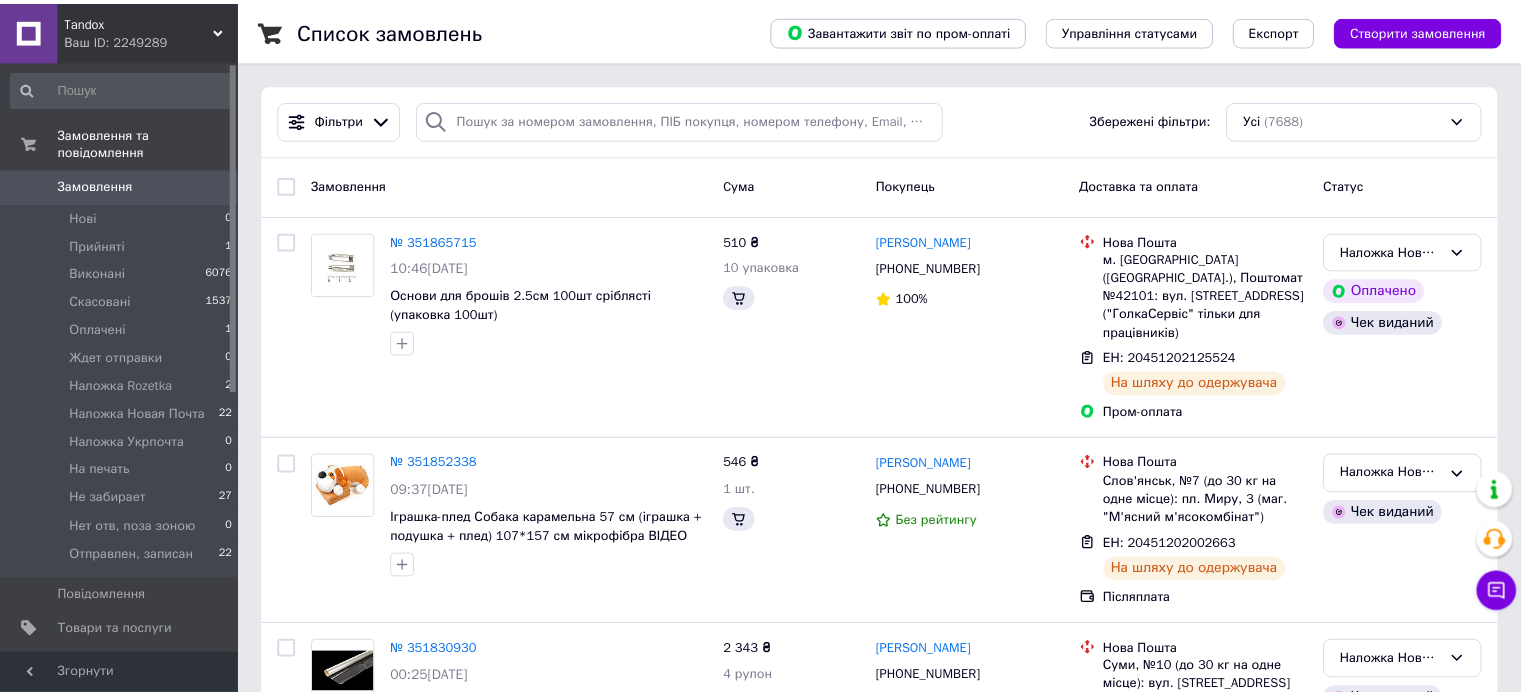 scroll, scrollTop: 0, scrollLeft: 0, axis: both 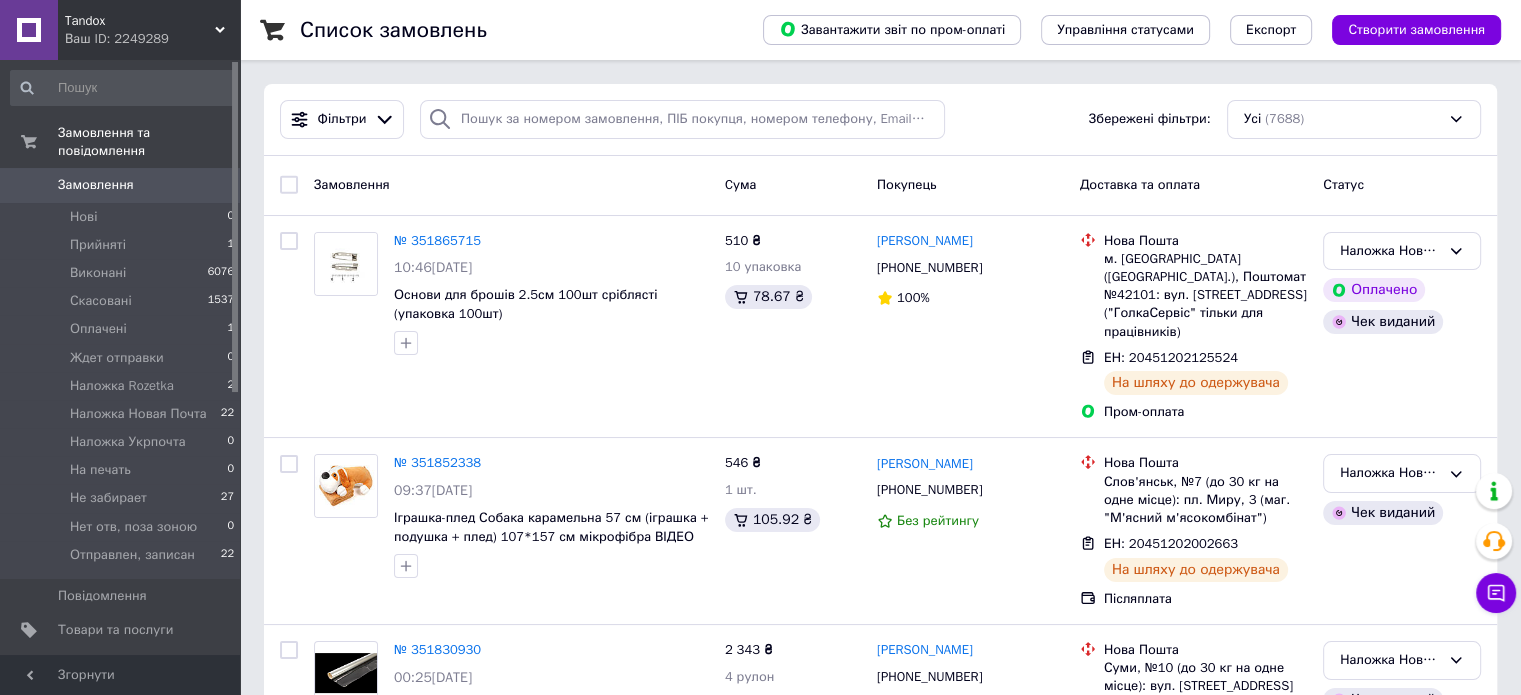 click on "[DEMOGRAPHIC_DATA]" at bounding box center (127, 664) 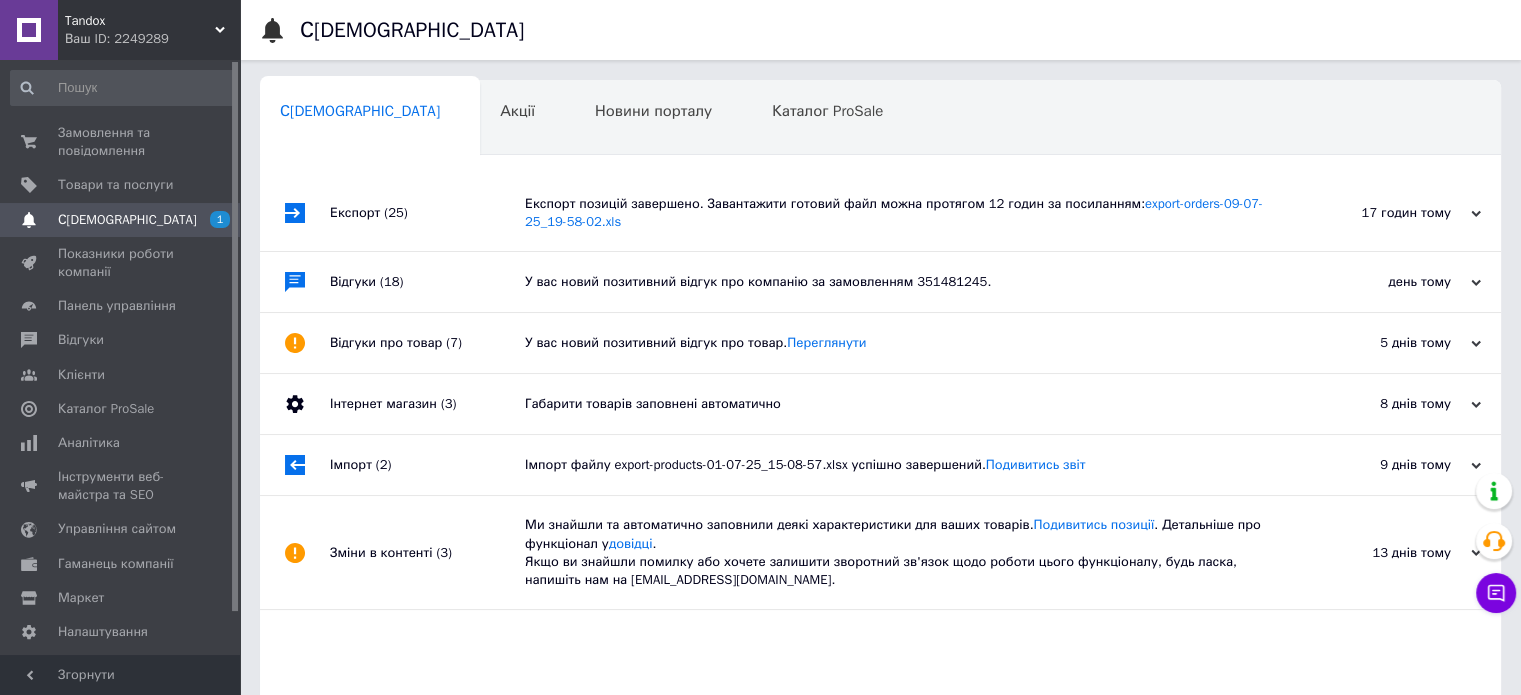 click on "Експорт позицій завершено. Завантажити готовий файл можна протягом 12 годин за посиланням:  export-orders-09-07-25_19-58-02.xls" at bounding box center [903, 213] 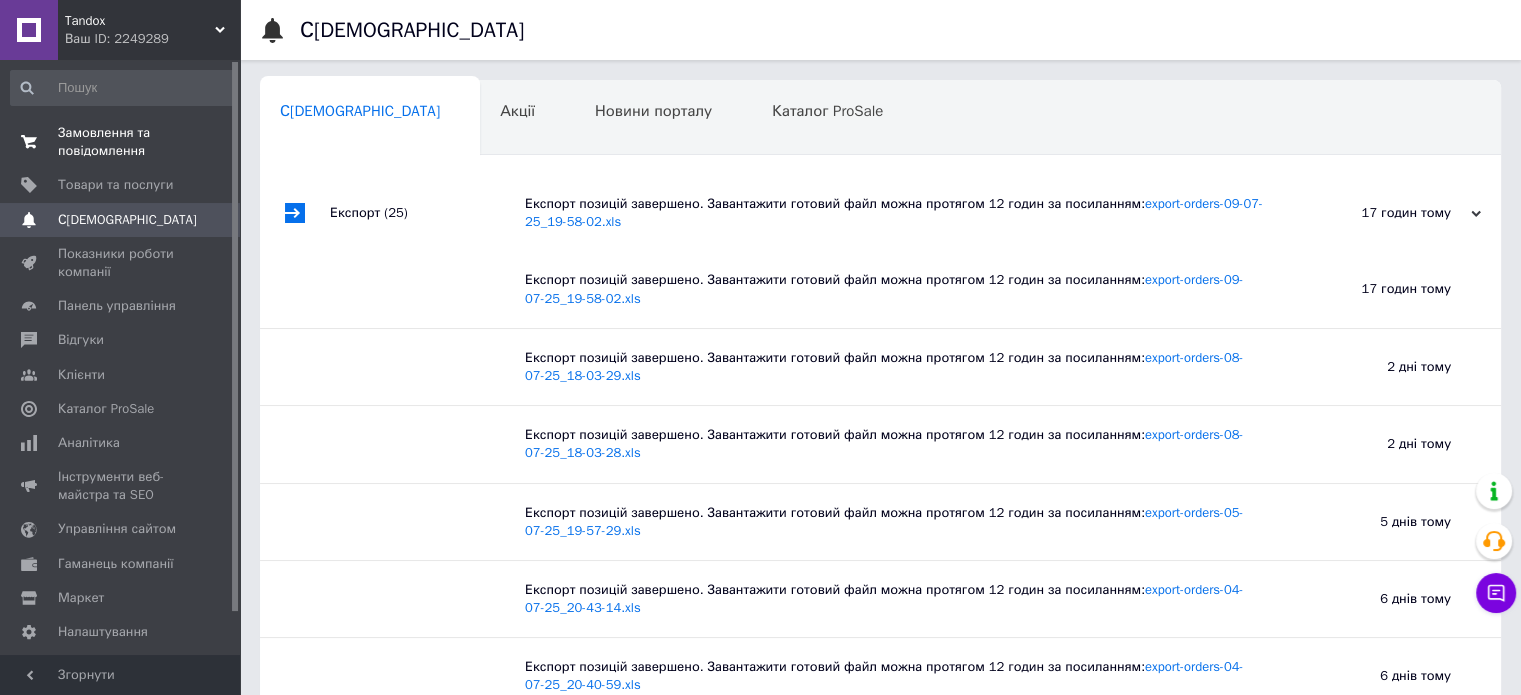 click on "Замовлення та повідомлення" at bounding box center (121, 142) 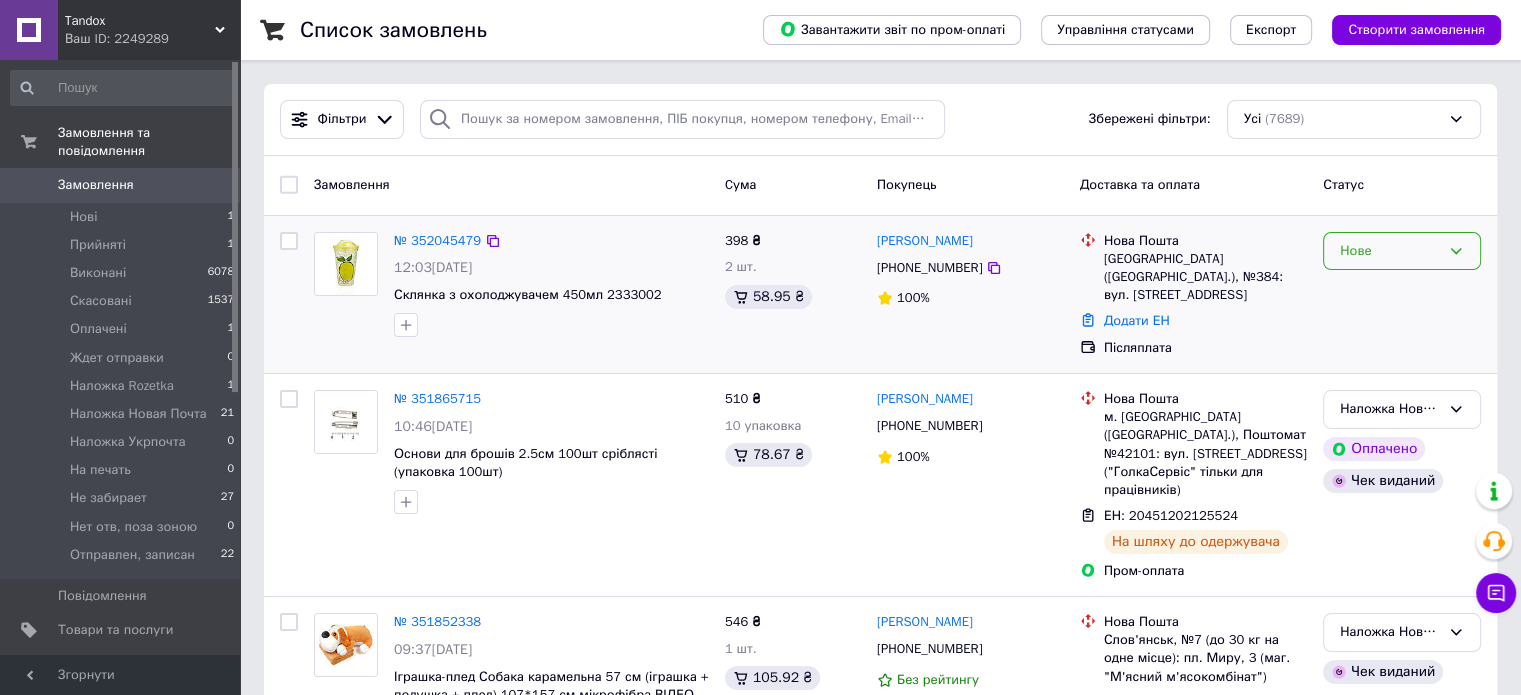 click on "Нове" at bounding box center (1402, 251) 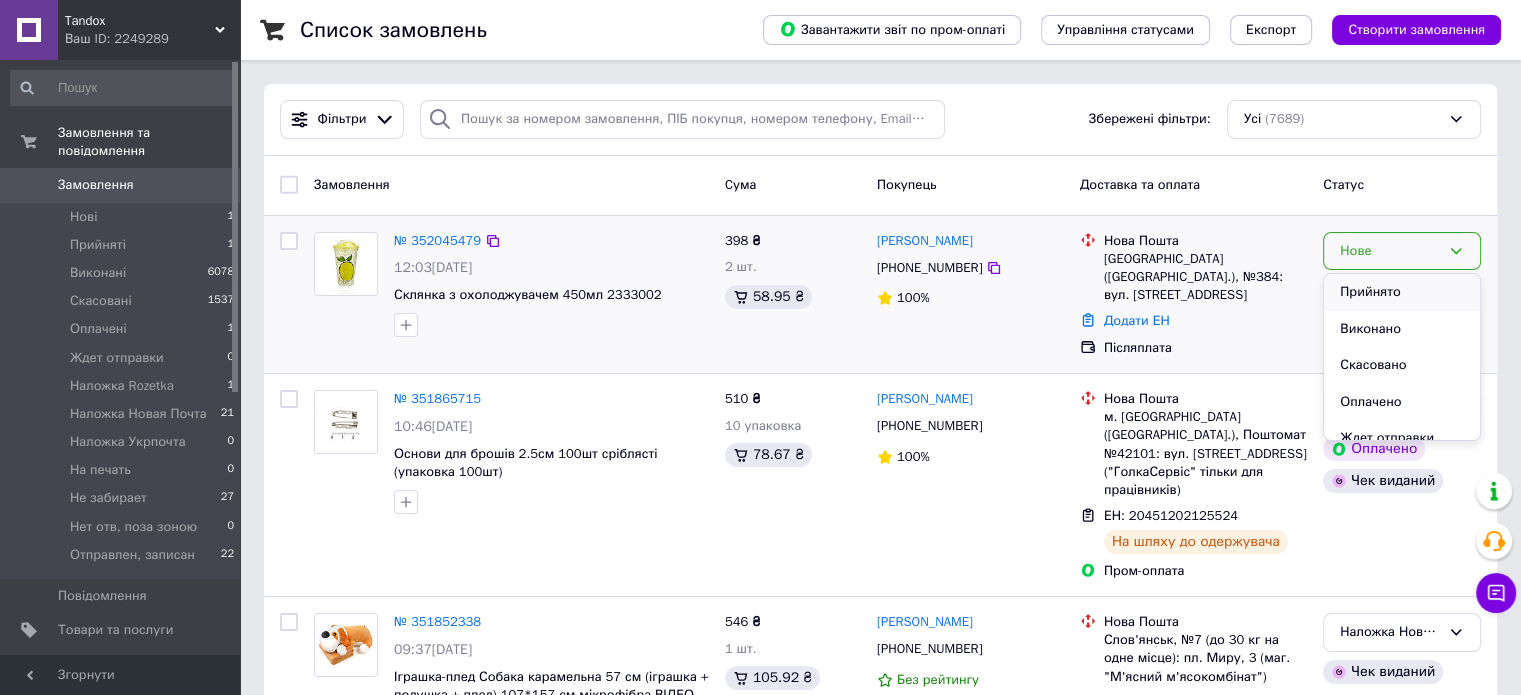 click on "Прийнято" at bounding box center [1402, 292] 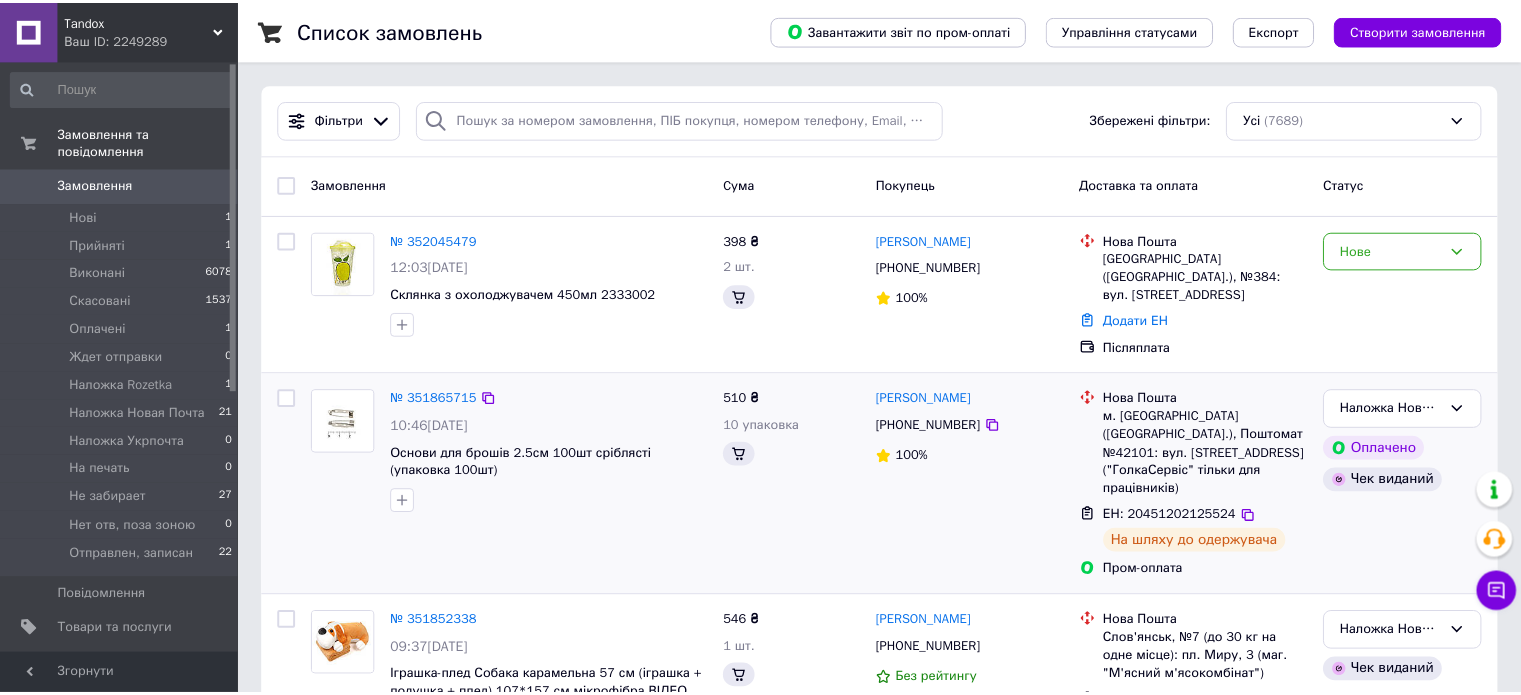 scroll, scrollTop: 0, scrollLeft: 0, axis: both 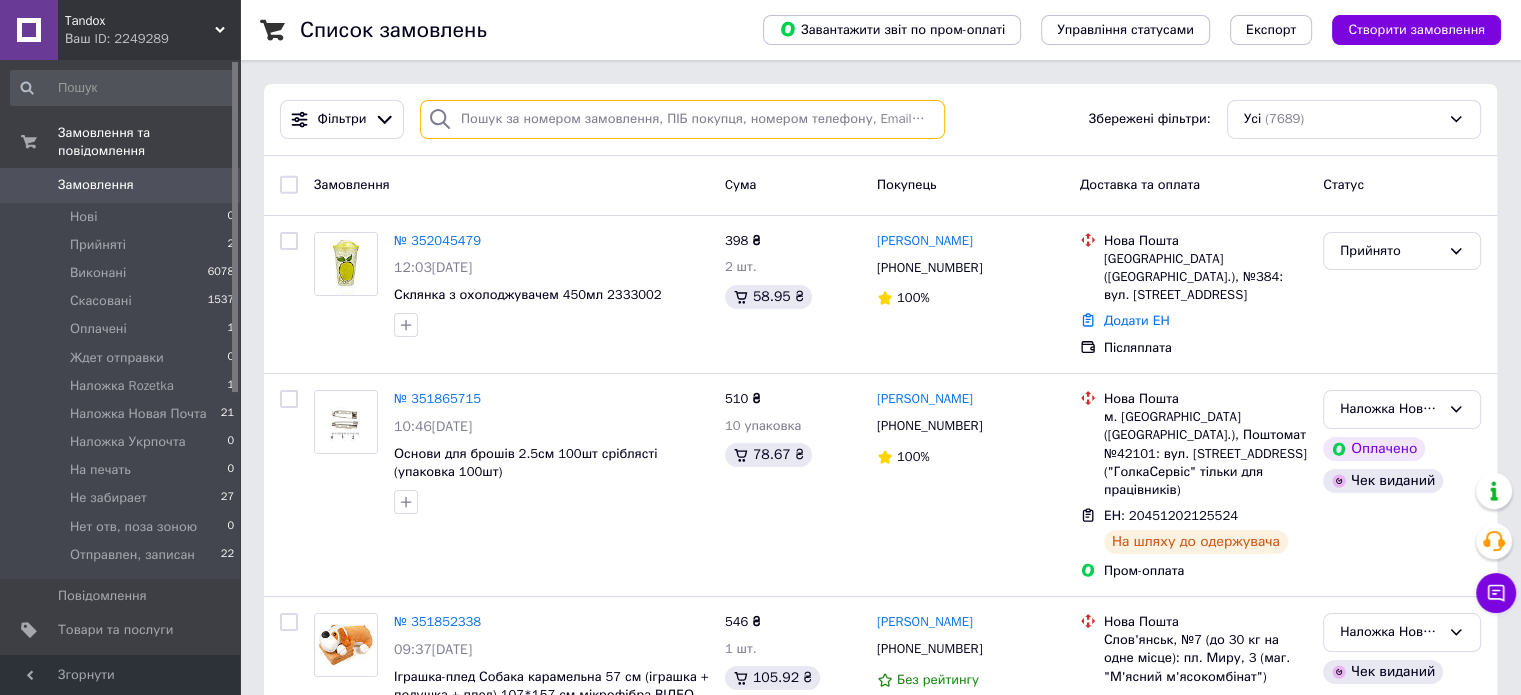 click at bounding box center (682, 119) 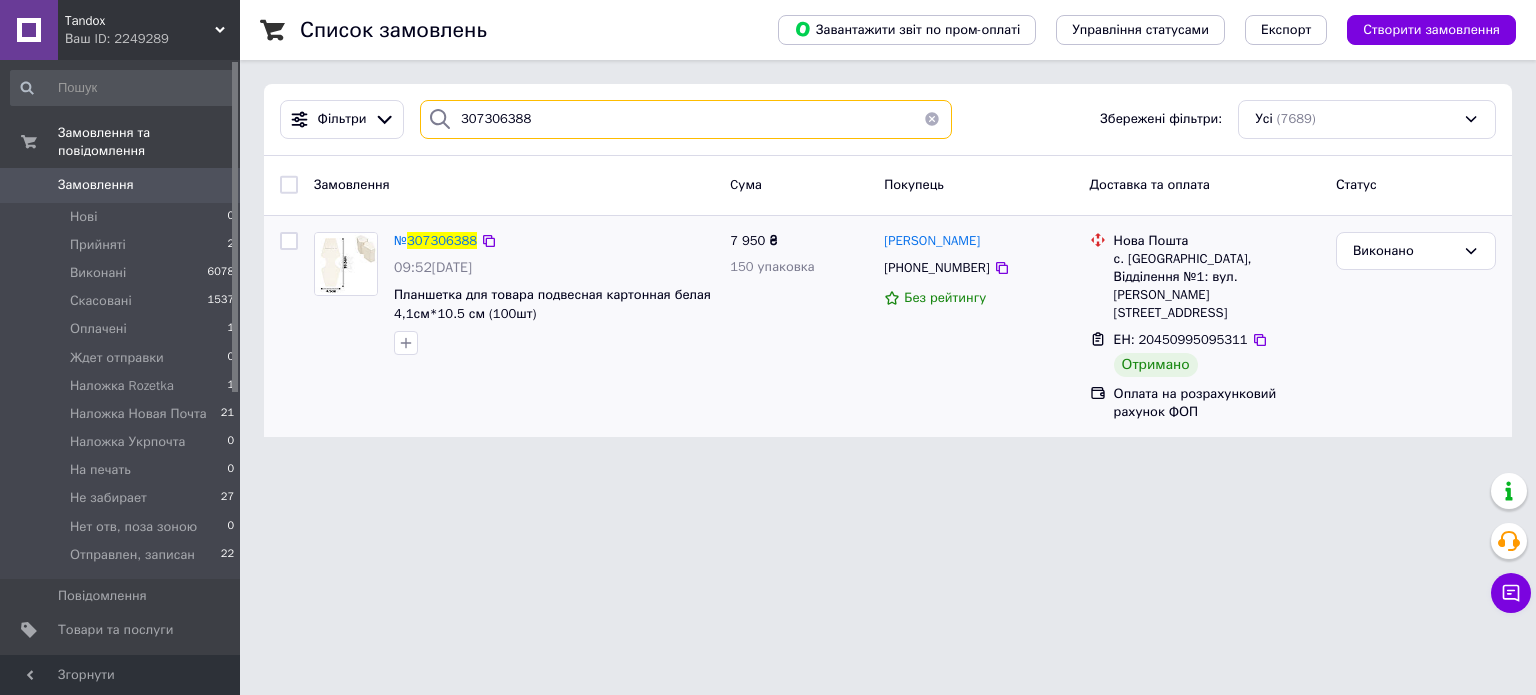 type on "307306388" 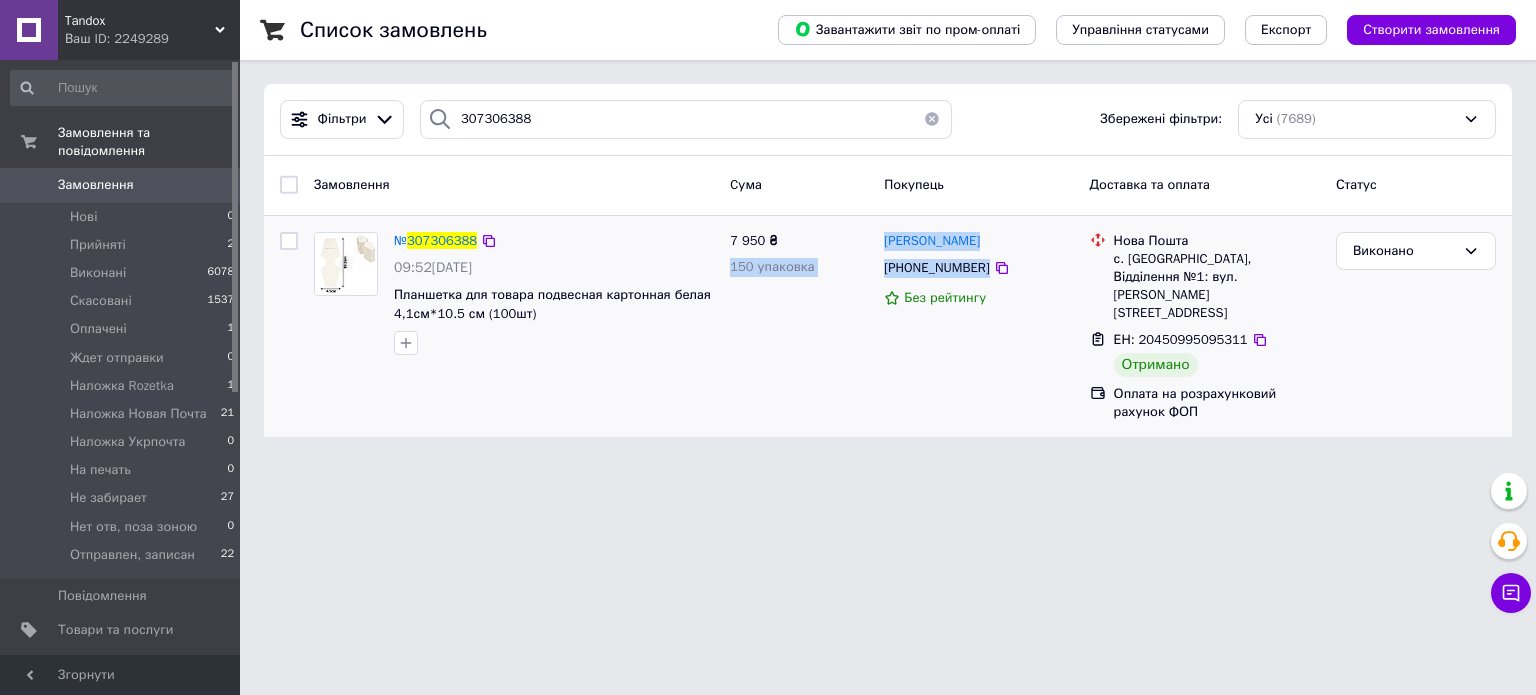 drag, startPoint x: 1025, startPoint y: 275, endPoint x: 874, endPoint y: 243, distance: 154.35349 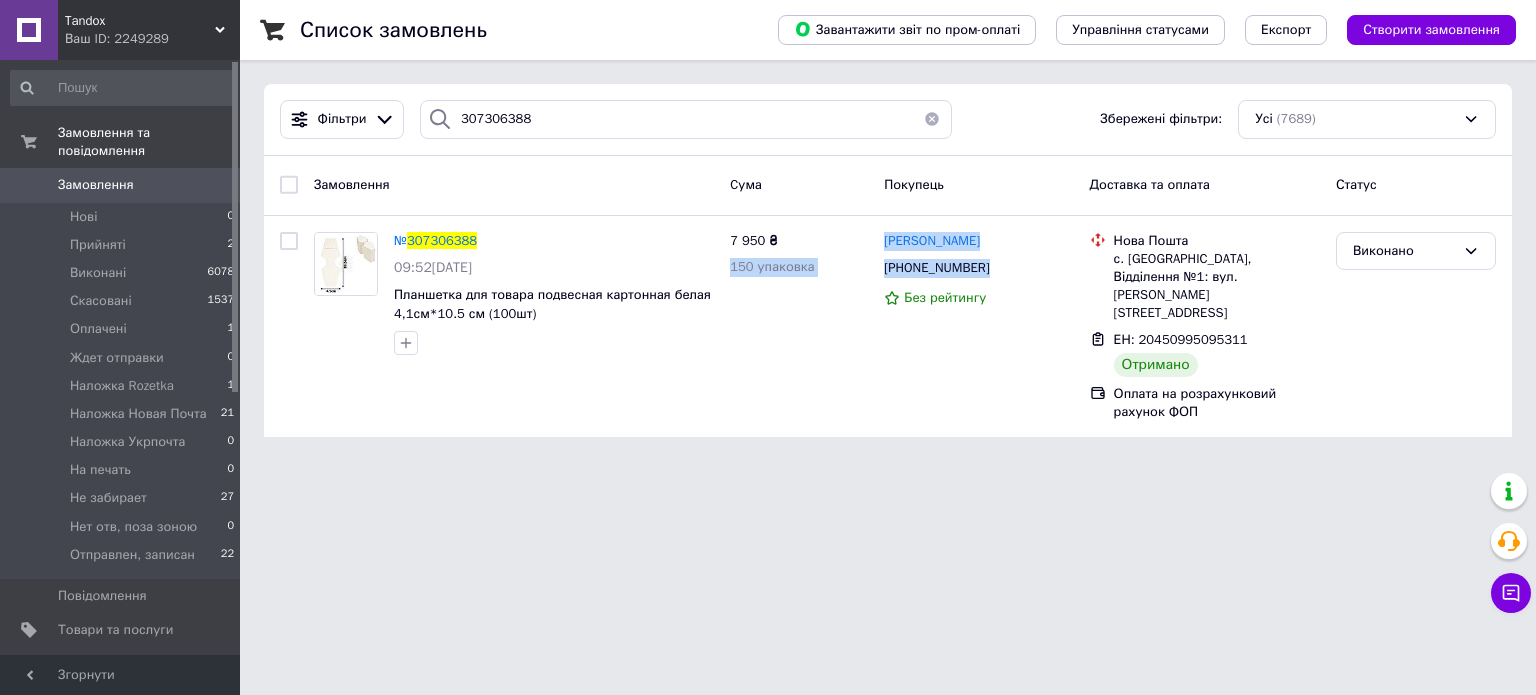 copy on "7 950 ₴ 150 упаковка Денис Таран +380509643414" 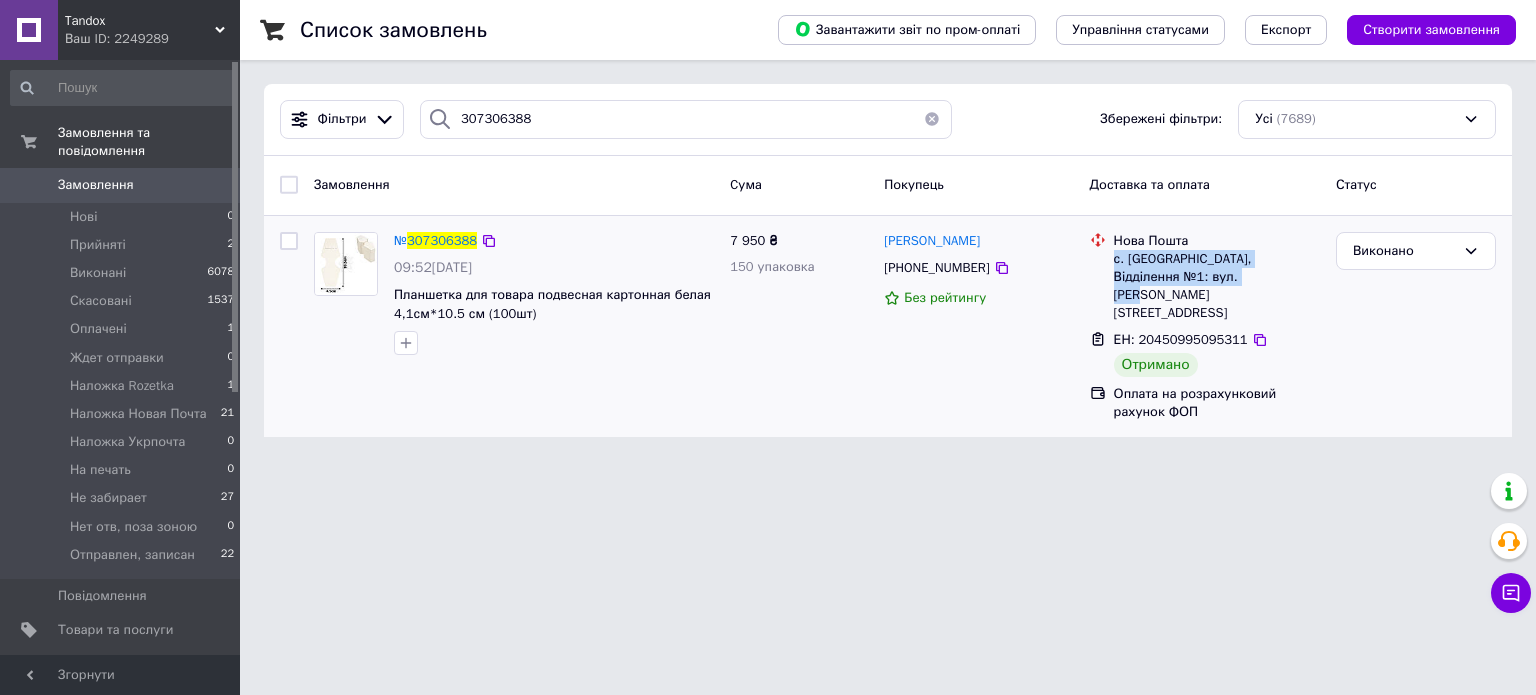 drag, startPoint x: 1217, startPoint y: 276, endPoint x: 1116, endPoint y: 259, distance: 102.4207 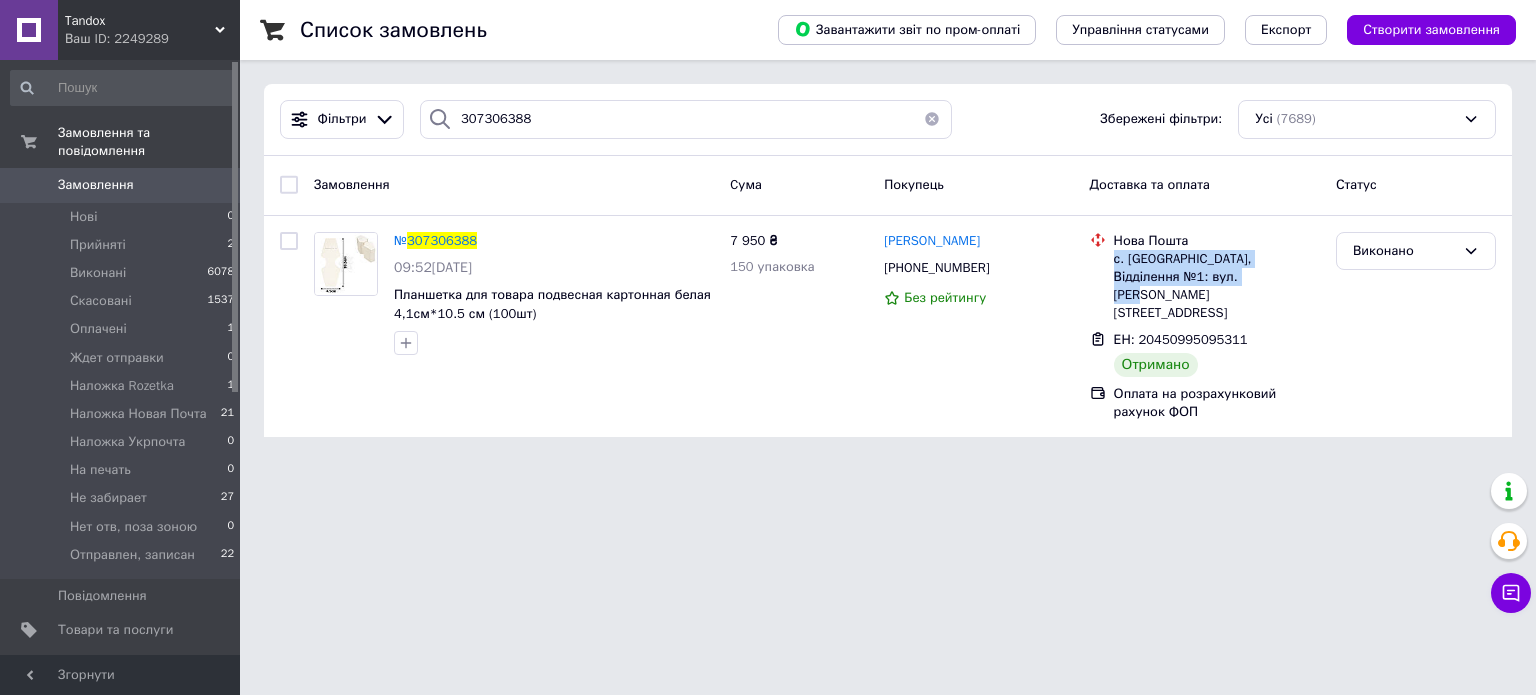 copy on "с. Соколівське, Відділення №1: вул. Лугова, 1в" 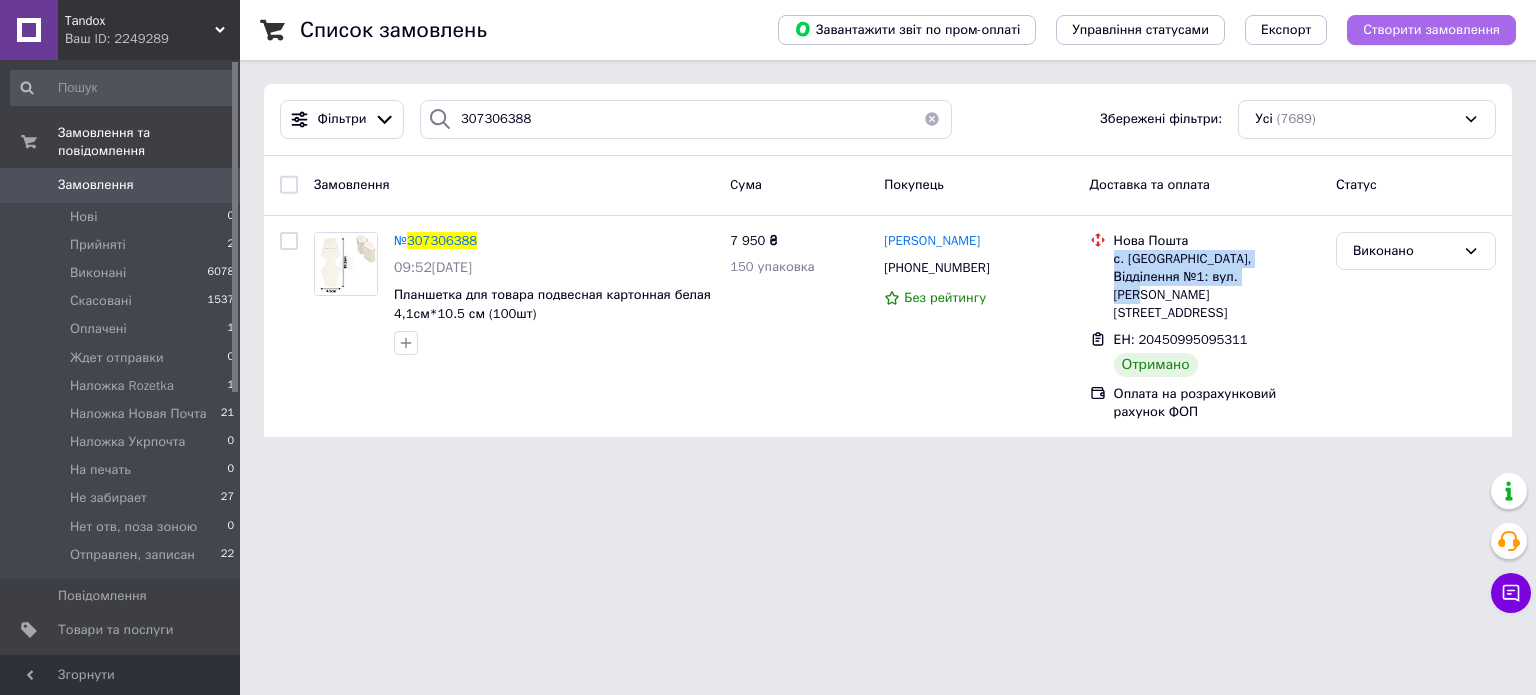 click on "Створити замовлення" at bounding box center (1431, 30) 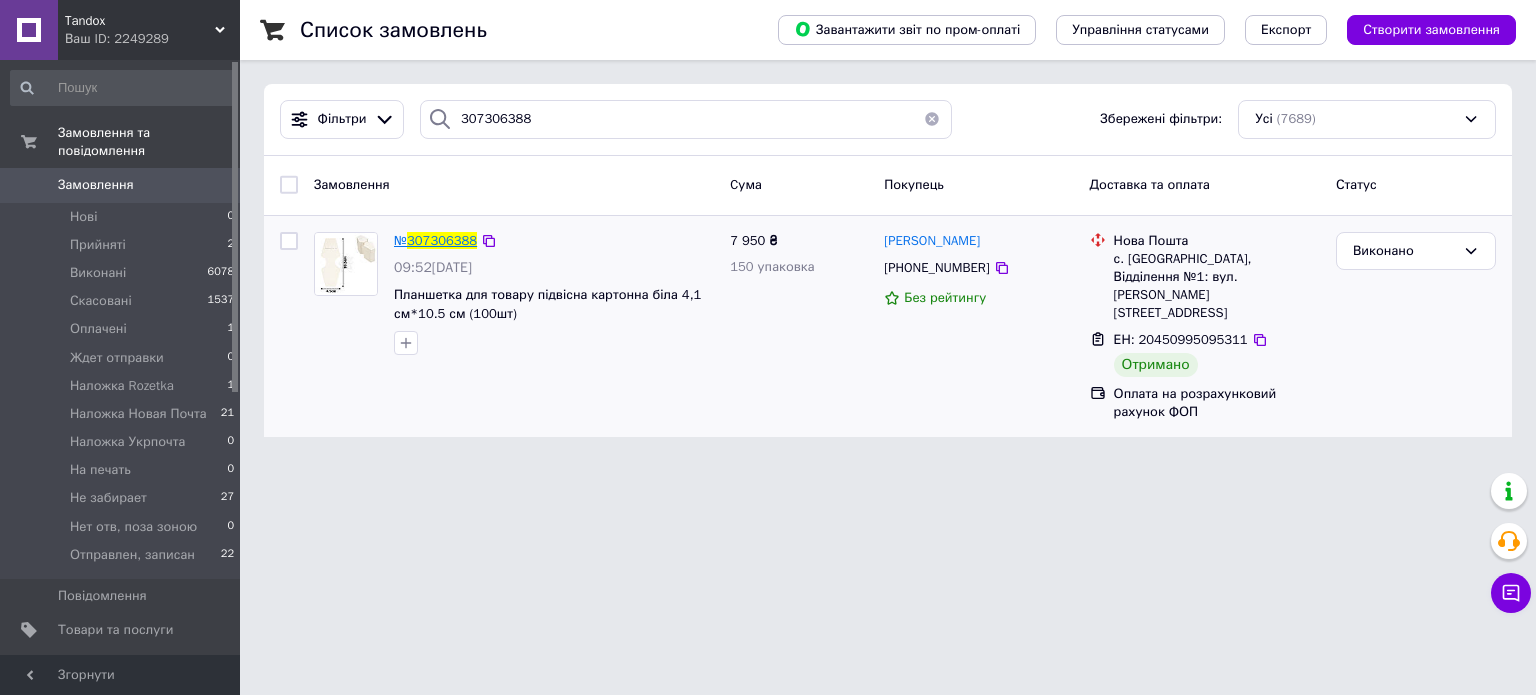 click on "307306388" at bounding box center [442, 240] 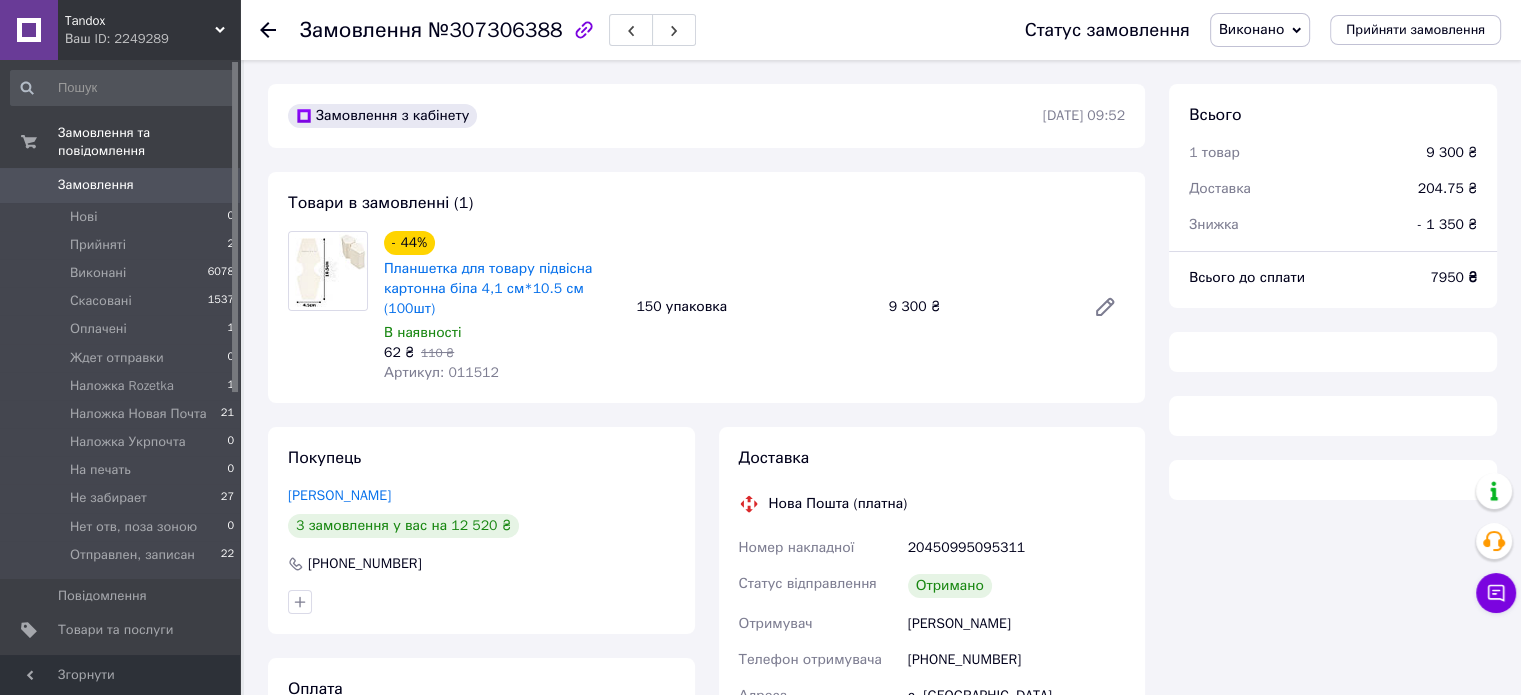click on "Артикул: 011512" at bounding box center (441, 372) 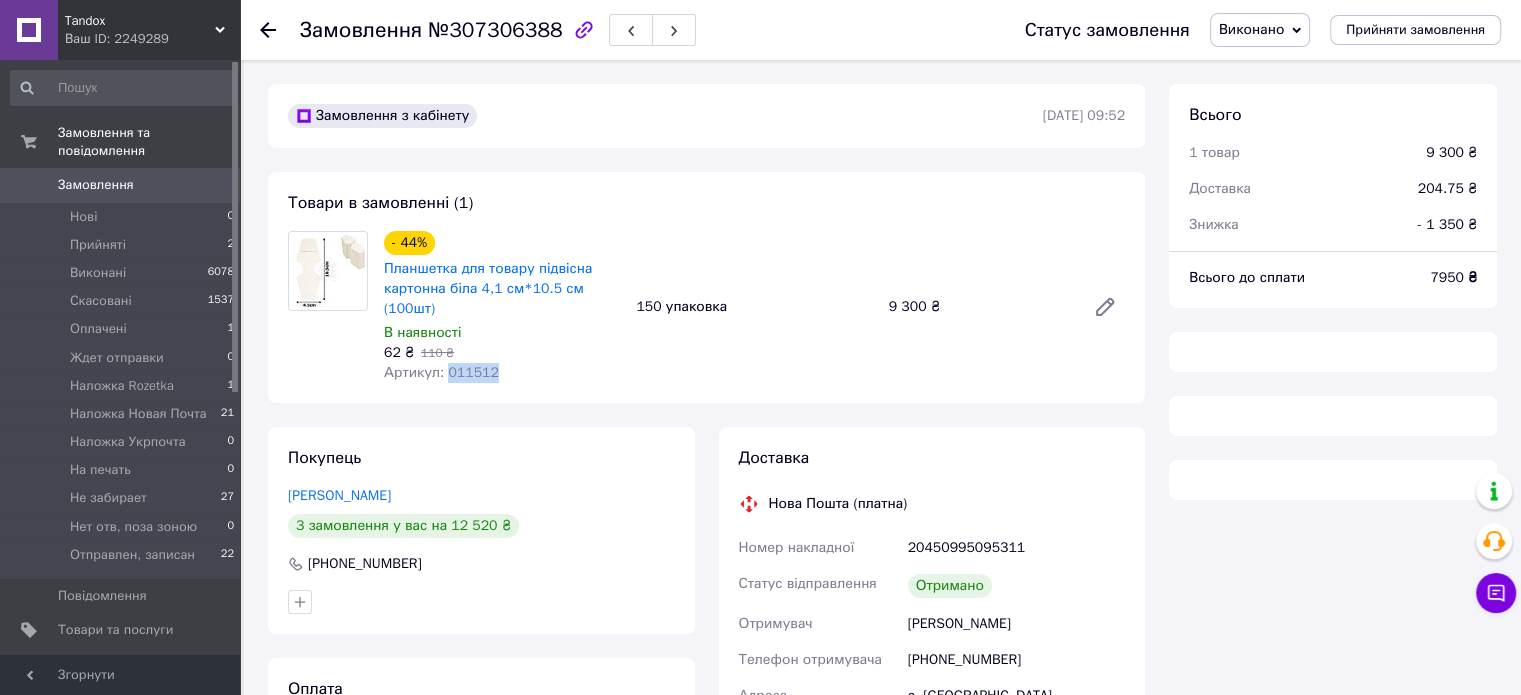 click on "Артикул: 011512" at bounding box center [441, 372] 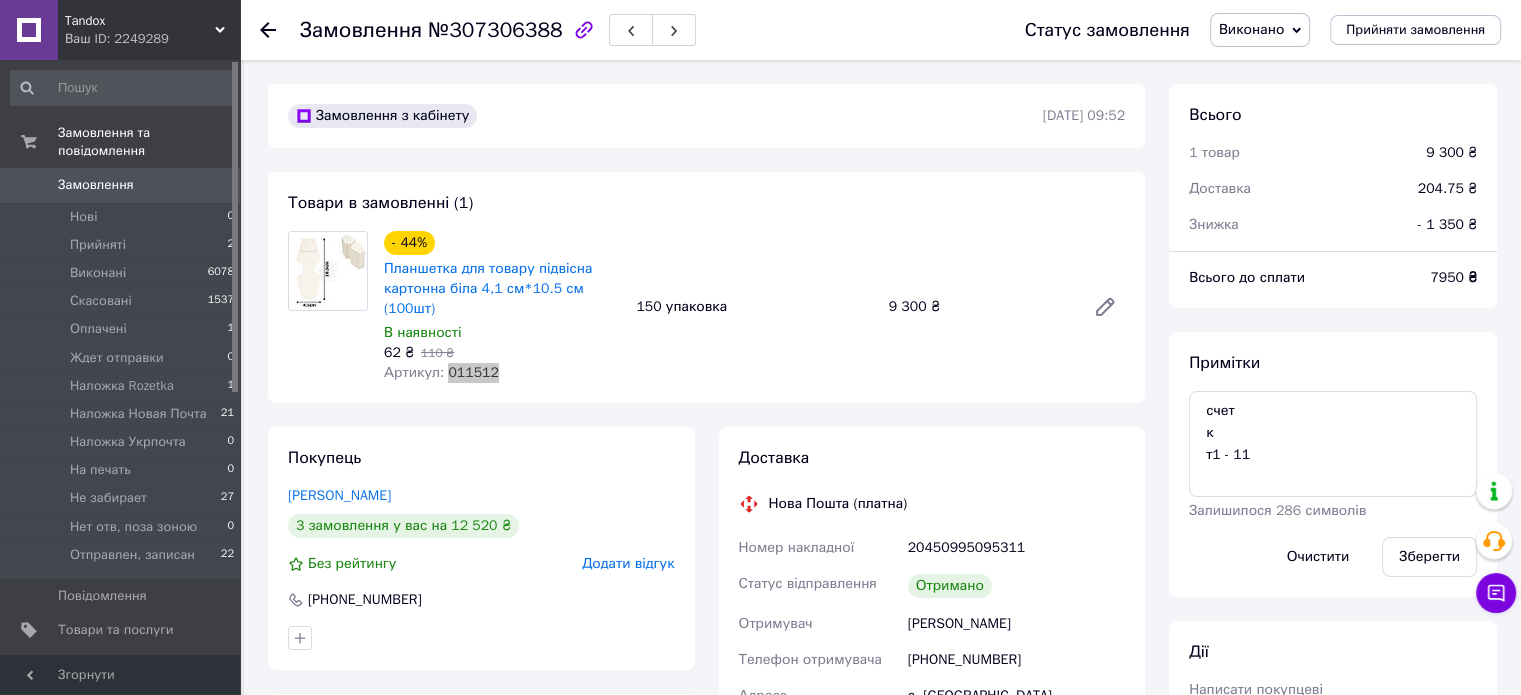 scroll, scrollTop: 100, scrollLeft: 0, axis: vertical 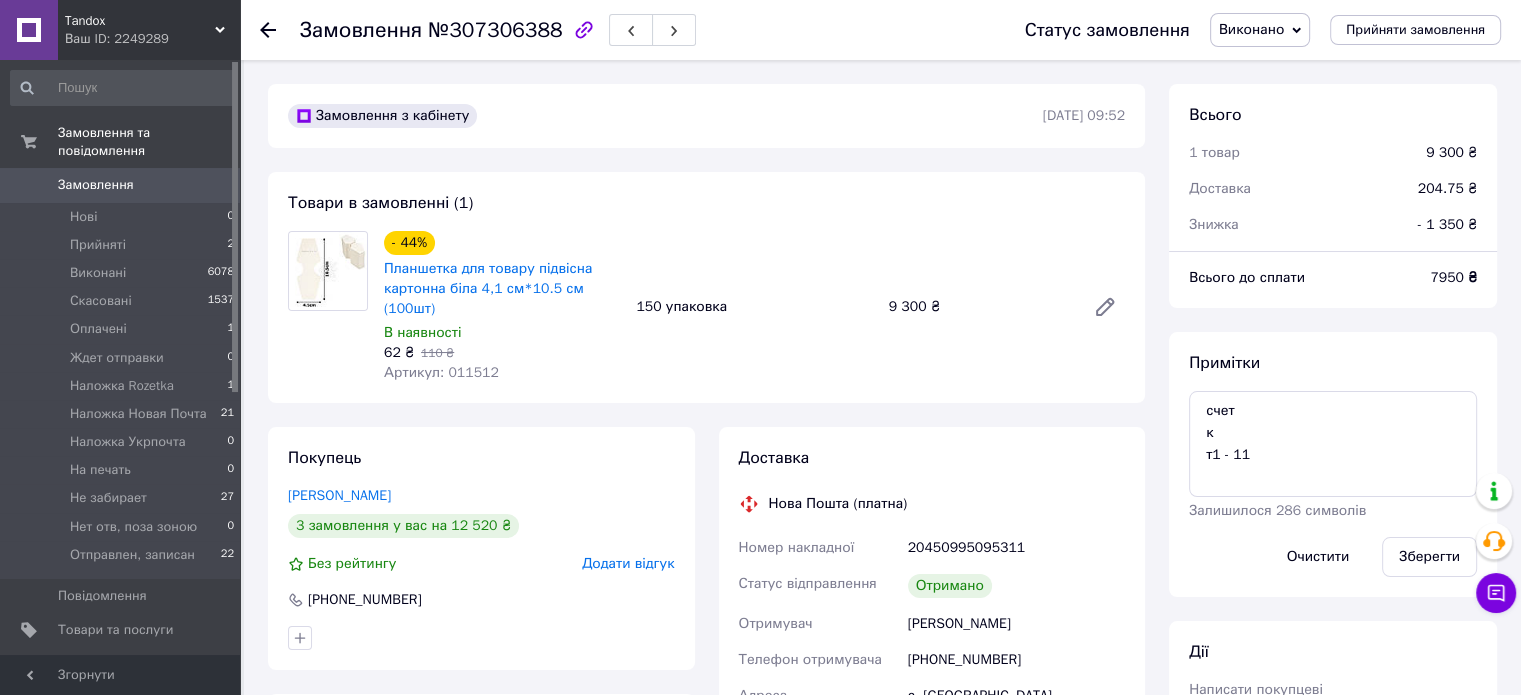 click on "+380509643414" at bounding box center [1016, 660] 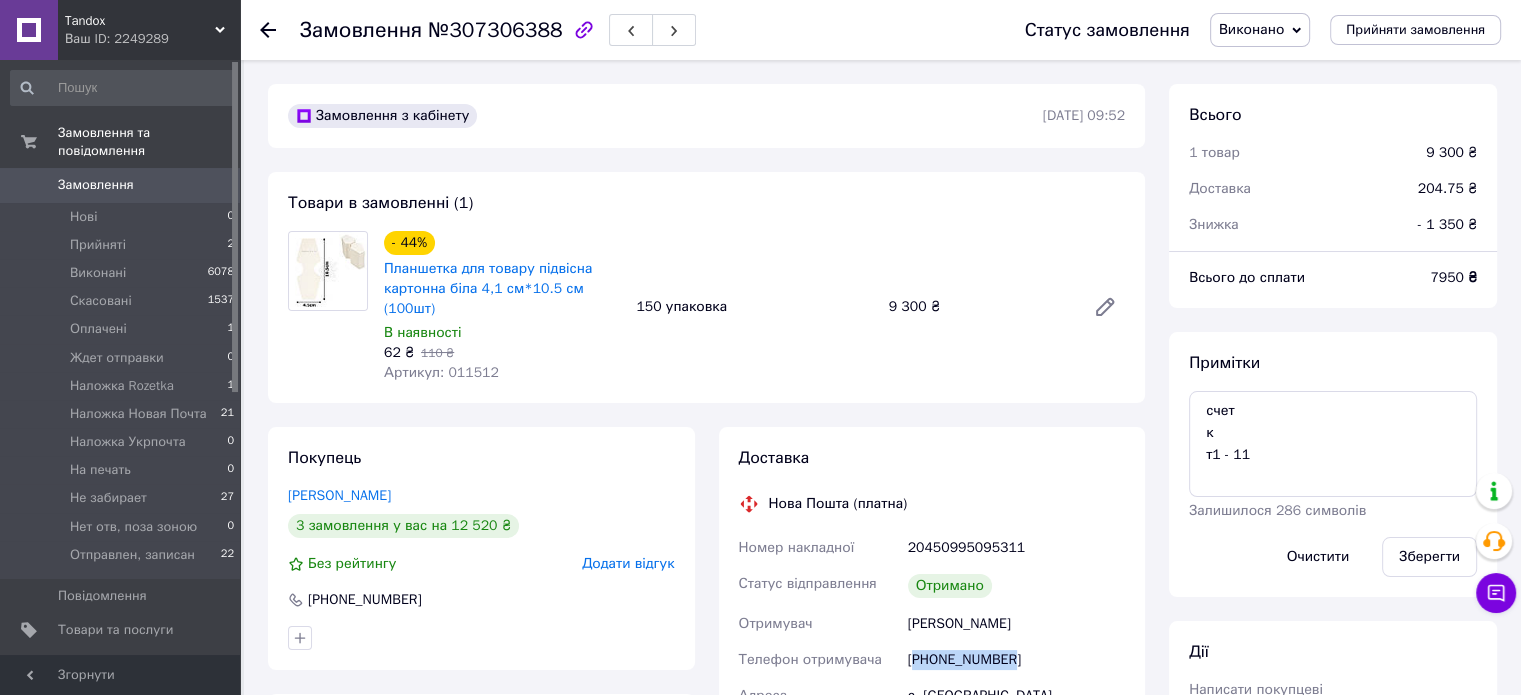click on "+380509643414" at bounding box center (1016, 660) 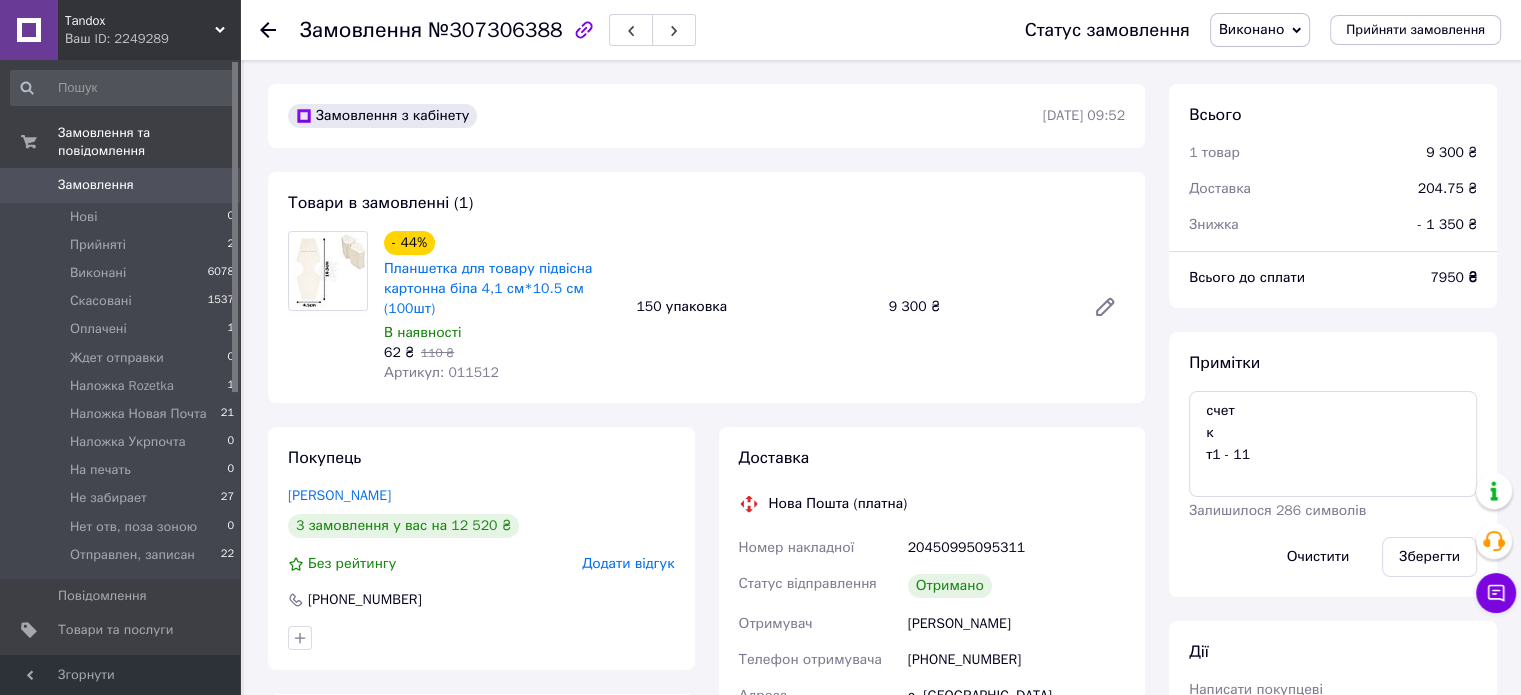 click on "+380509643414" at bounding box center (1016, 660) 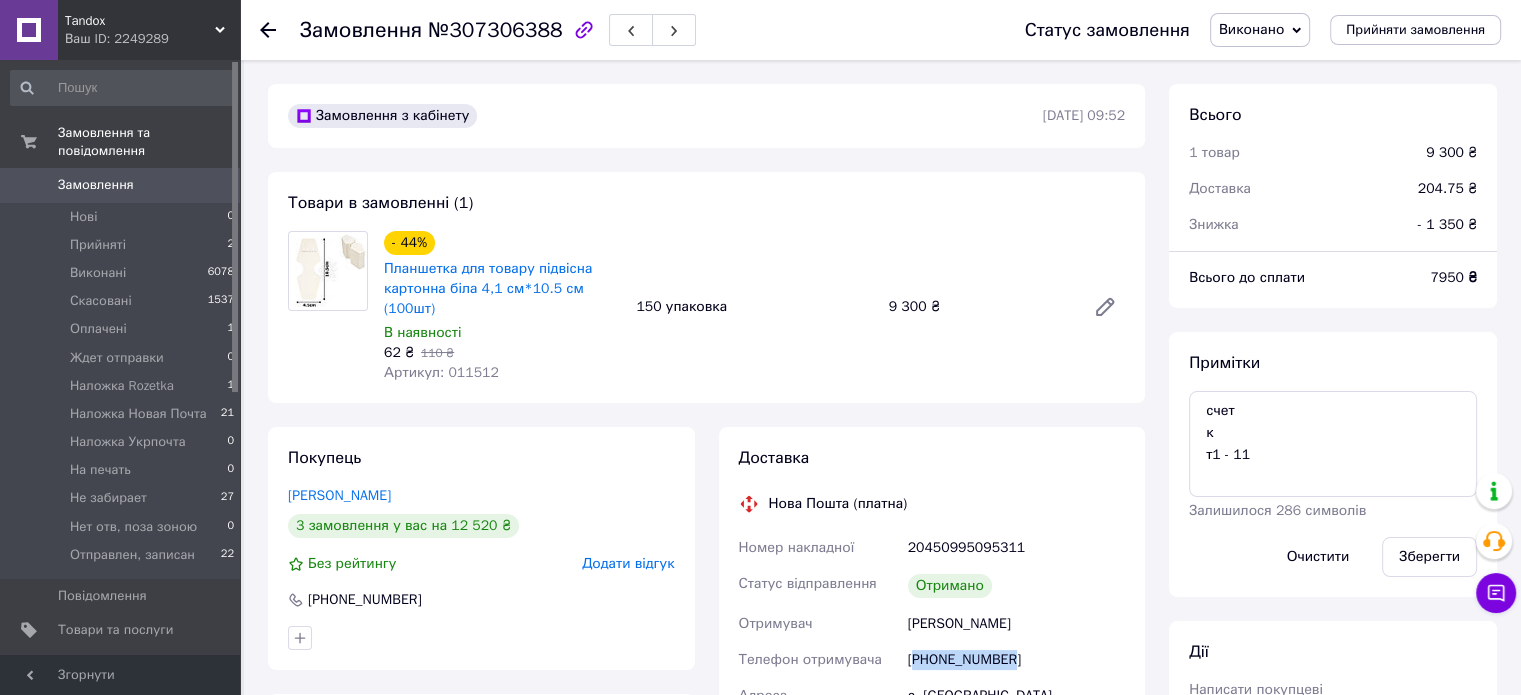 click on "+380509643414" at bounding box center (1016, 660) 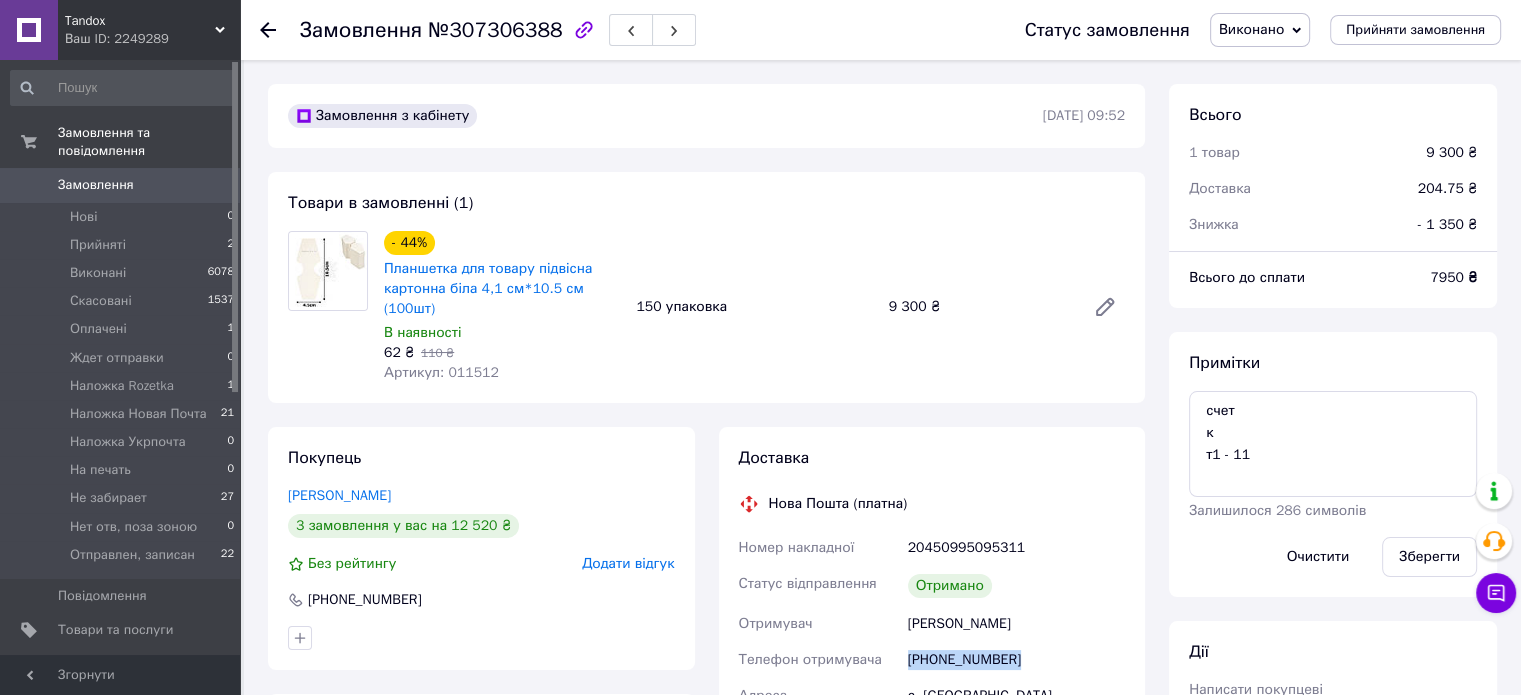 click on "+380509643414" at bounding box center [1016, 660] 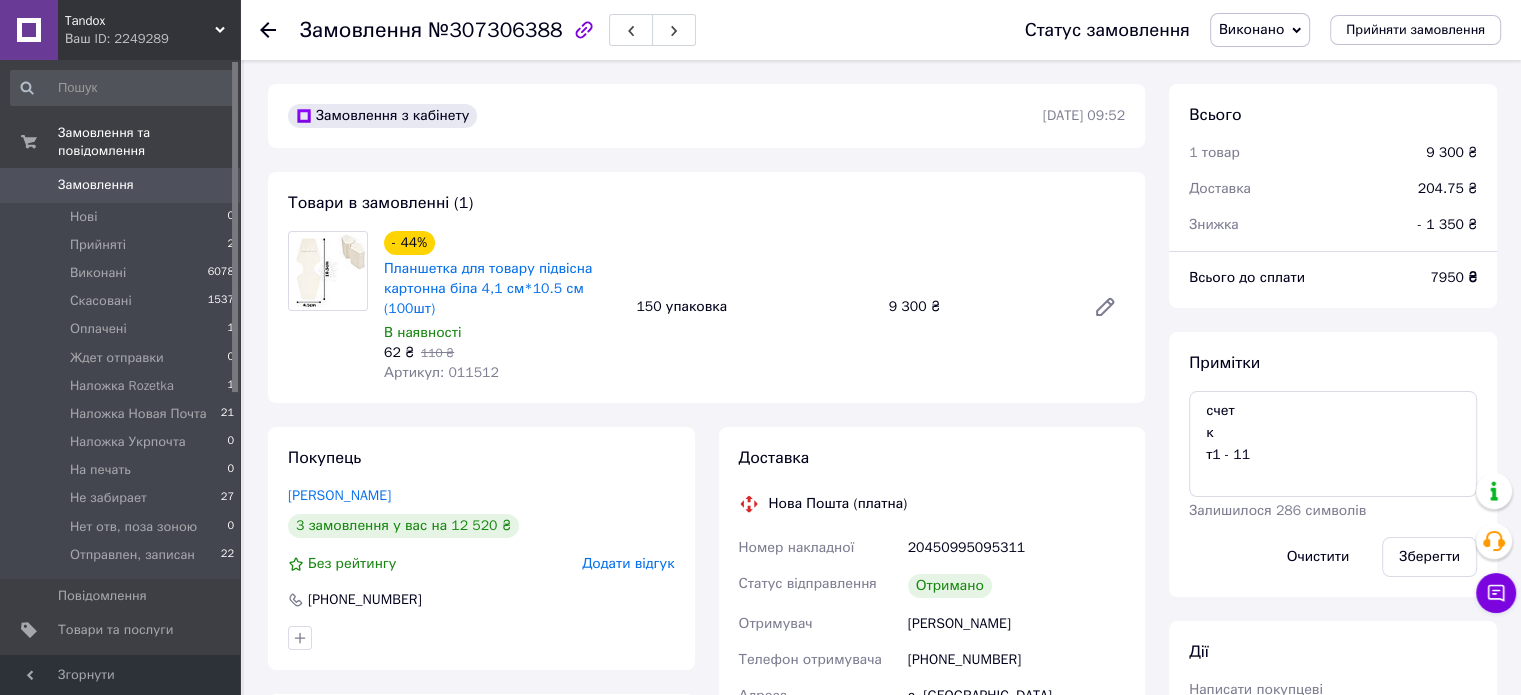 click on "Артикул: 011512" at bounding box center [441, 372] 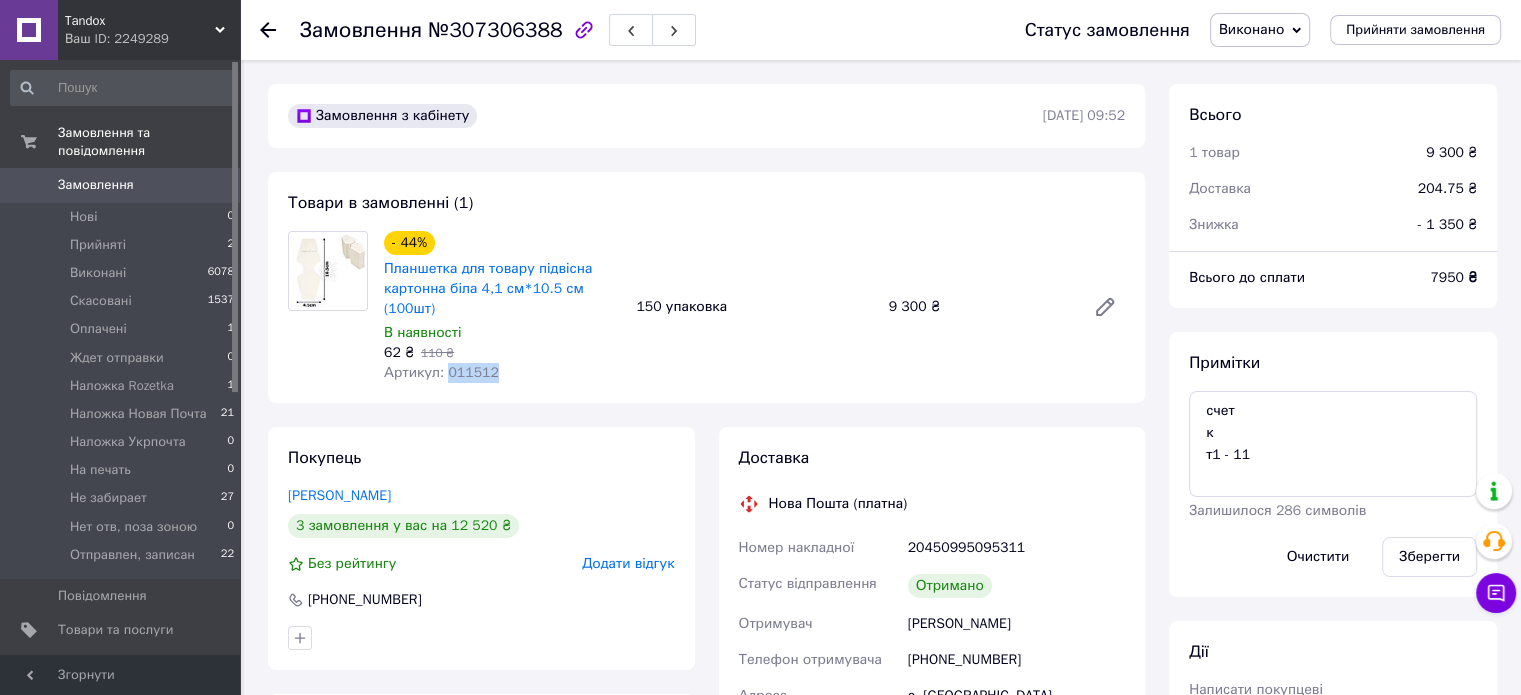click on "Артикул: 011512" at bounding box center (441, 372) 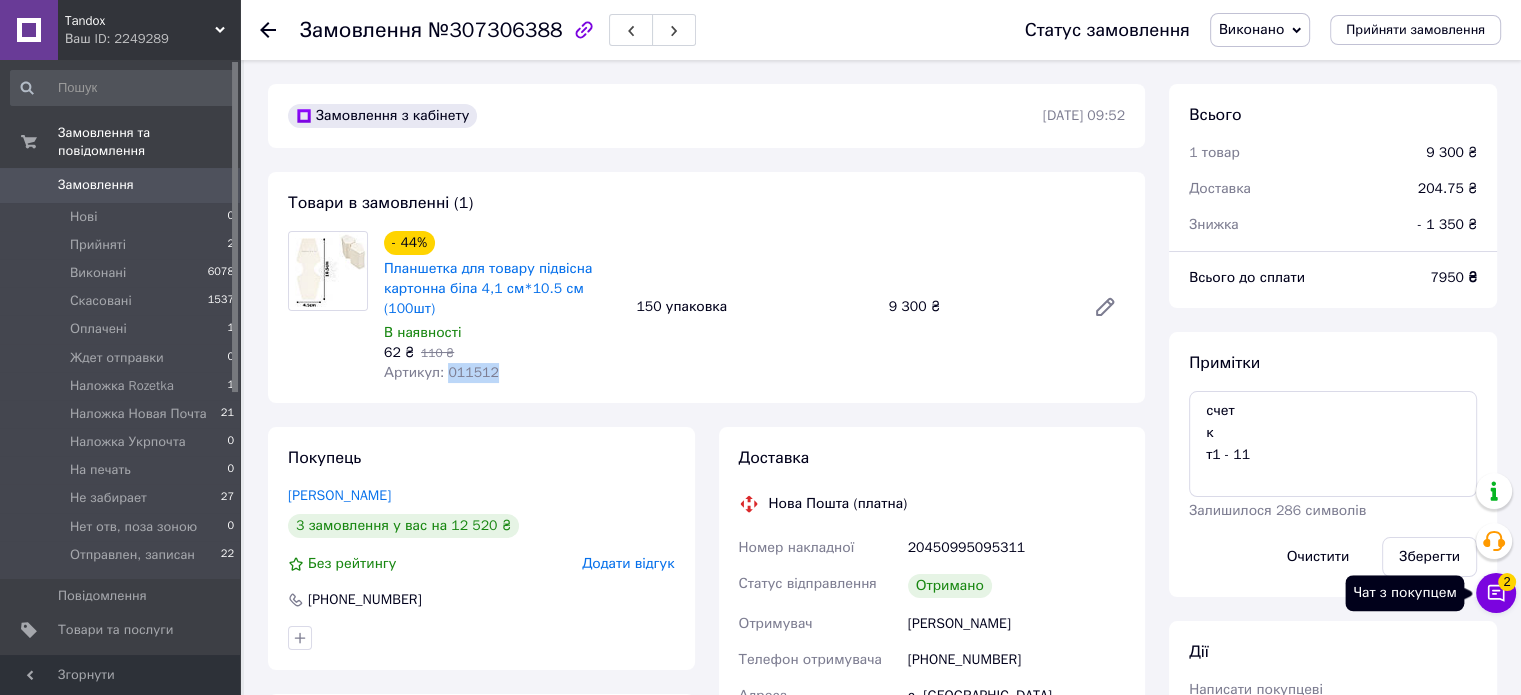 click on "Чат з покупцем 2" at bounding box center (1496, 593) 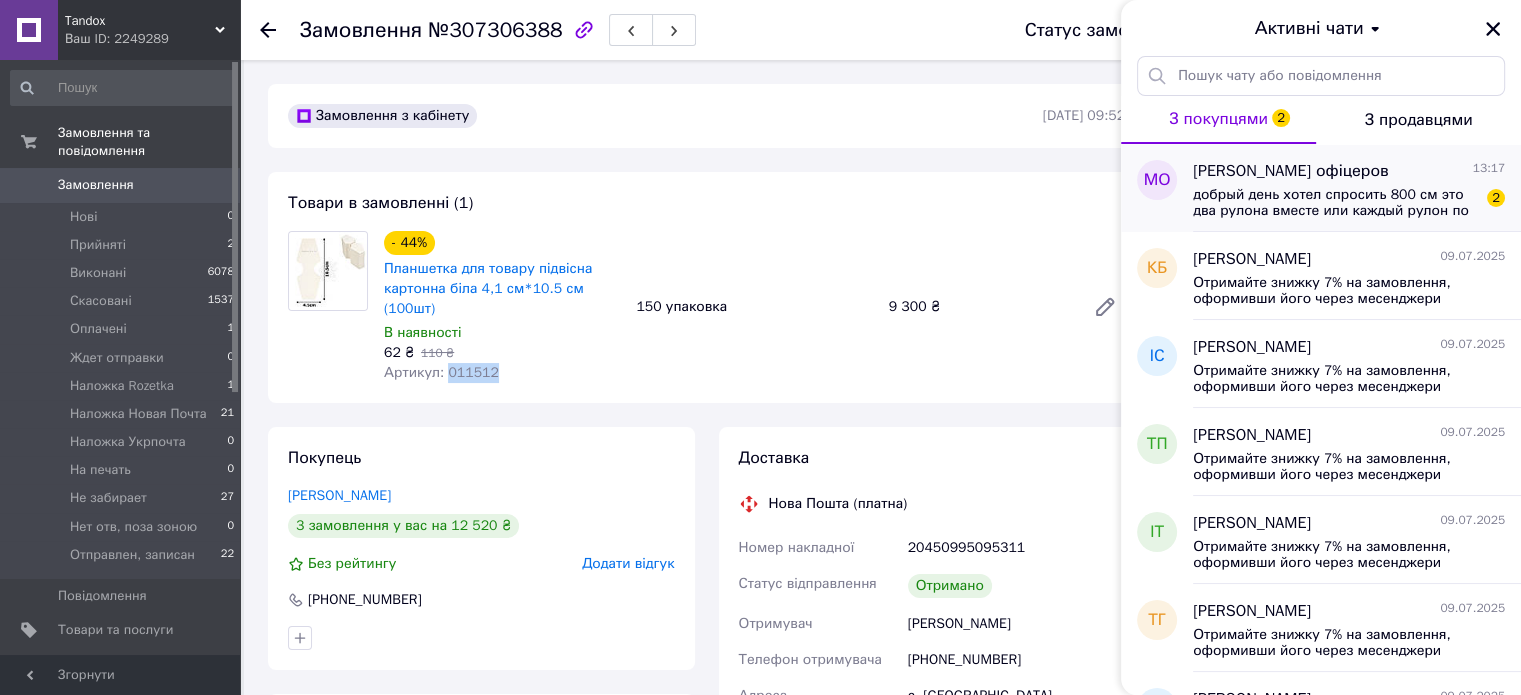 click on "матвій офіцеров 13:17" at bounding box center [1349, 171] 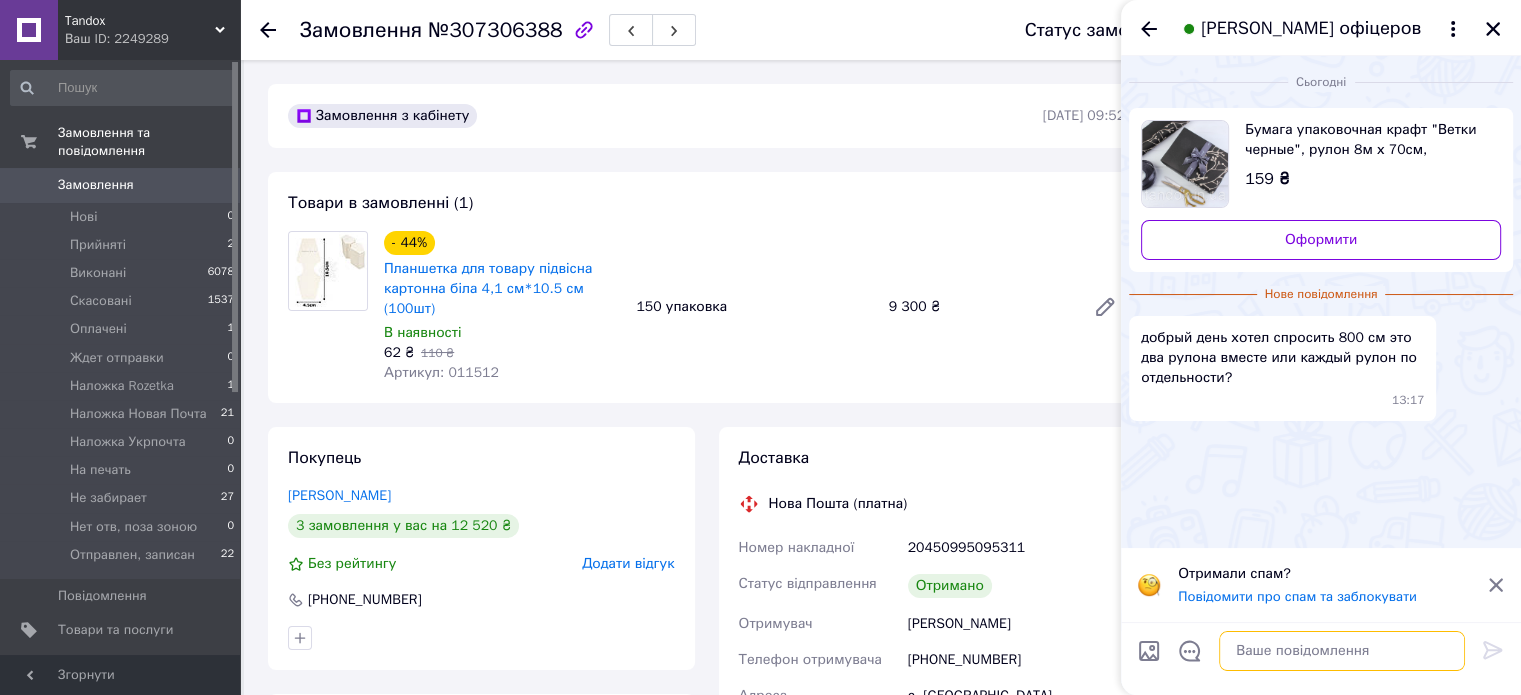 click at bounding box center [1342, 651] 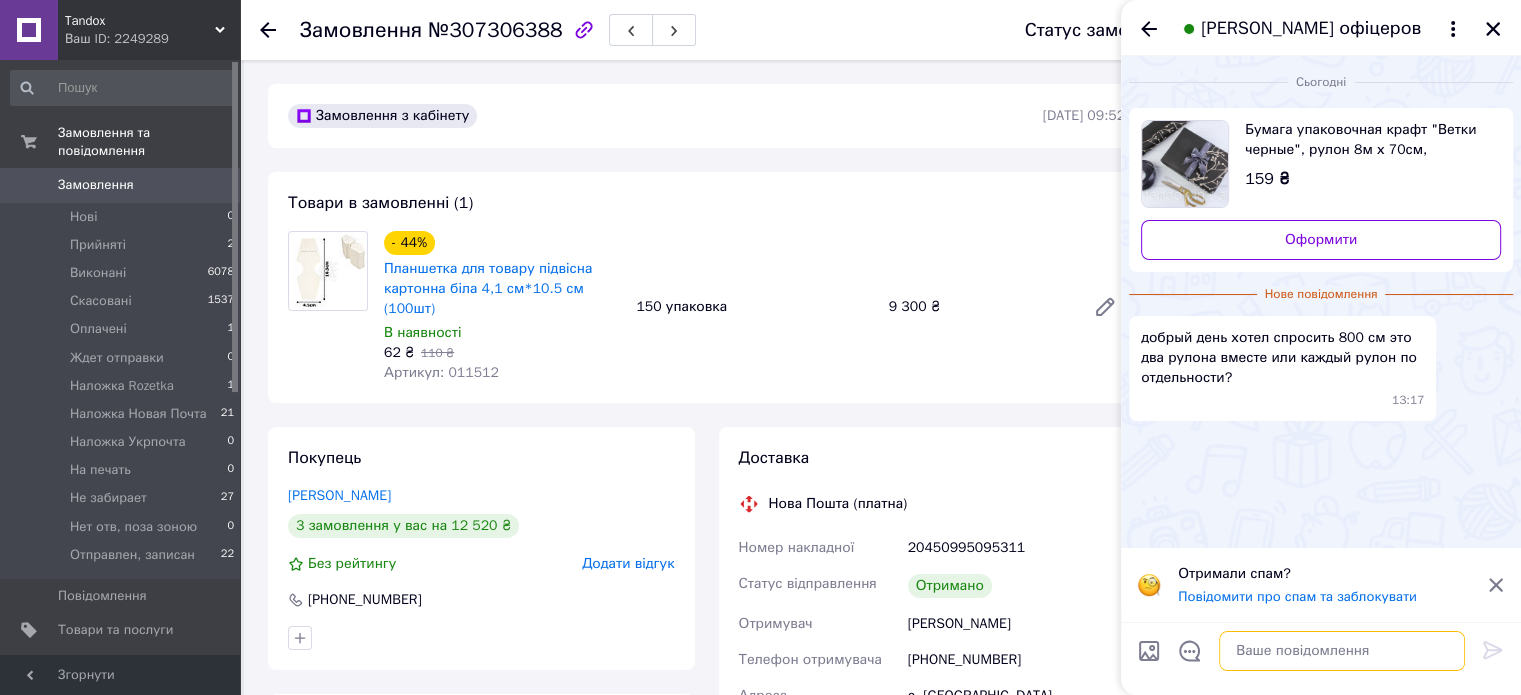 click at bounding box center (1342, 651) 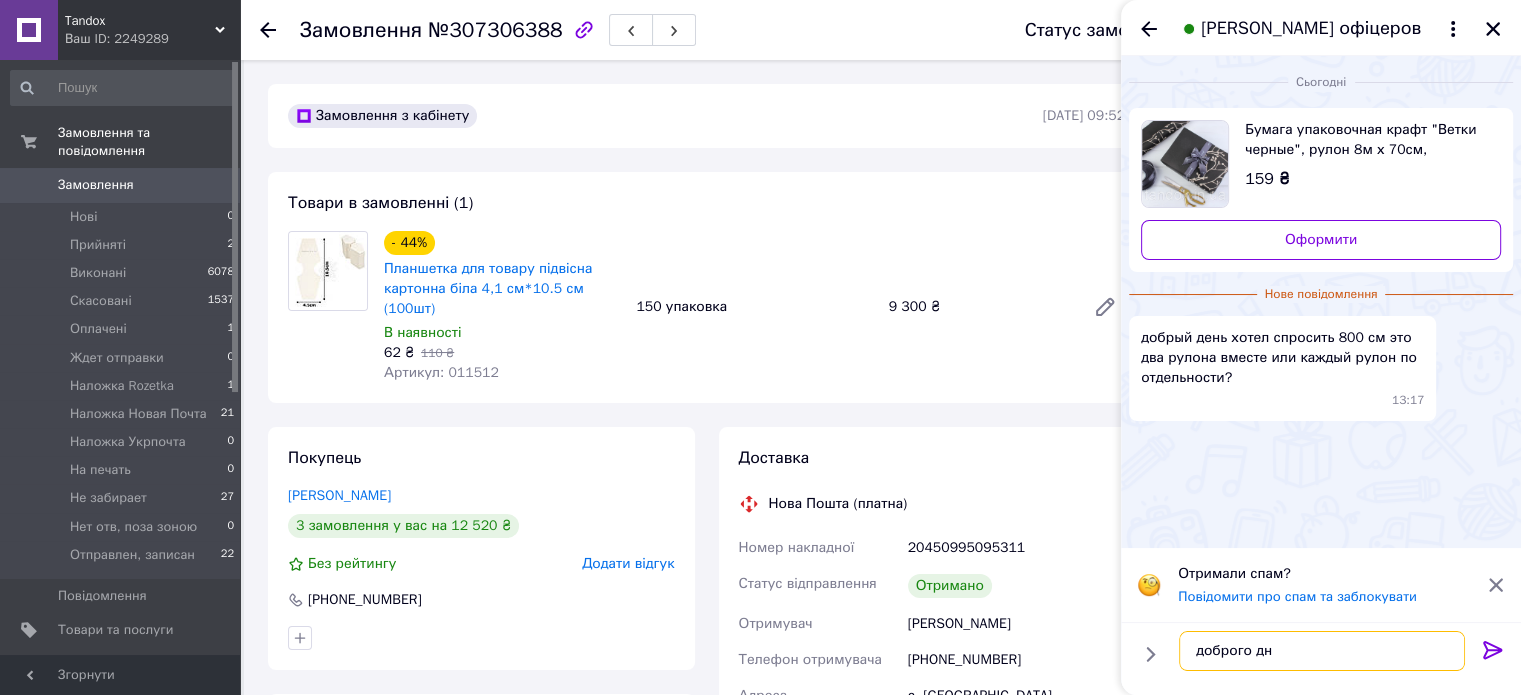 type on "доброго дня" 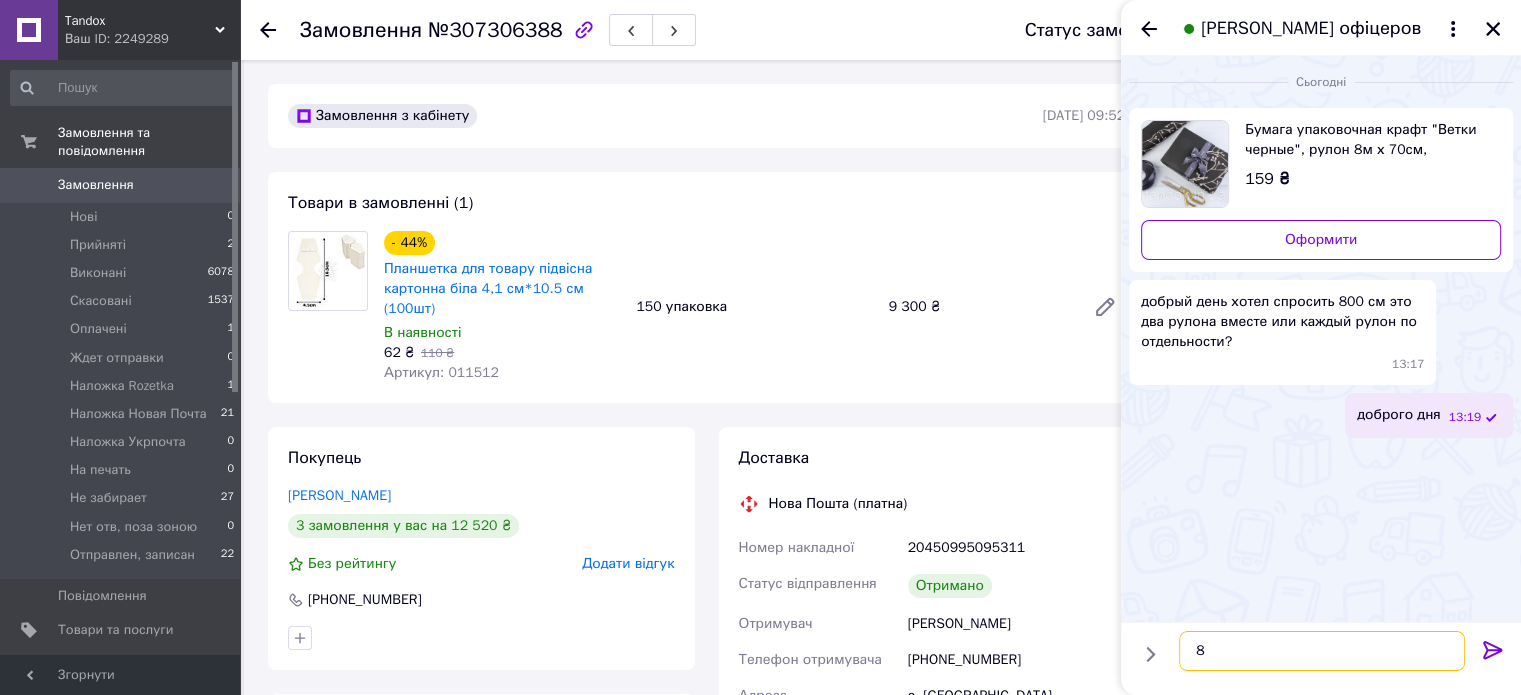 type on "8" 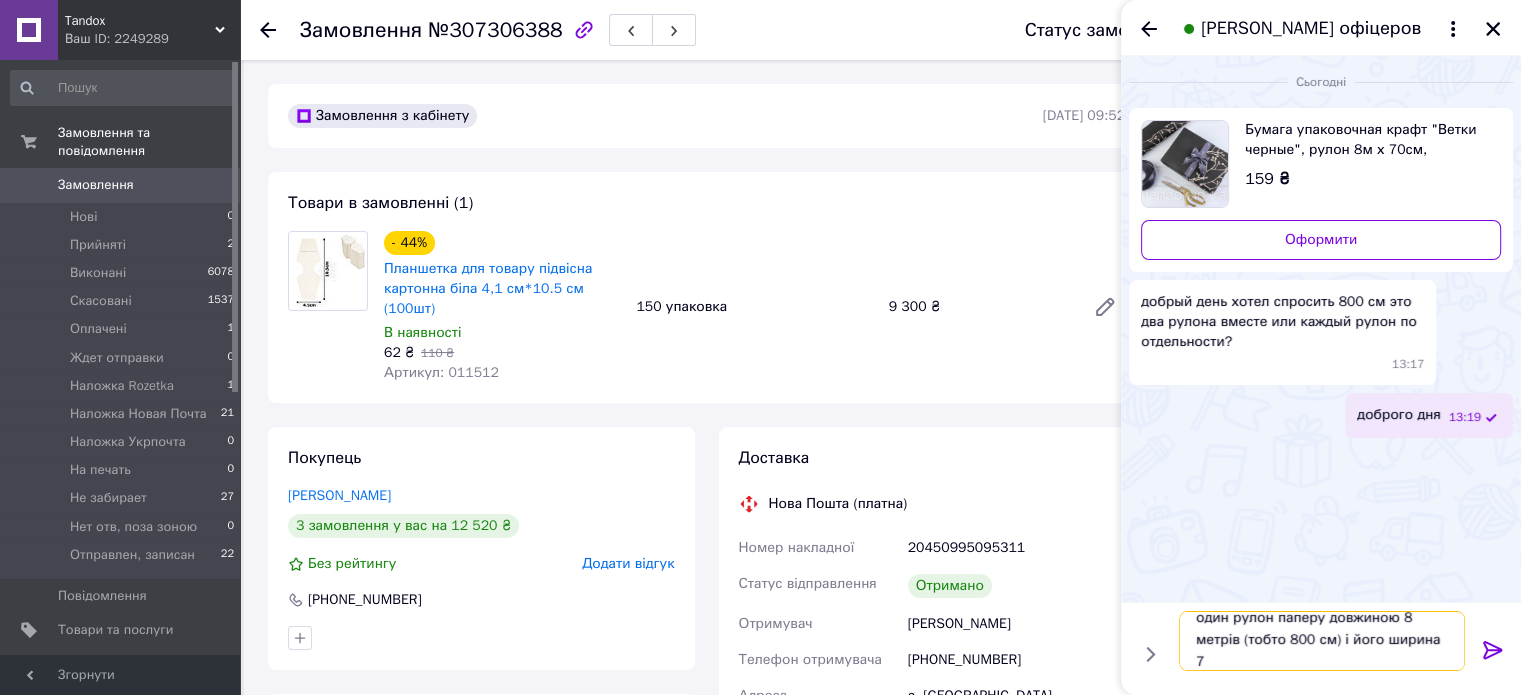 scroll, scrollTop: 1, scrollLeft: 0, axis: vertical 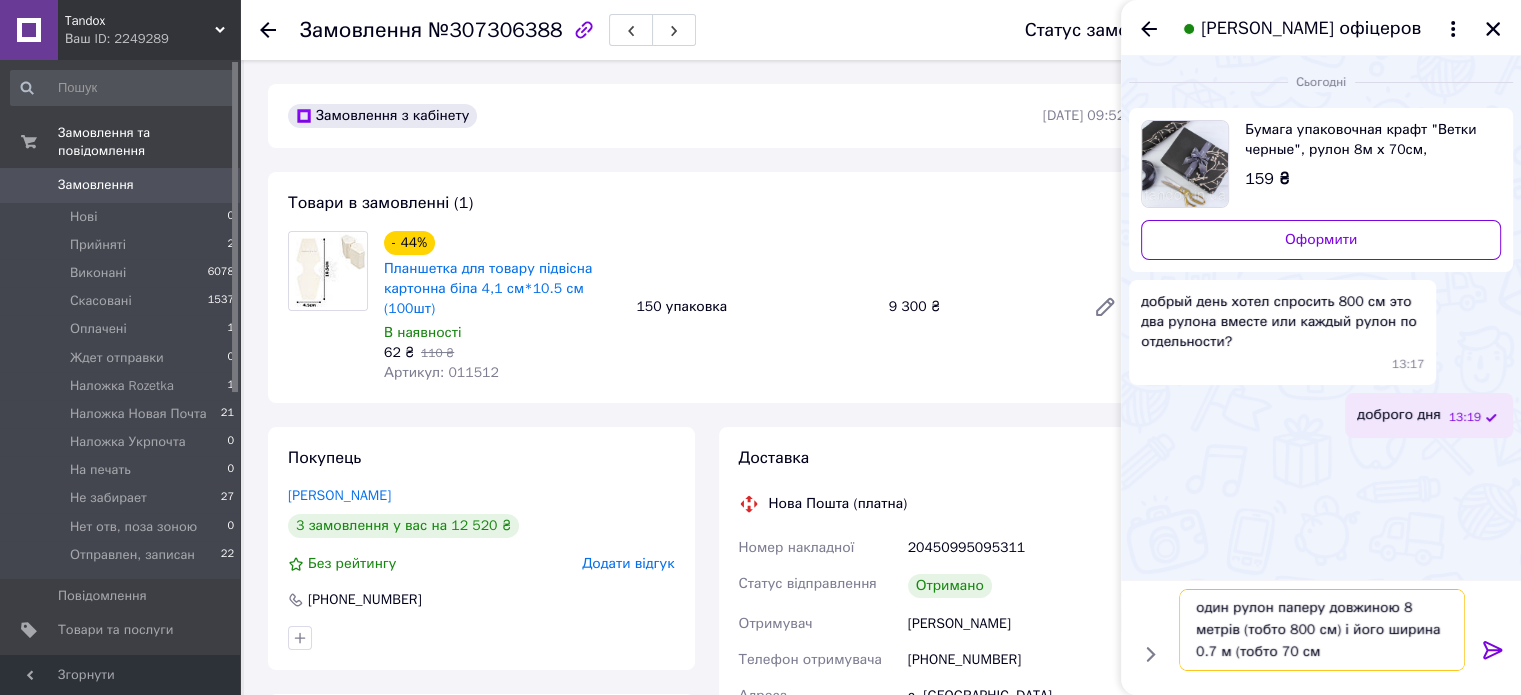 type on "один рулон паперу довжиною 8 метрів (тобто 800 см) і його ширина 0.7 м (тобто 70 см)" 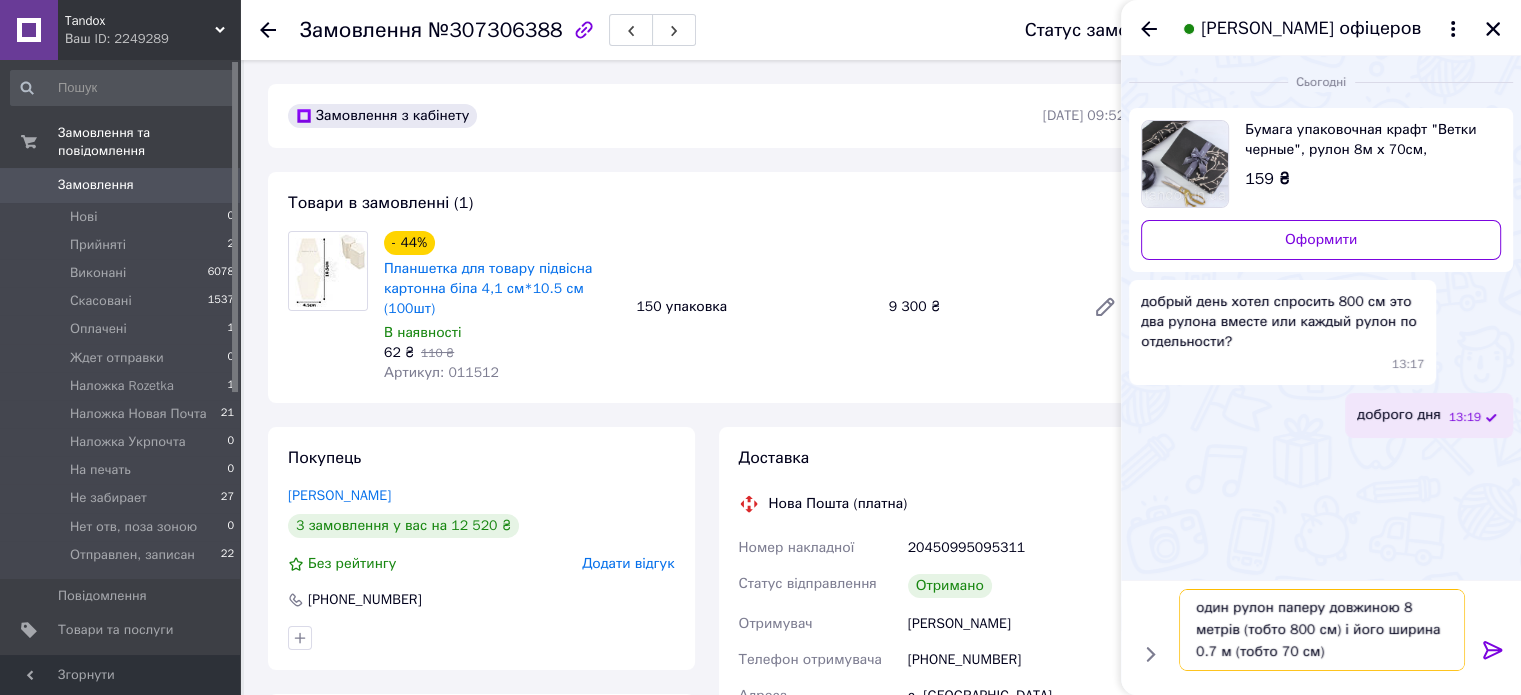 type 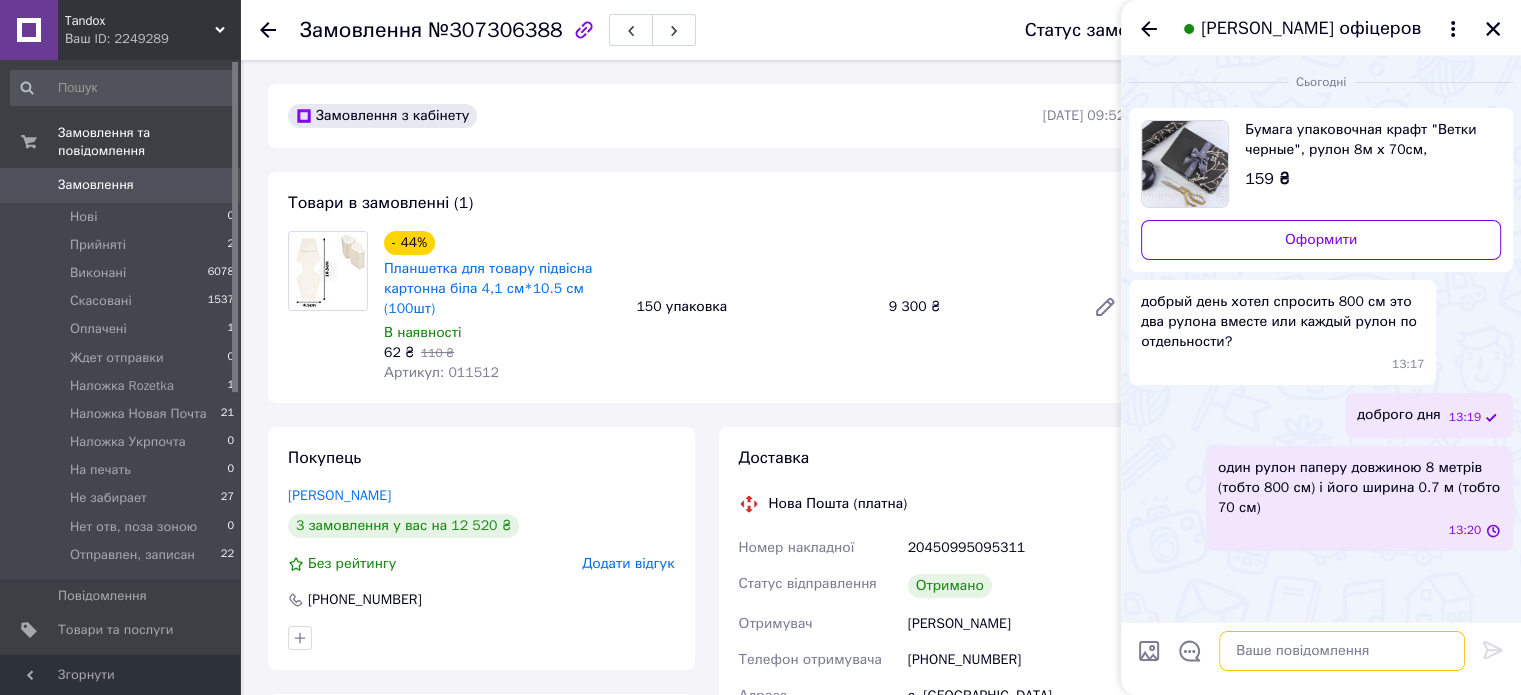 scroll, scrollTop: 0, scrollLeft: 0, axis: both 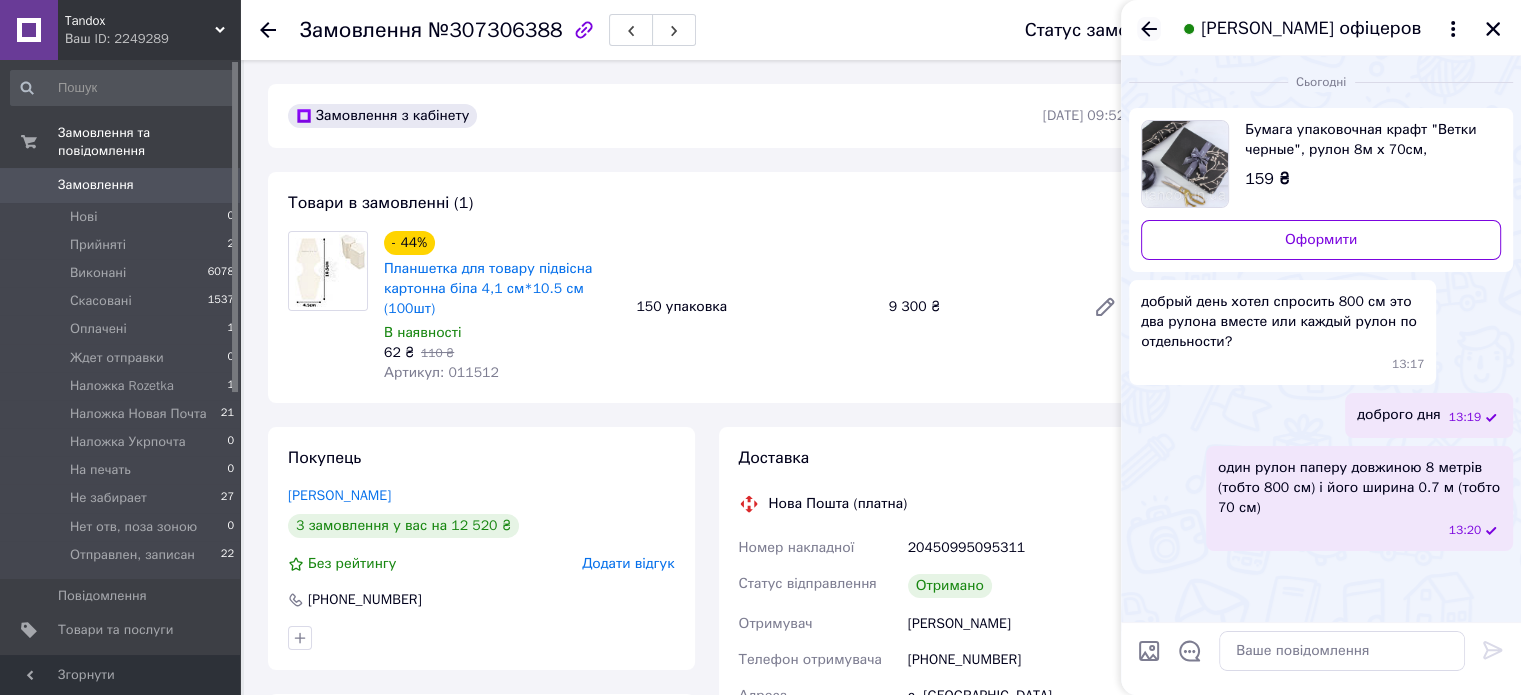 click 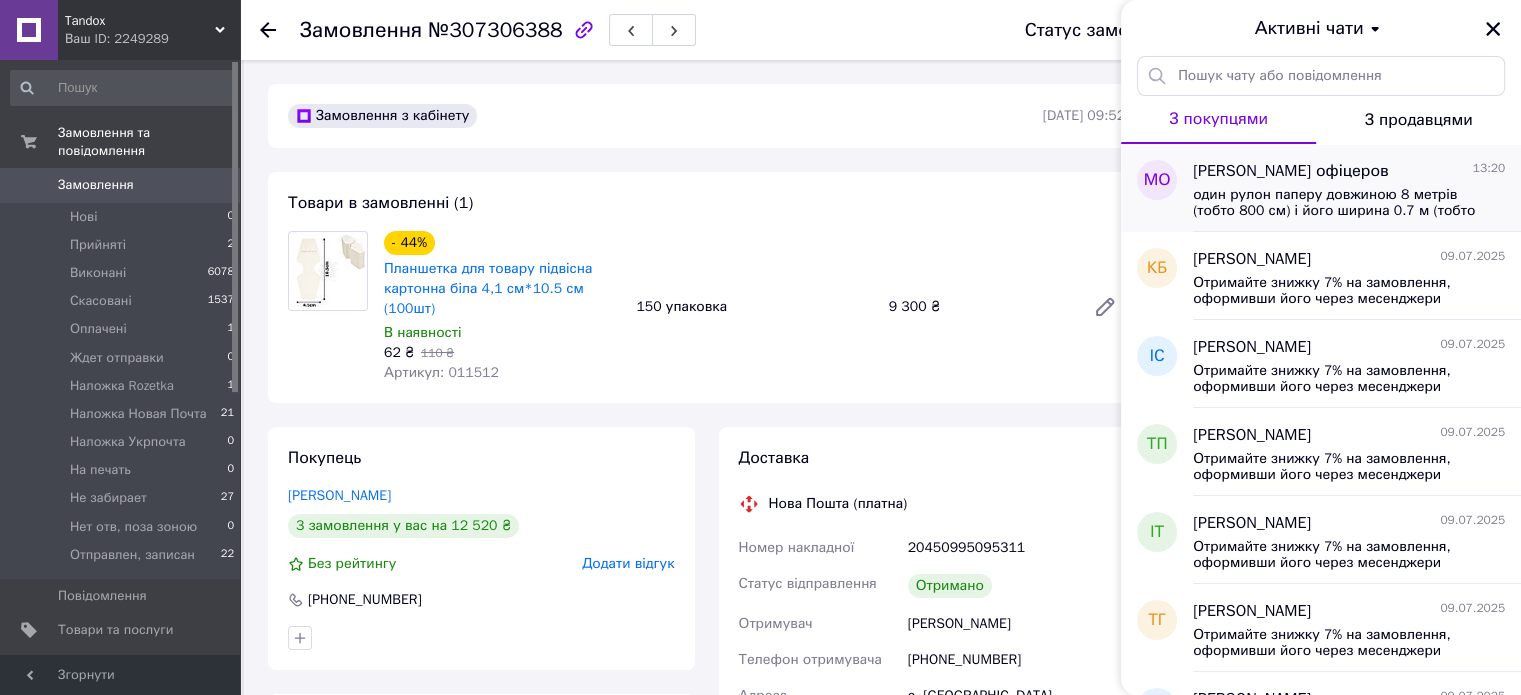 click on "матвій офіцеров" at bounding box center (1291, 171) 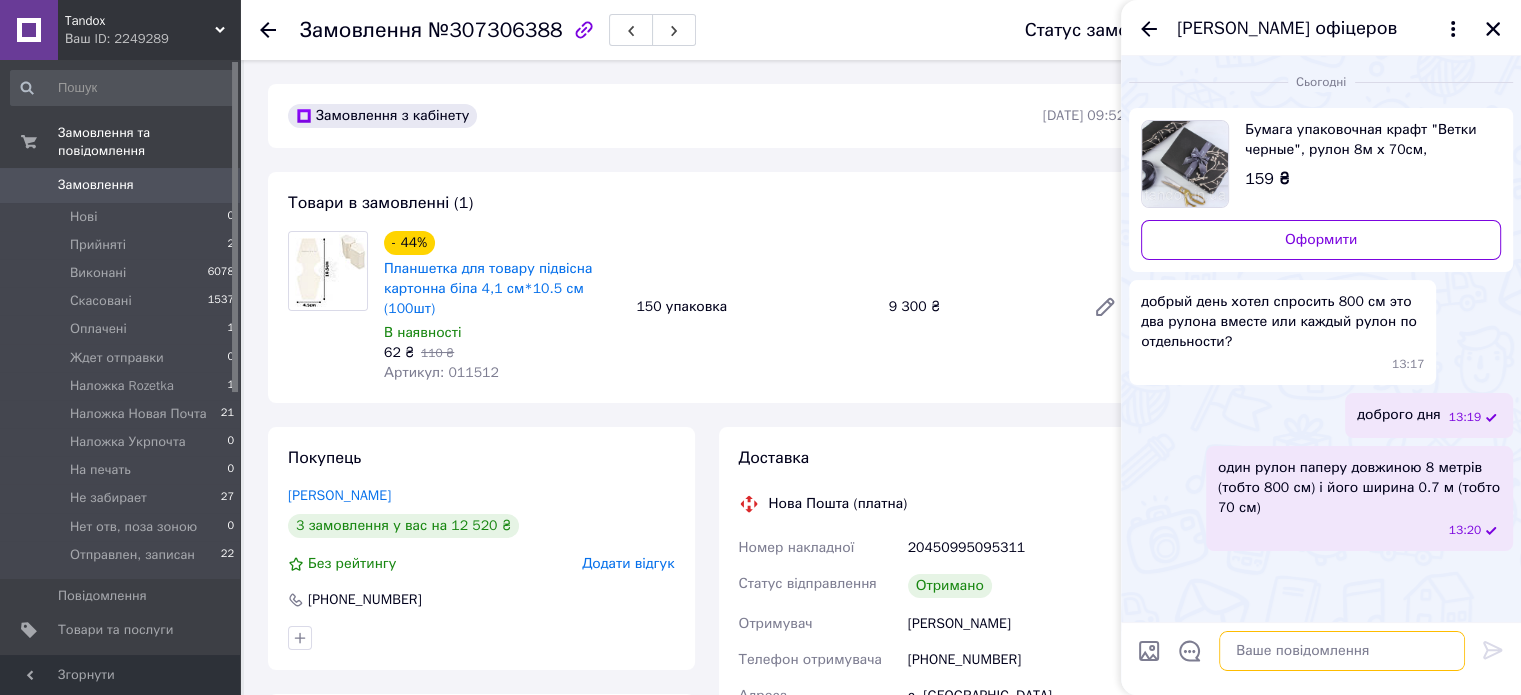 click at bounding box center (1342, 651) 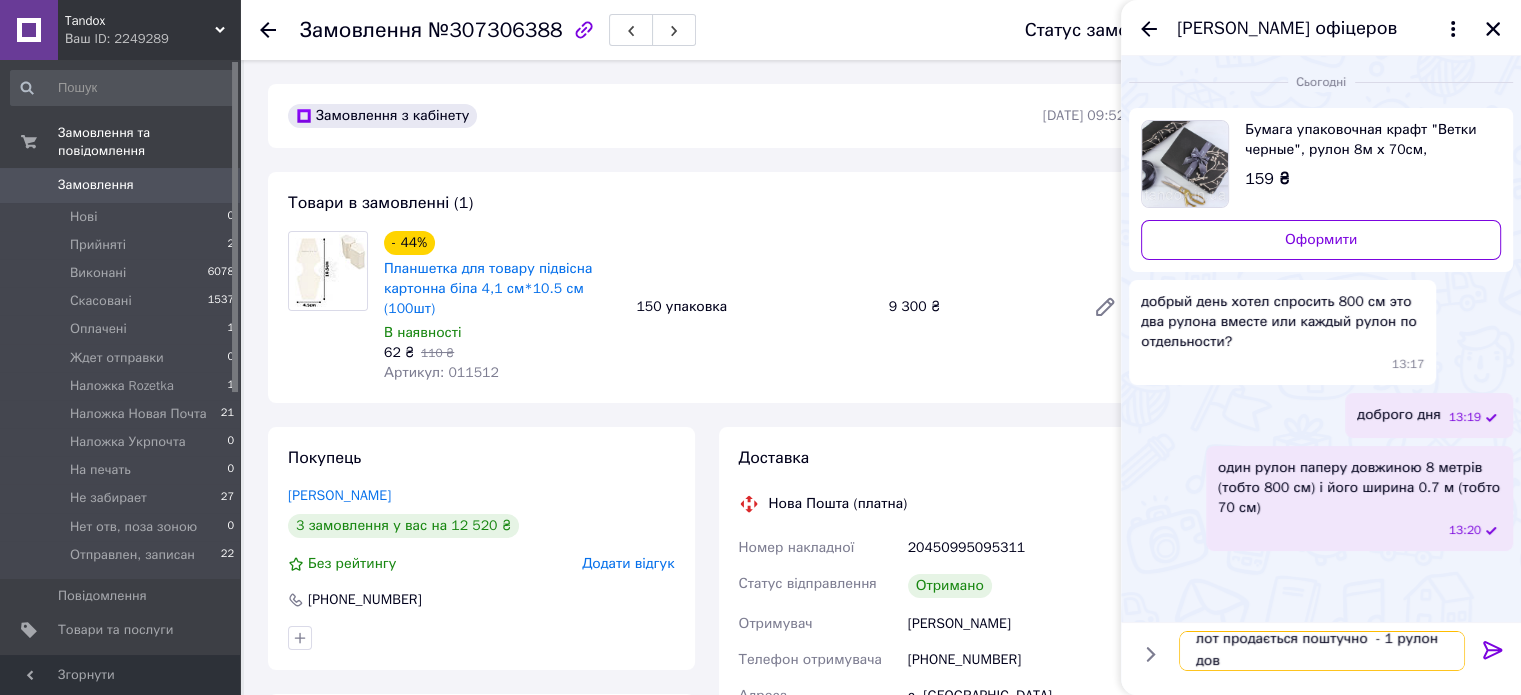 scroll, scrollTop: 1, scrollLeft: 0, axis: vertical 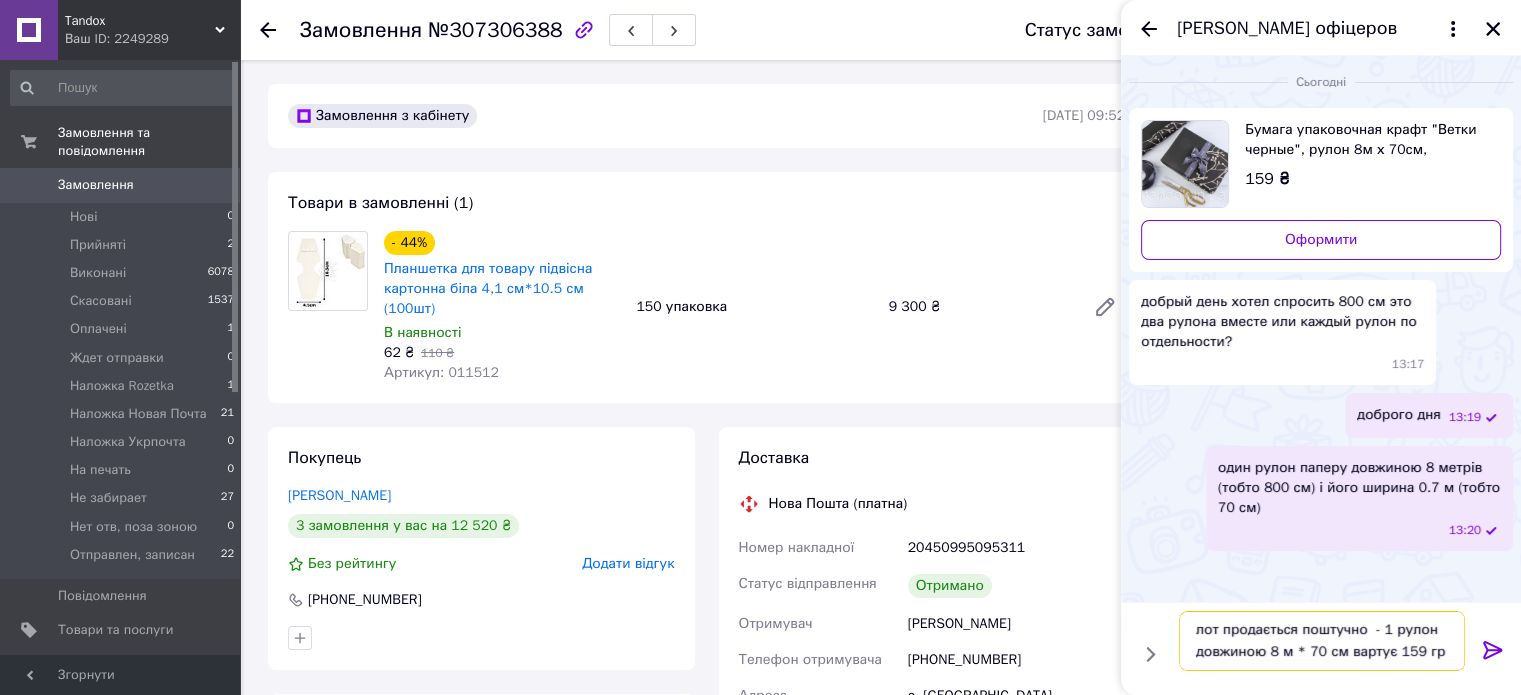 type on "лот продається поштучно  - 1 рулон довжиною 8 м * 70 см вартує 159 грн" 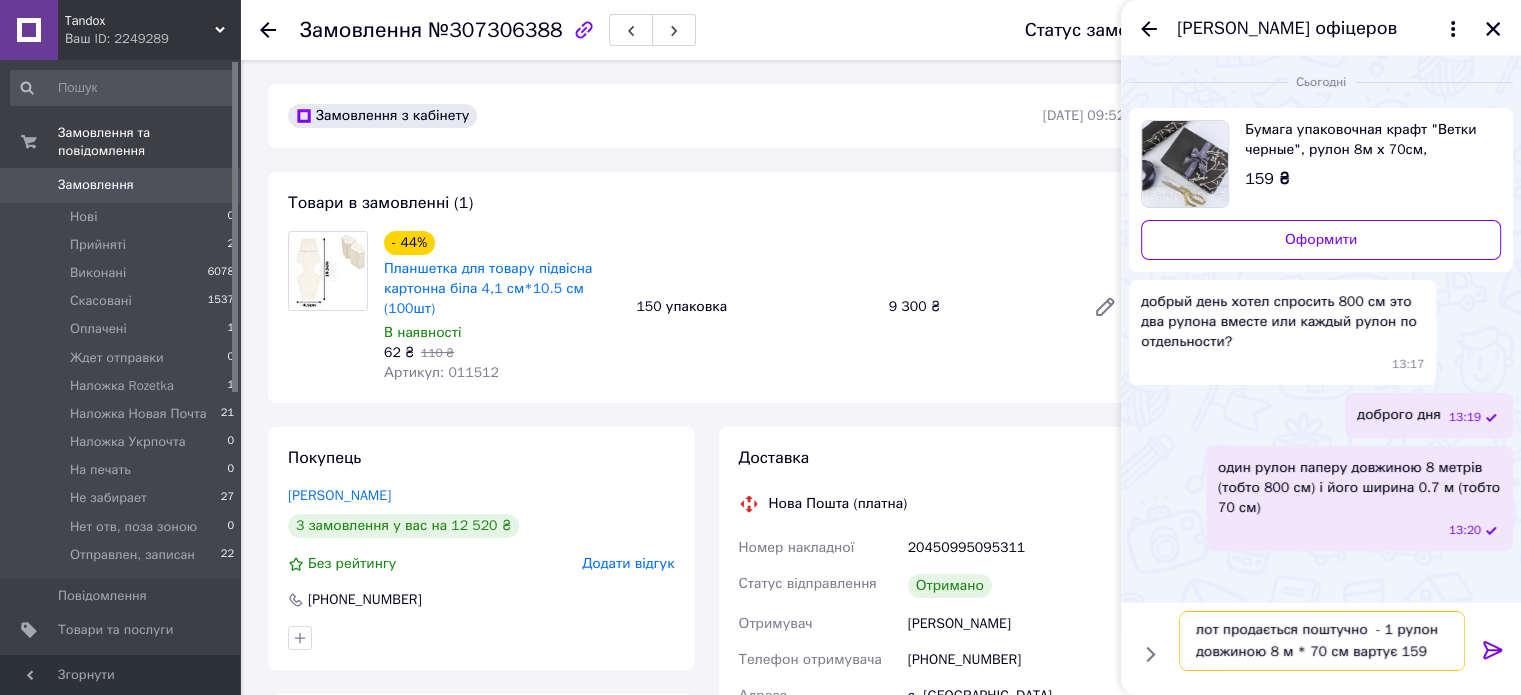 type 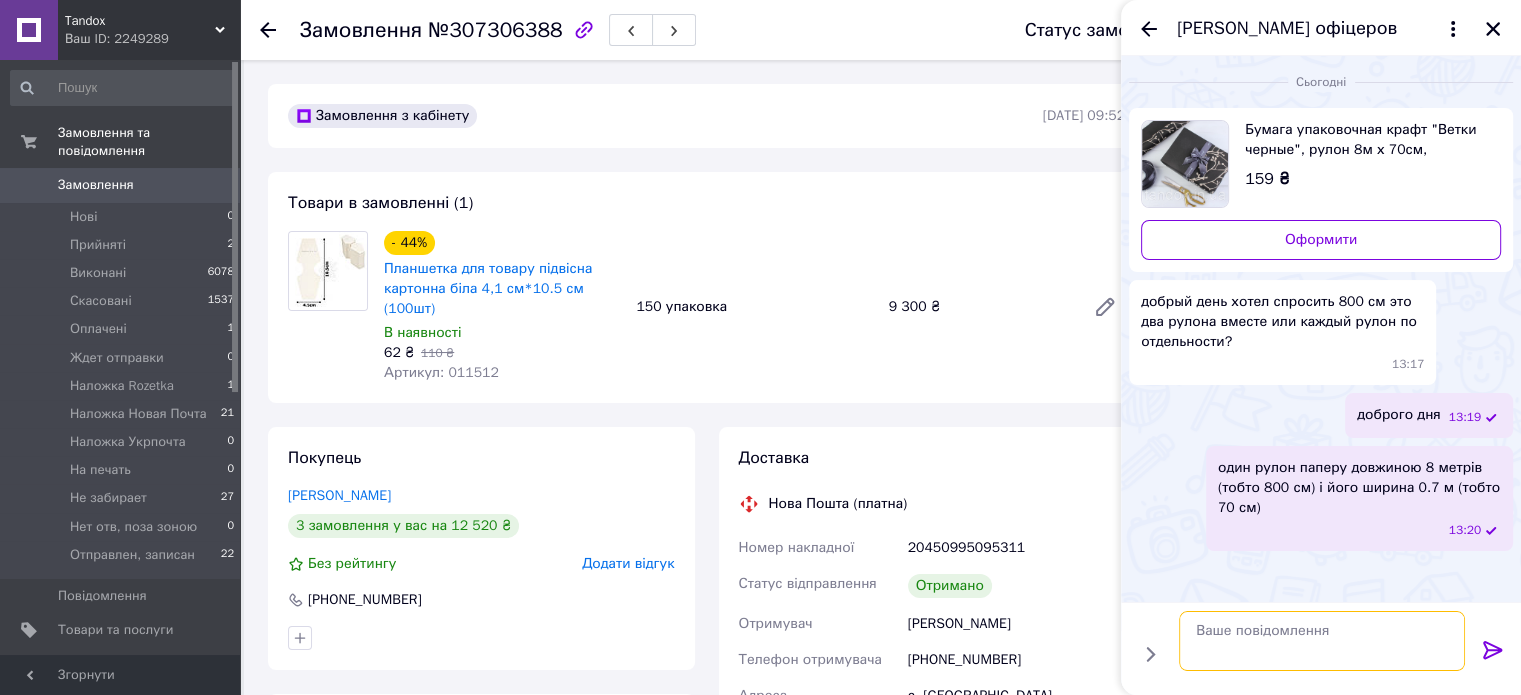 scroll, scrollTop: 0, scrollLeft: 0, axis: both 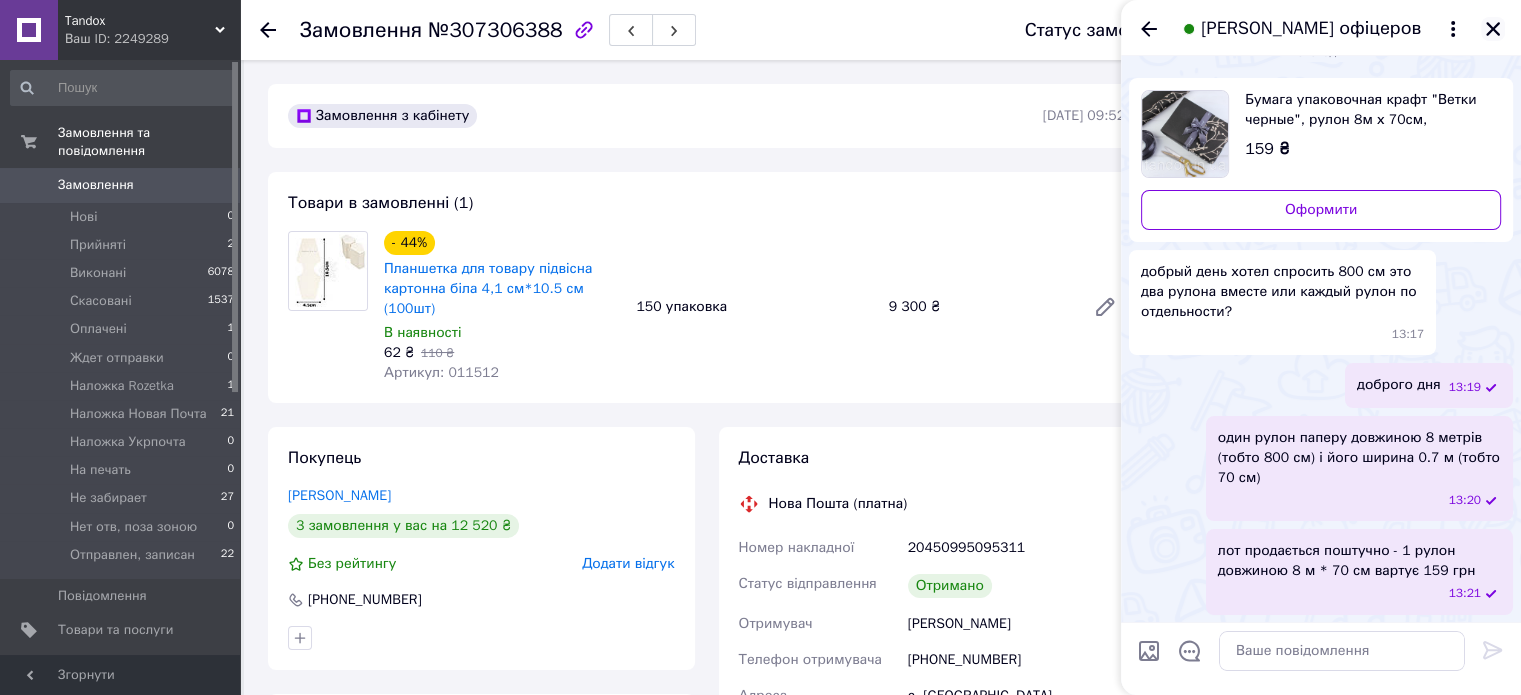 click 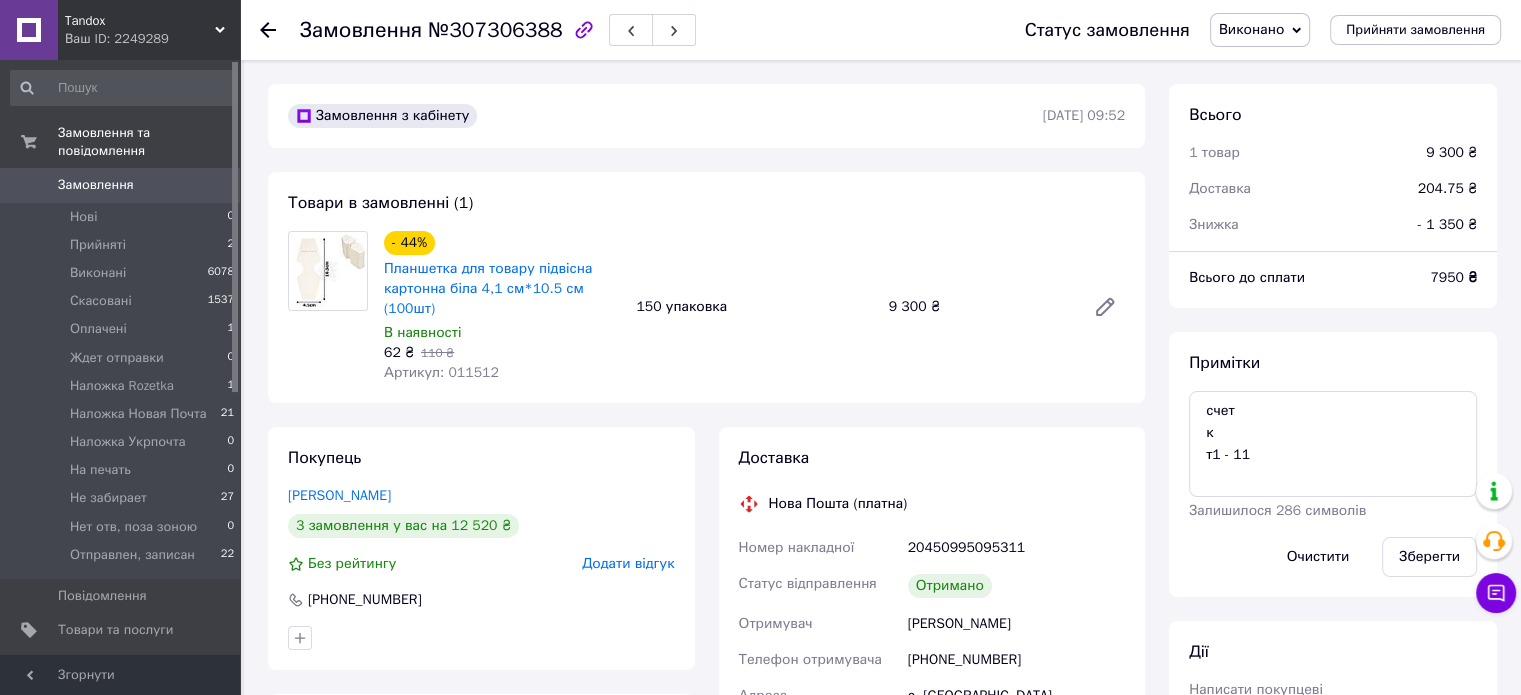 click on "Замовлення" at bounding box center [121, 185] 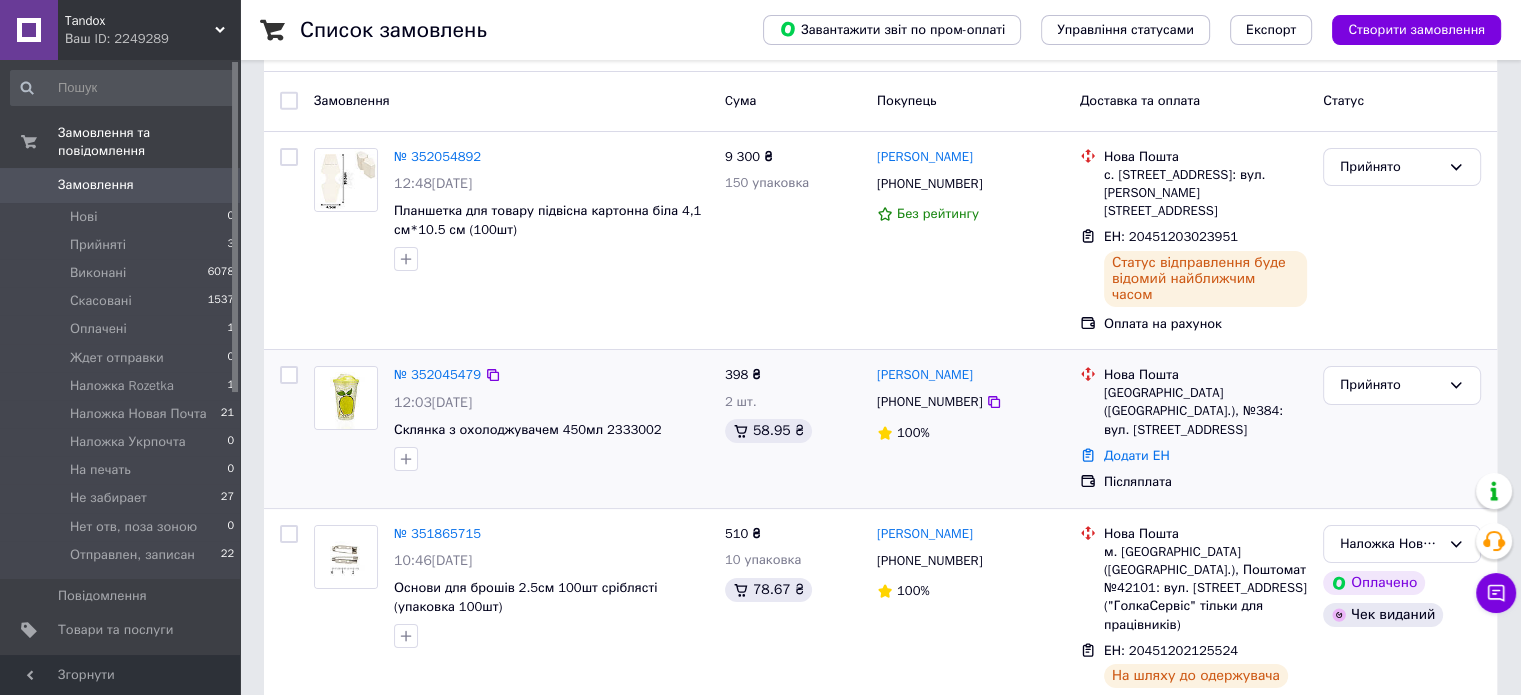 scroll, scrollTop: 200, scrollLeft: 0, axis: vertical 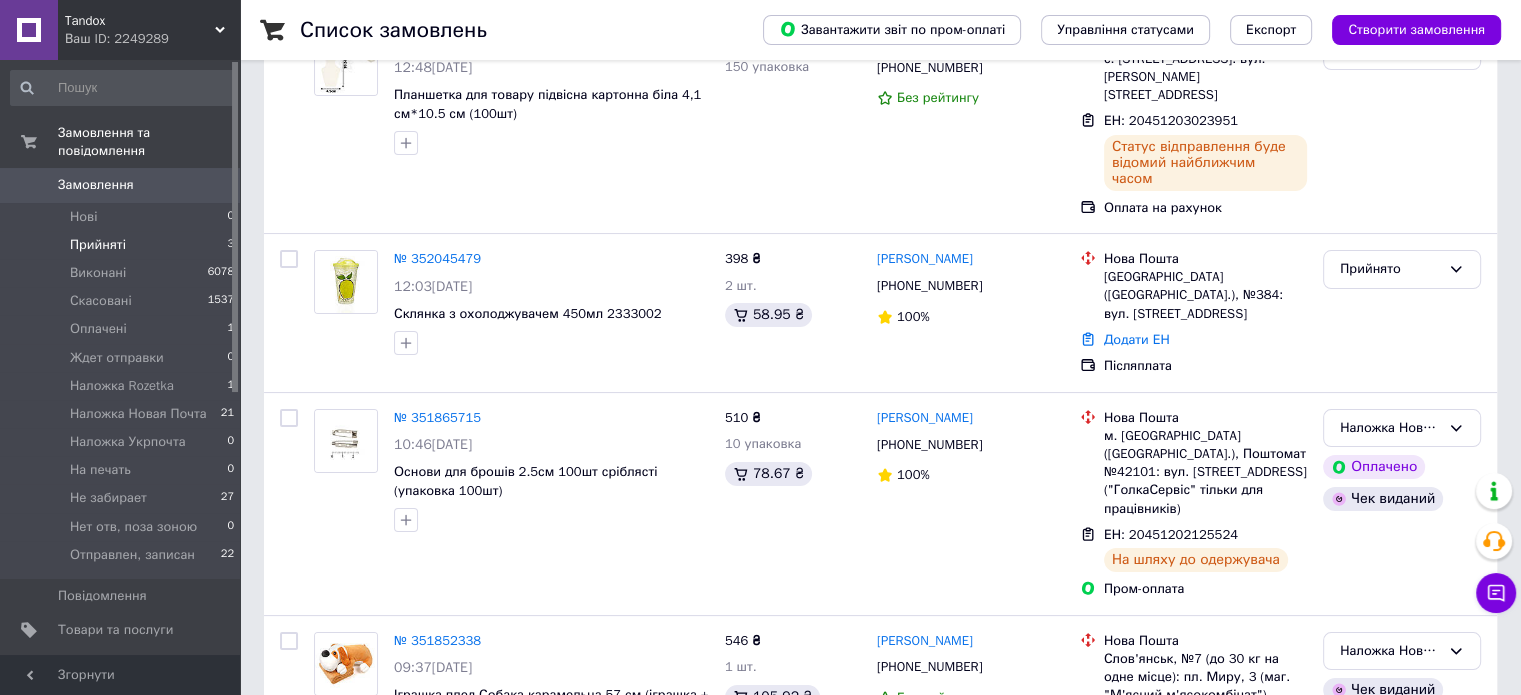 click on "Прийняті 3" at bounding box center [123, 245] 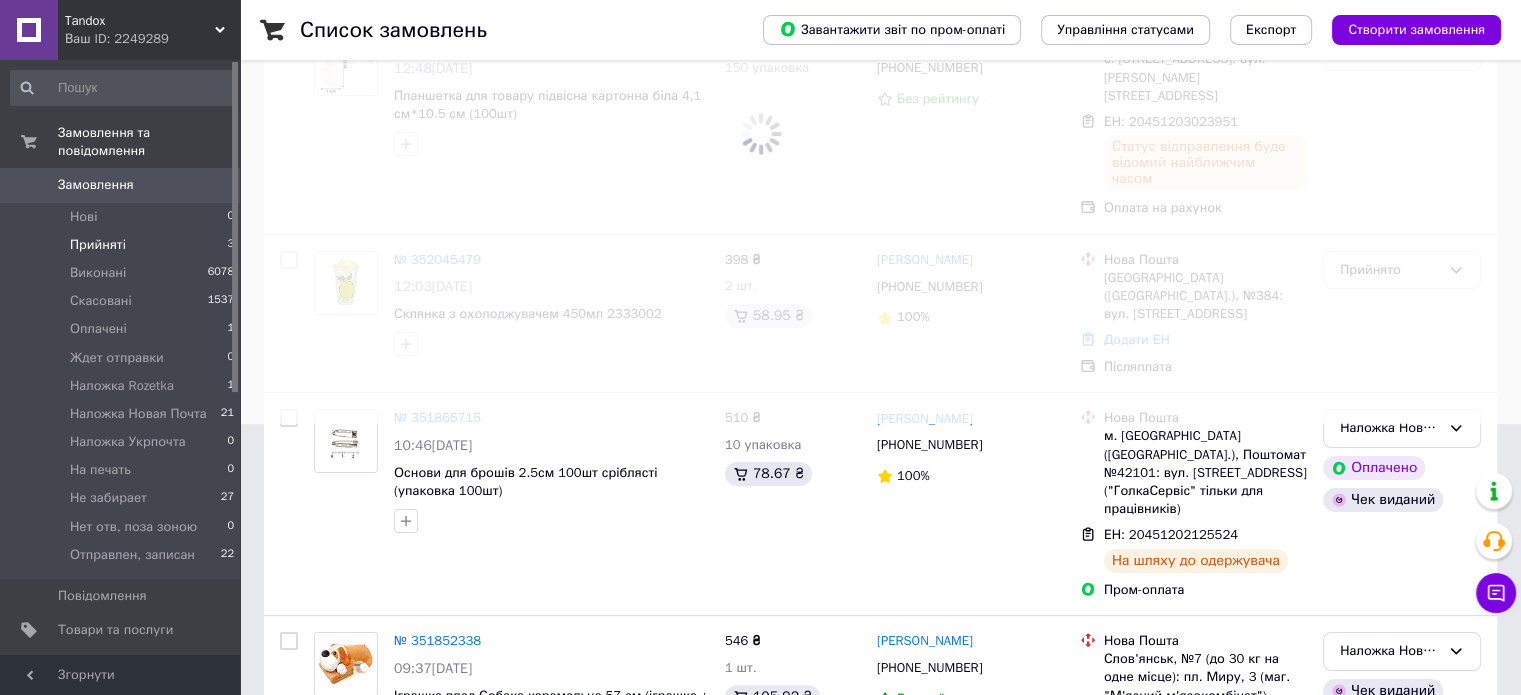scroll, scrollTop: 0, scrollLeft: 0, axis: both 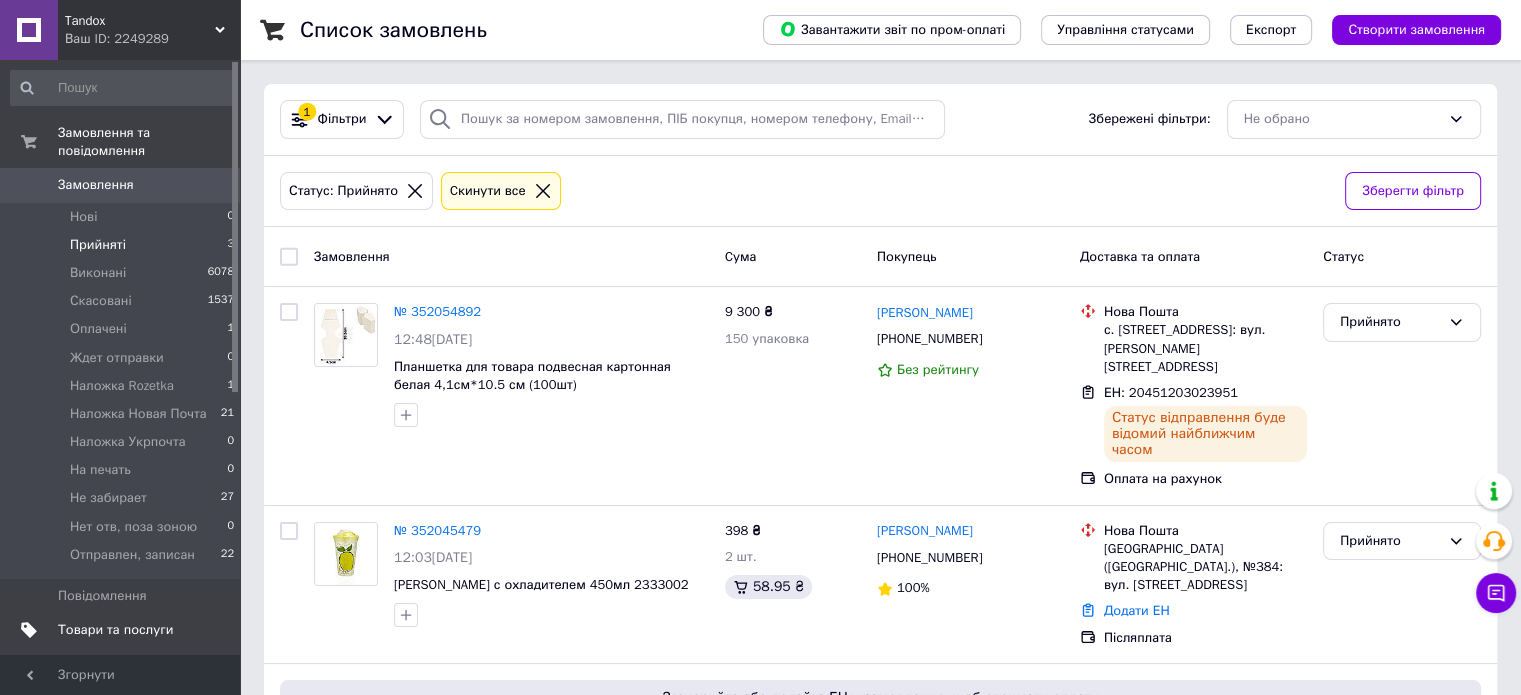 click on "Товари та послуги" at bounding box center [115, 630] 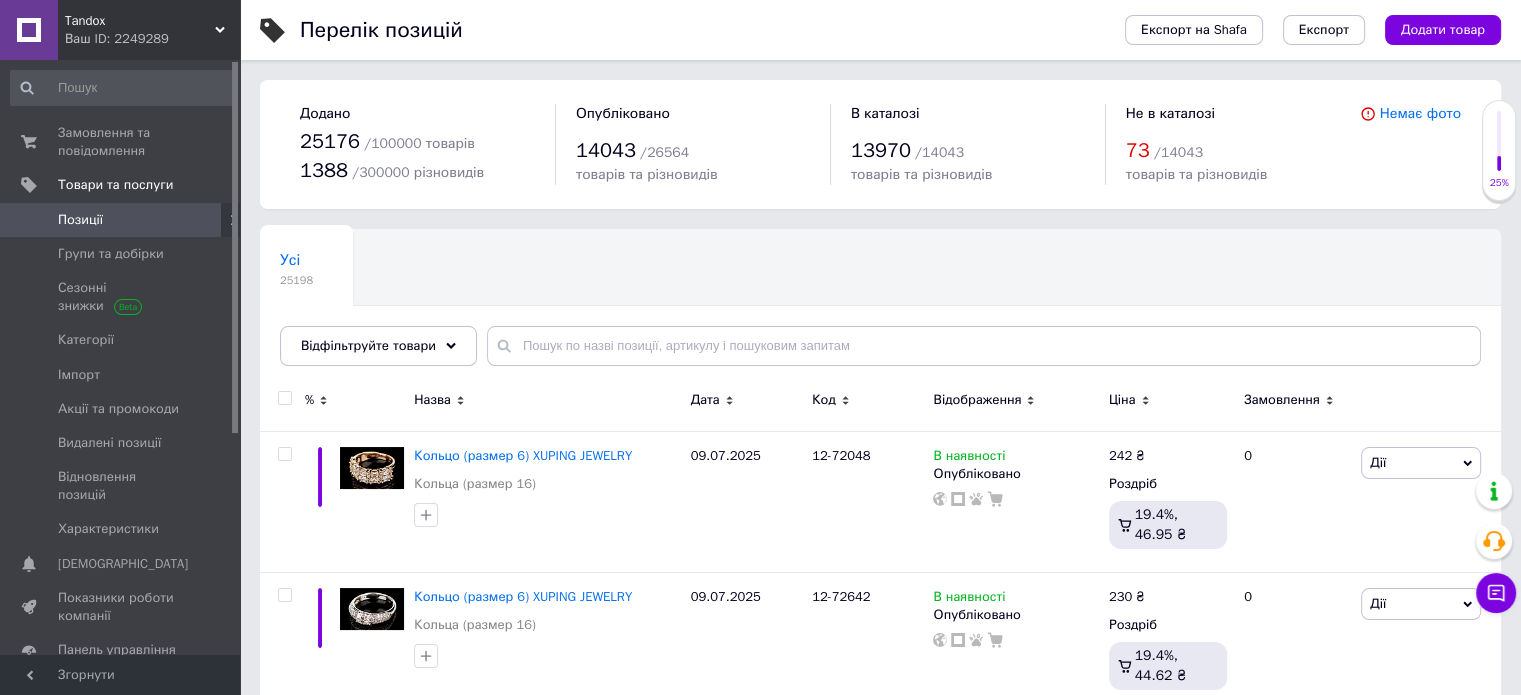 click on "Позиції" at bounding box center [121, 220] 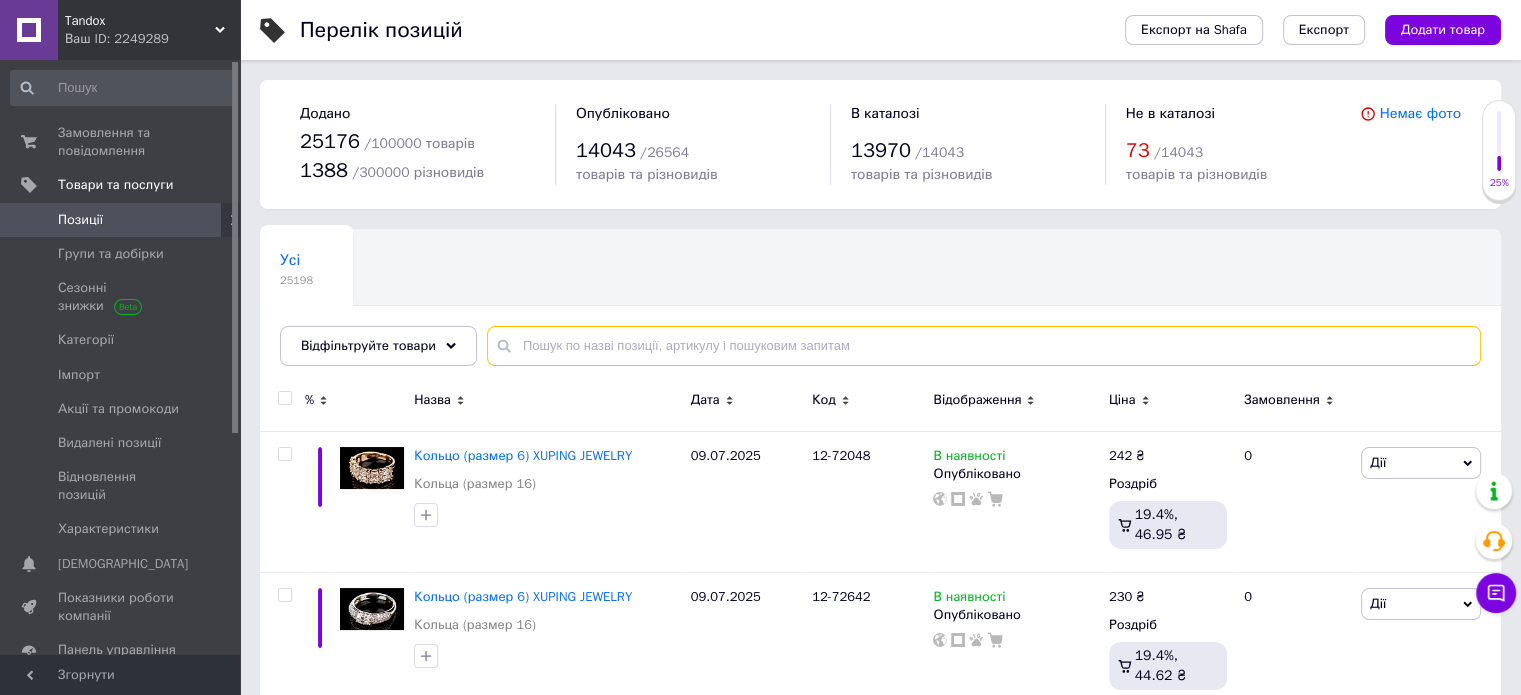 paste on "023330" 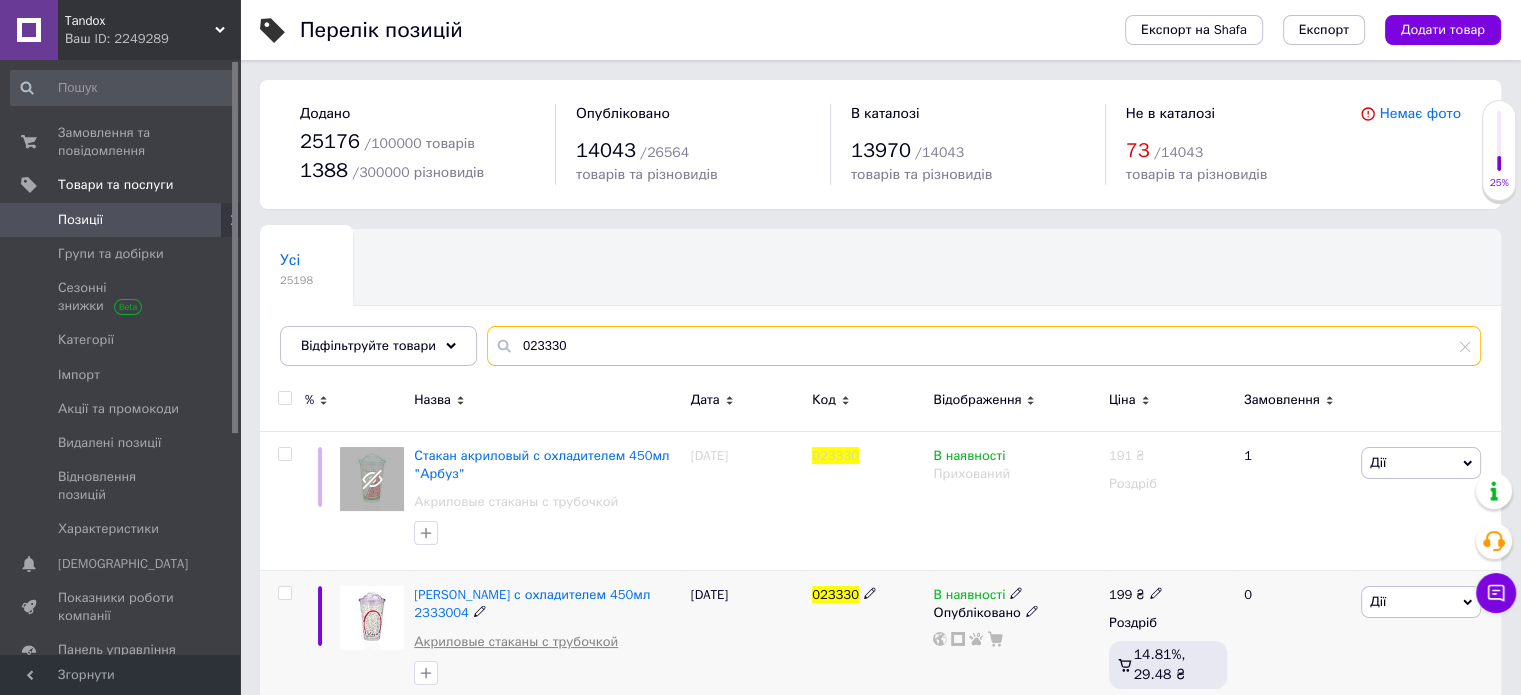 type on "023330" 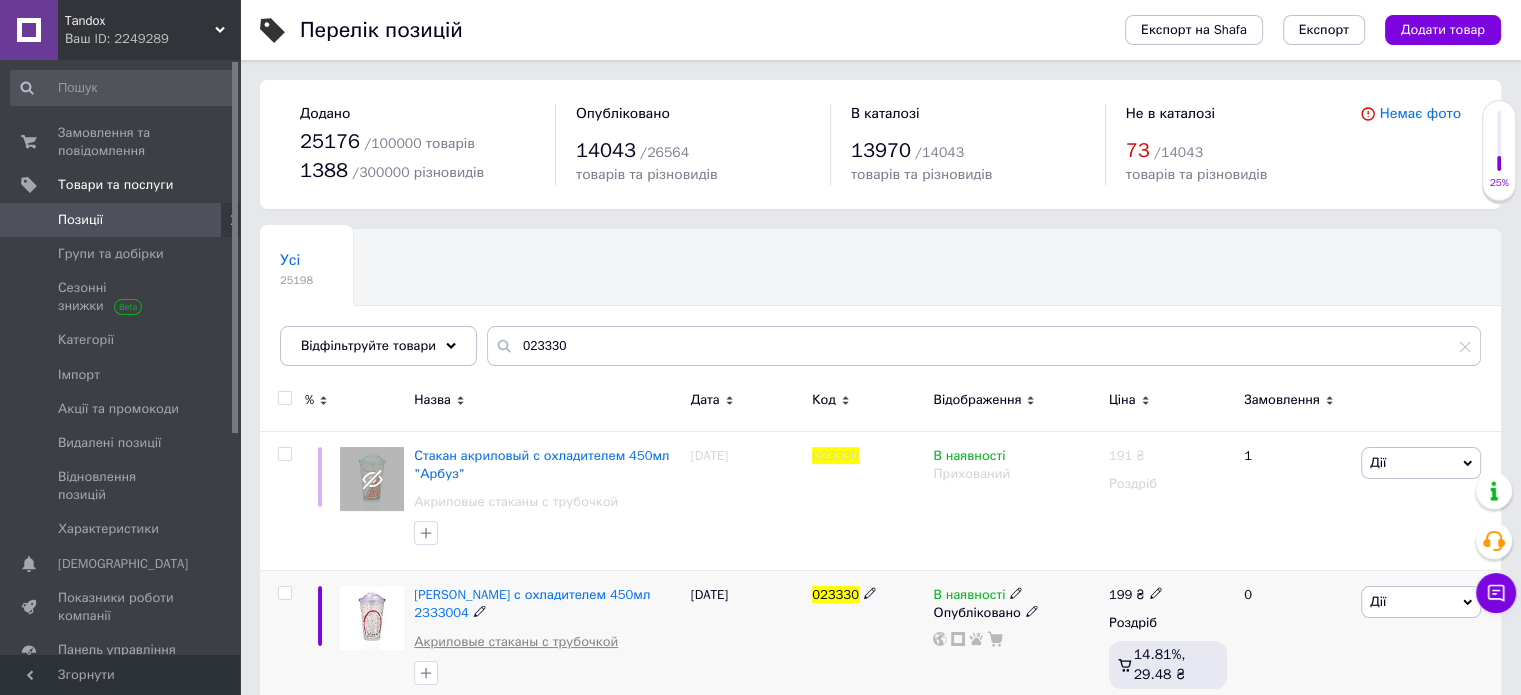 click on "Акриловые стаканы с трубочкой" at bounding box center (516, 642) 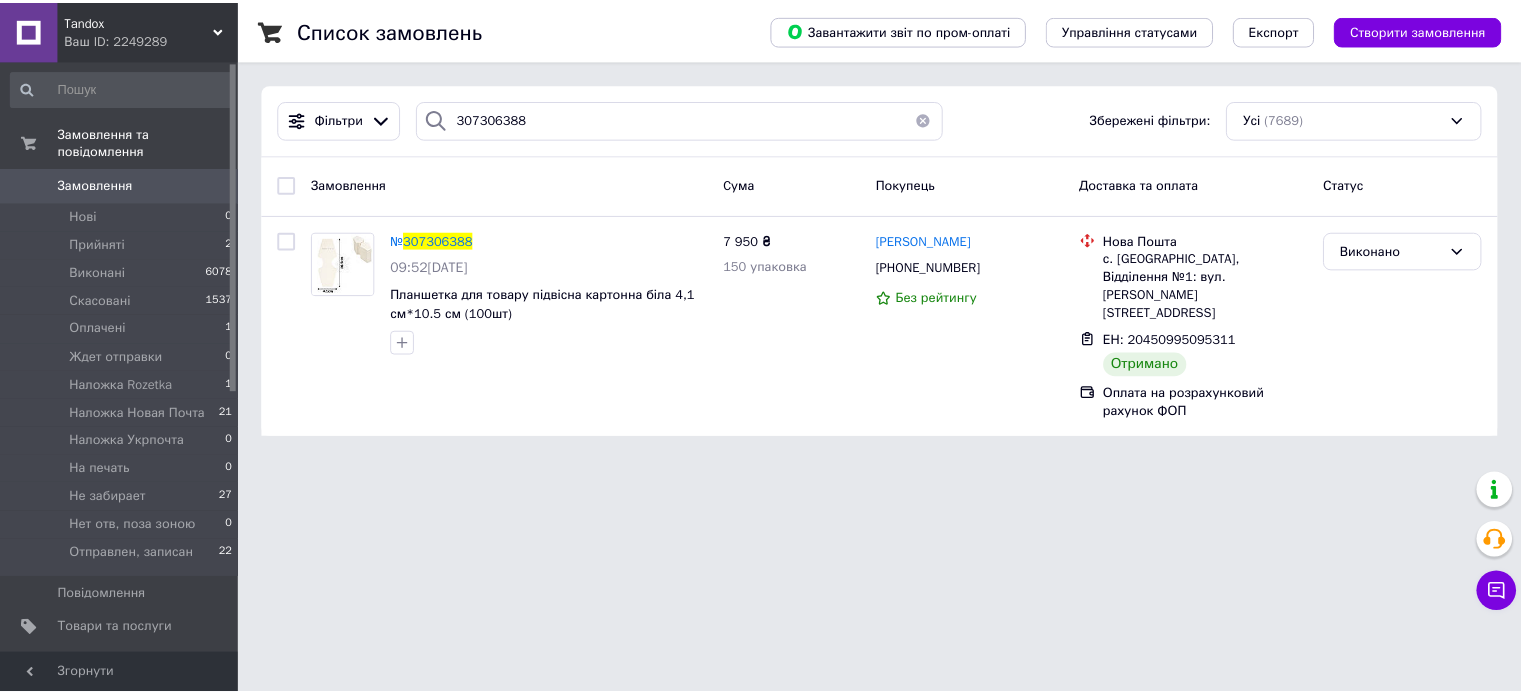 scroll, scrollTop: 0, scrollLeft: 0, axis: both 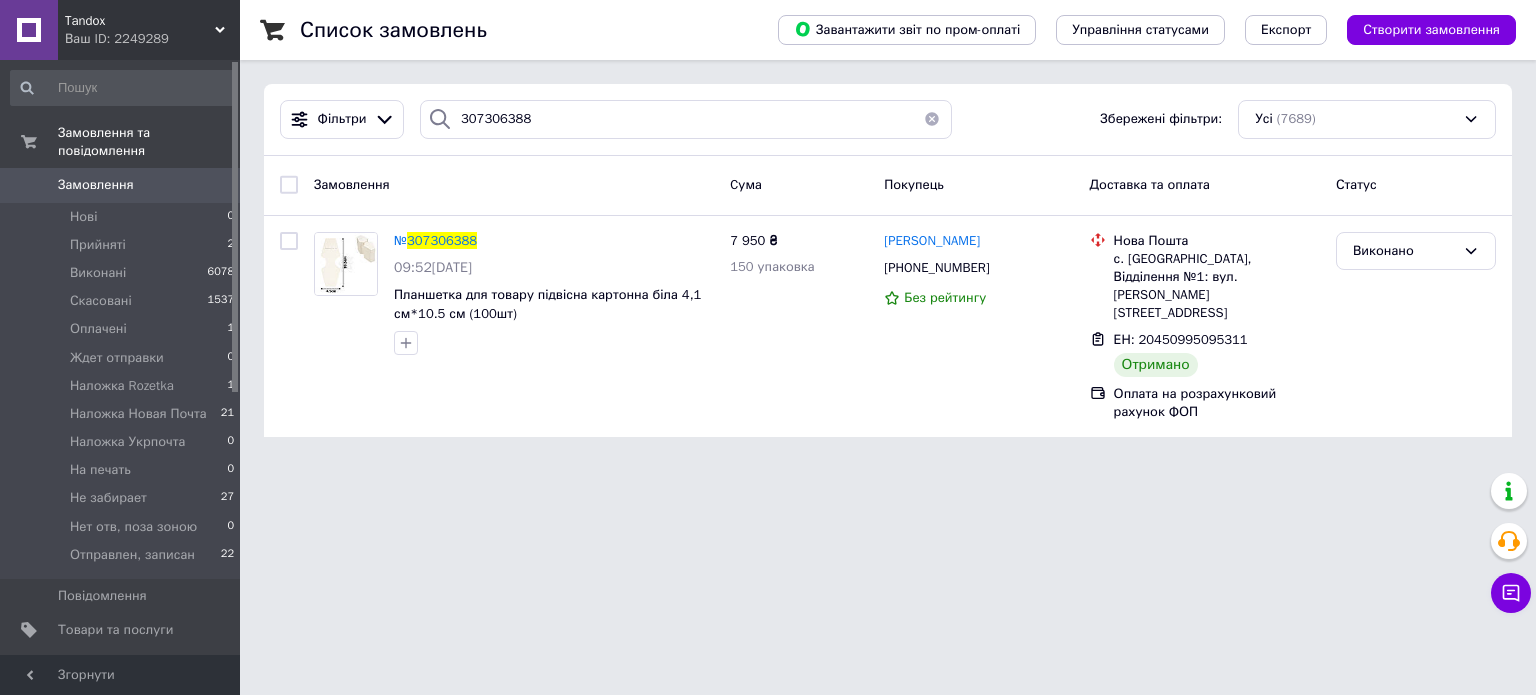 click on "Завантажити звіт по пром-оплаті Управління статусами Експорт Створити замовлення" at bounding box center [1127, 30] 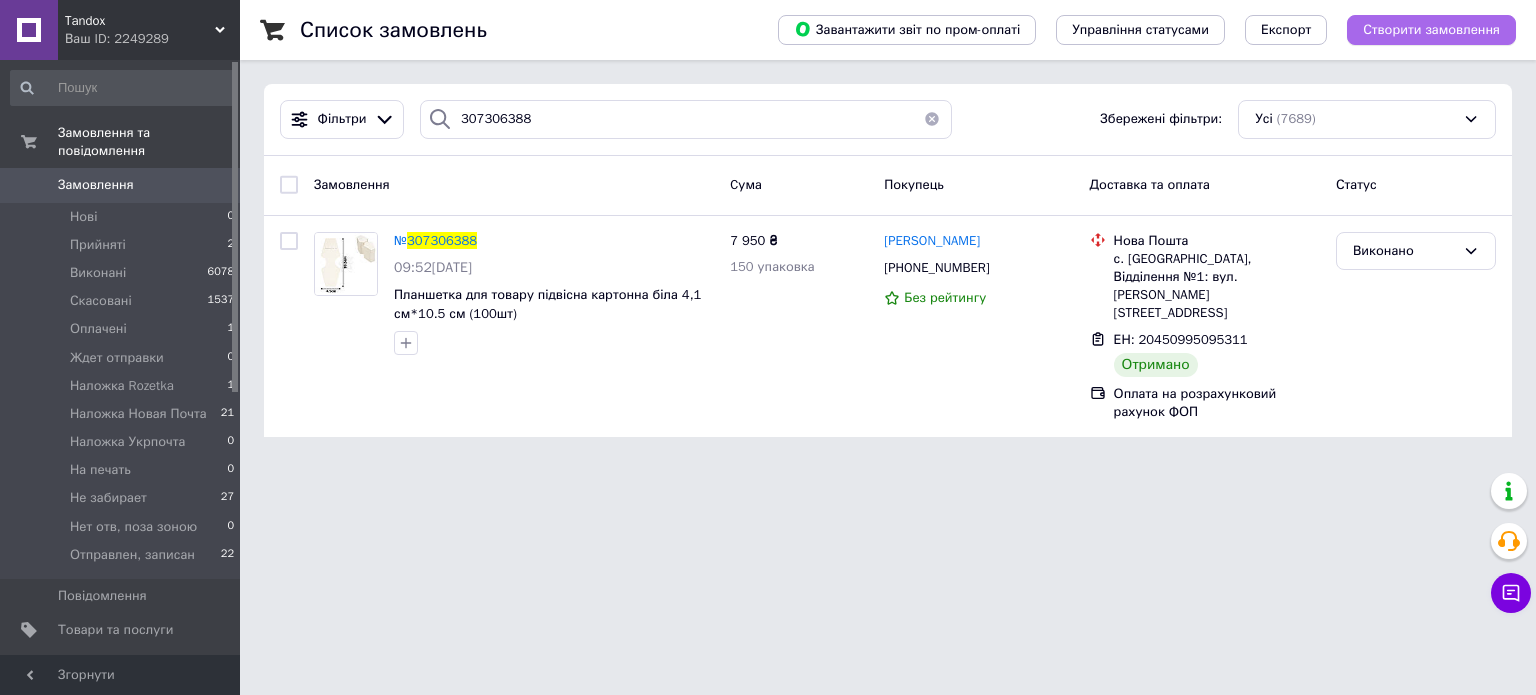 click on "Створити замовлення" at bounding box center [1431, 30] 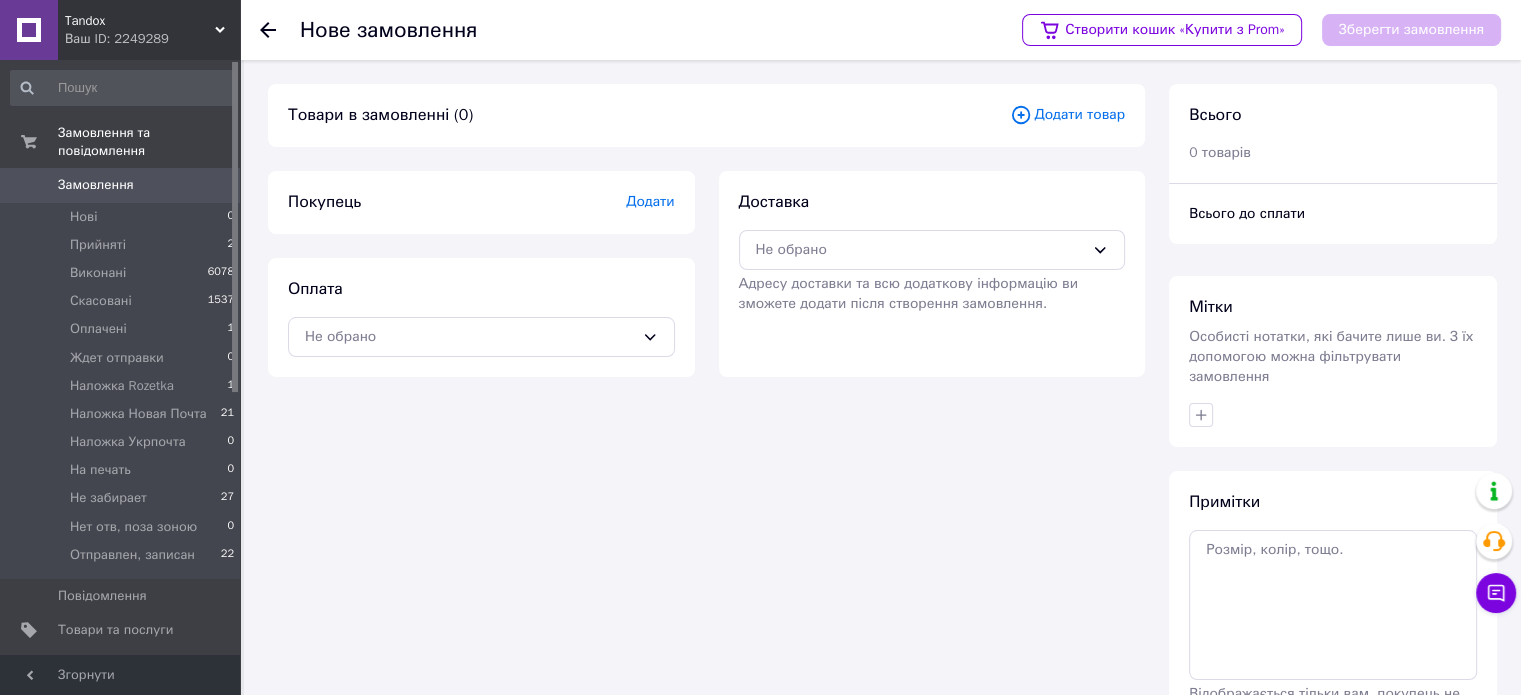 click on "Додати товар" at bounding box center (1067, 115) 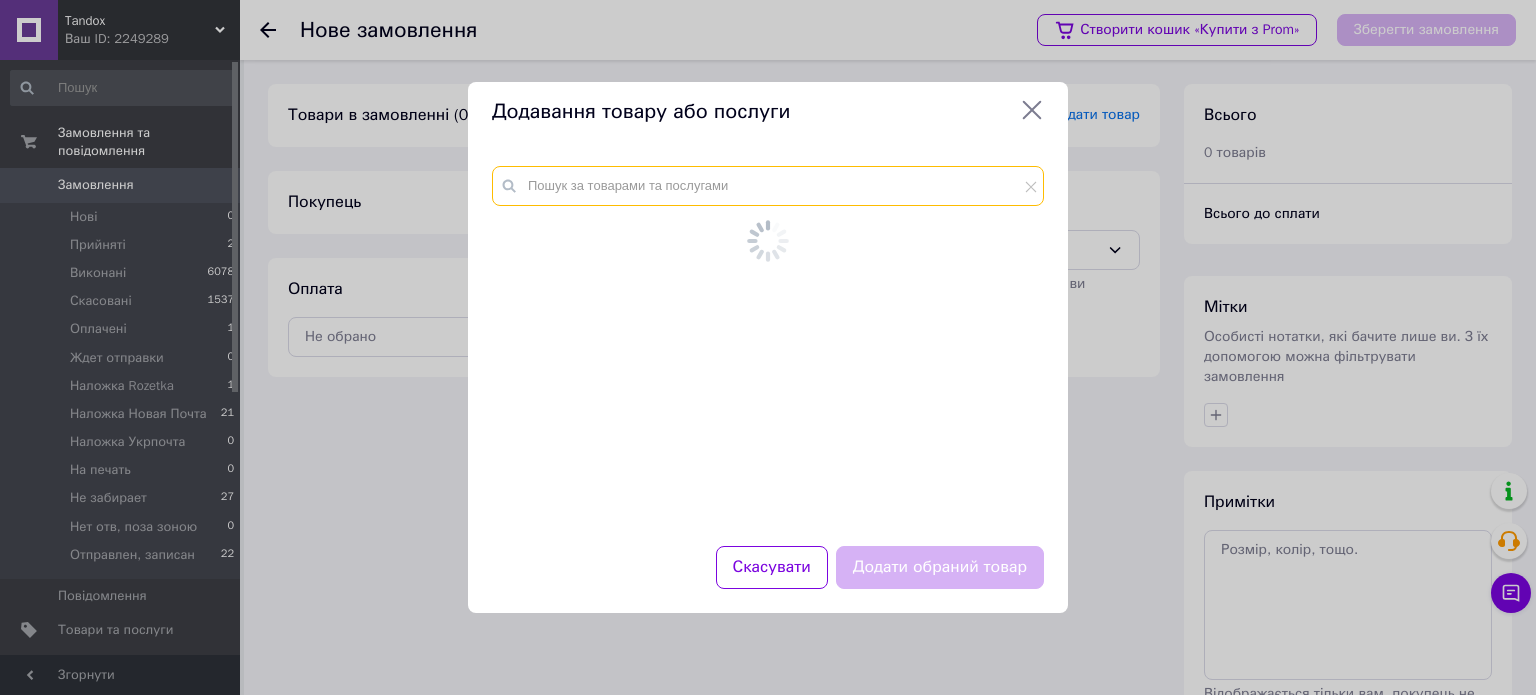 click at bounding box center (768, 186) 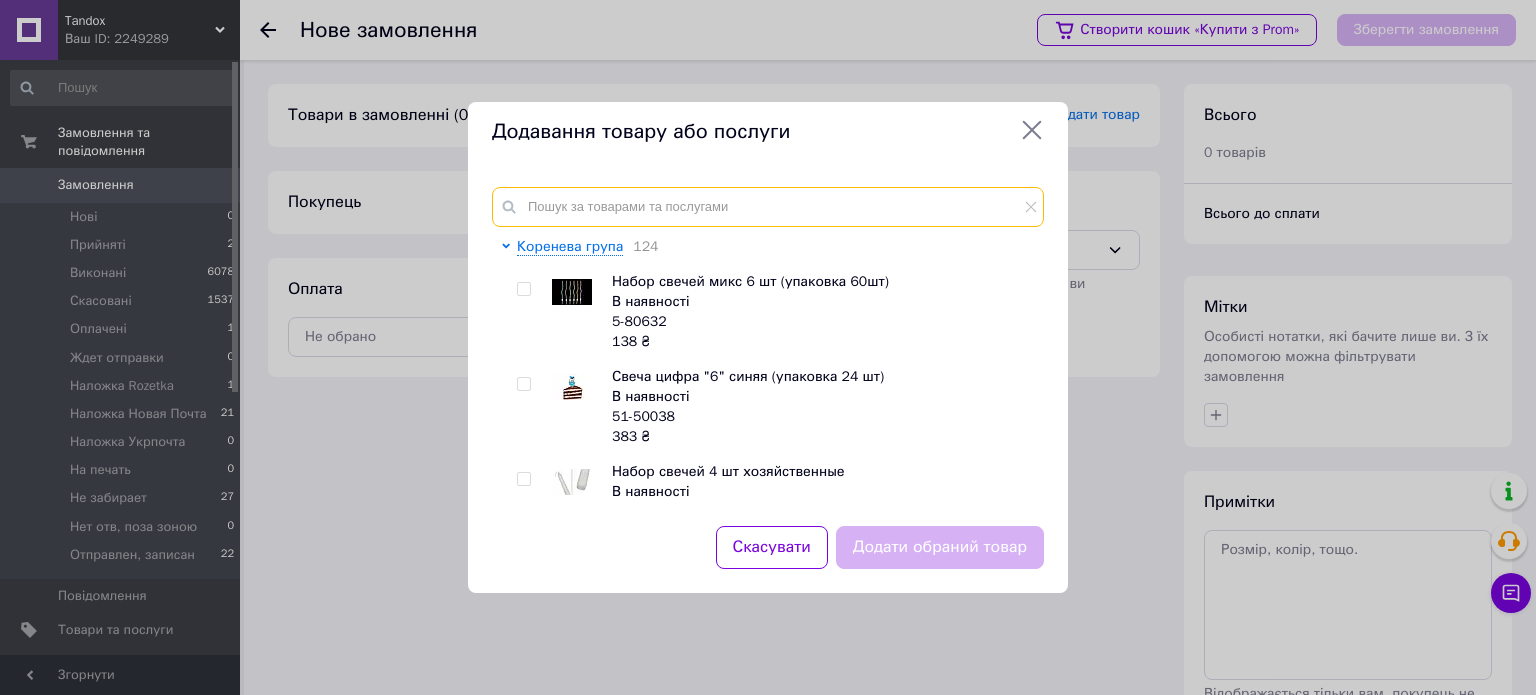 paste on "011512" 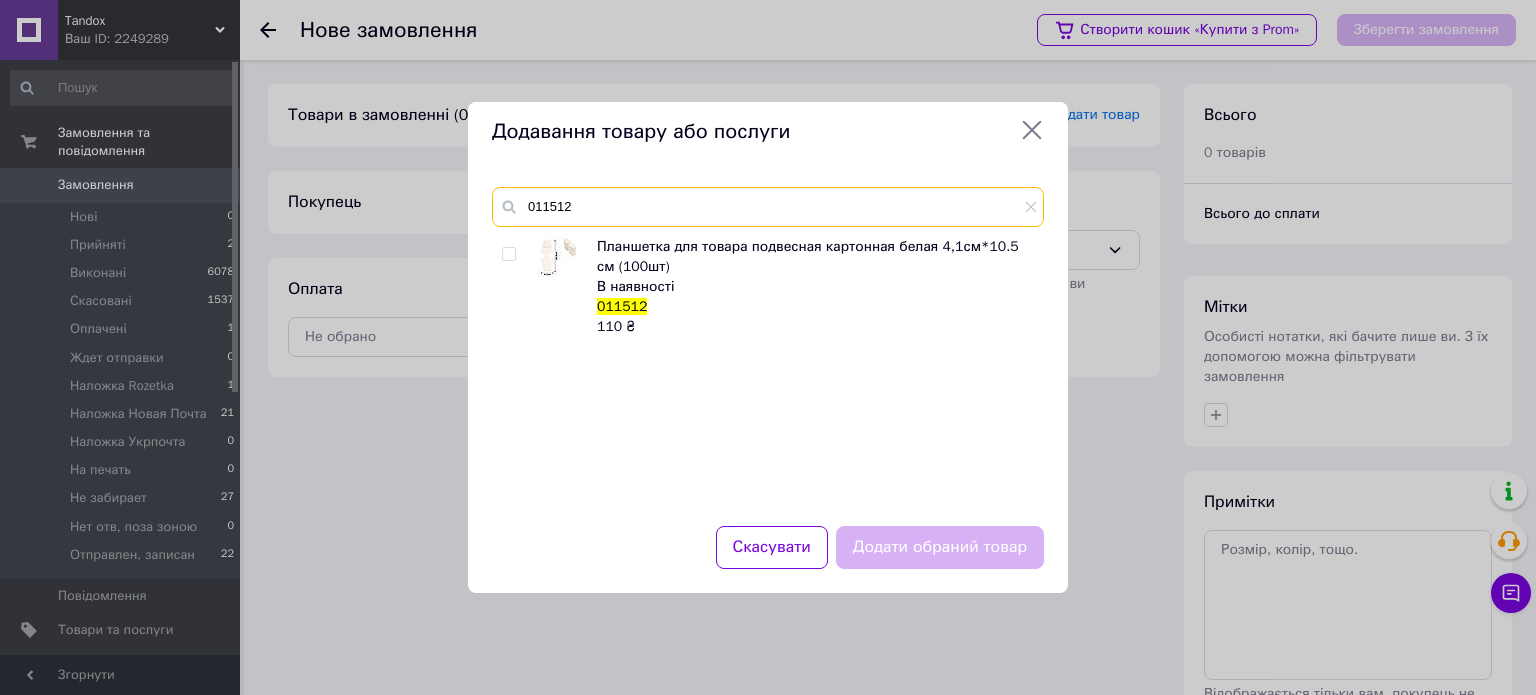type on "011512" 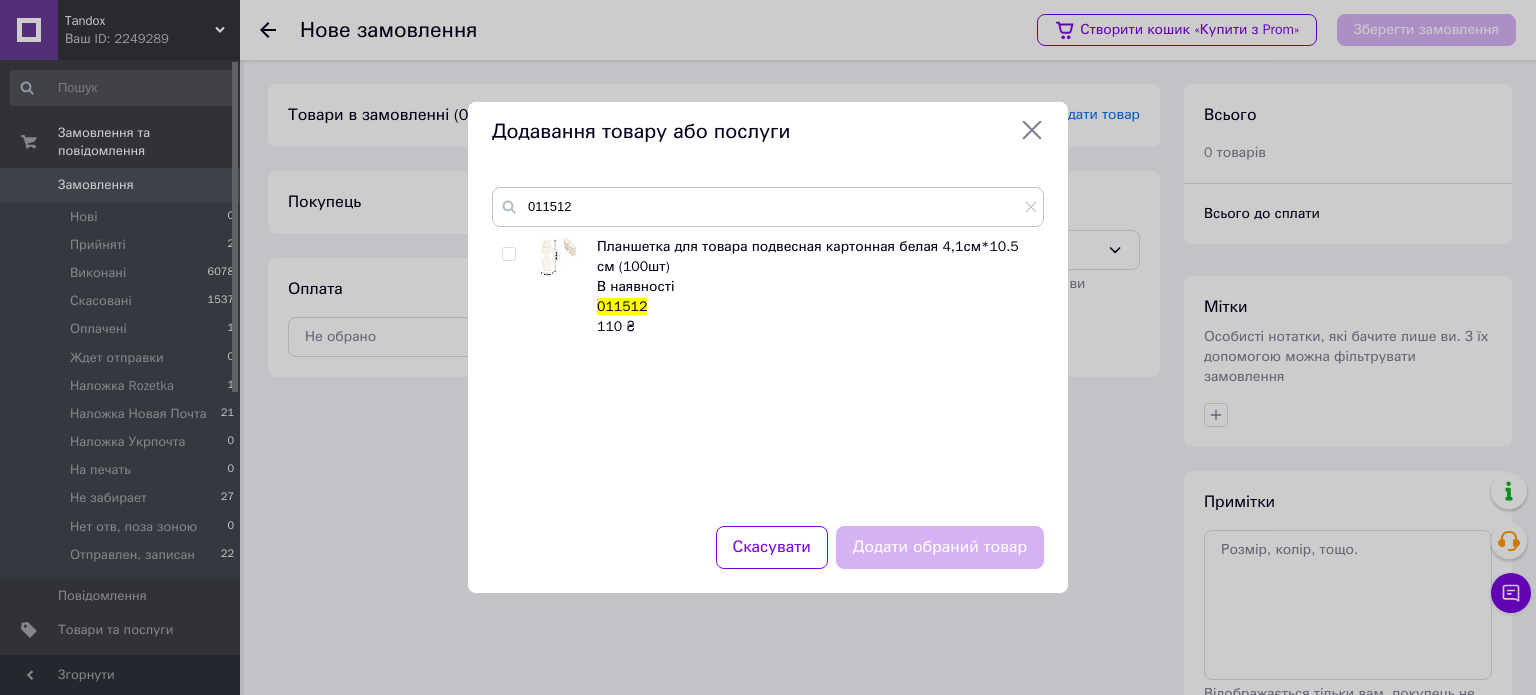 click at bounding box center [508, 254] 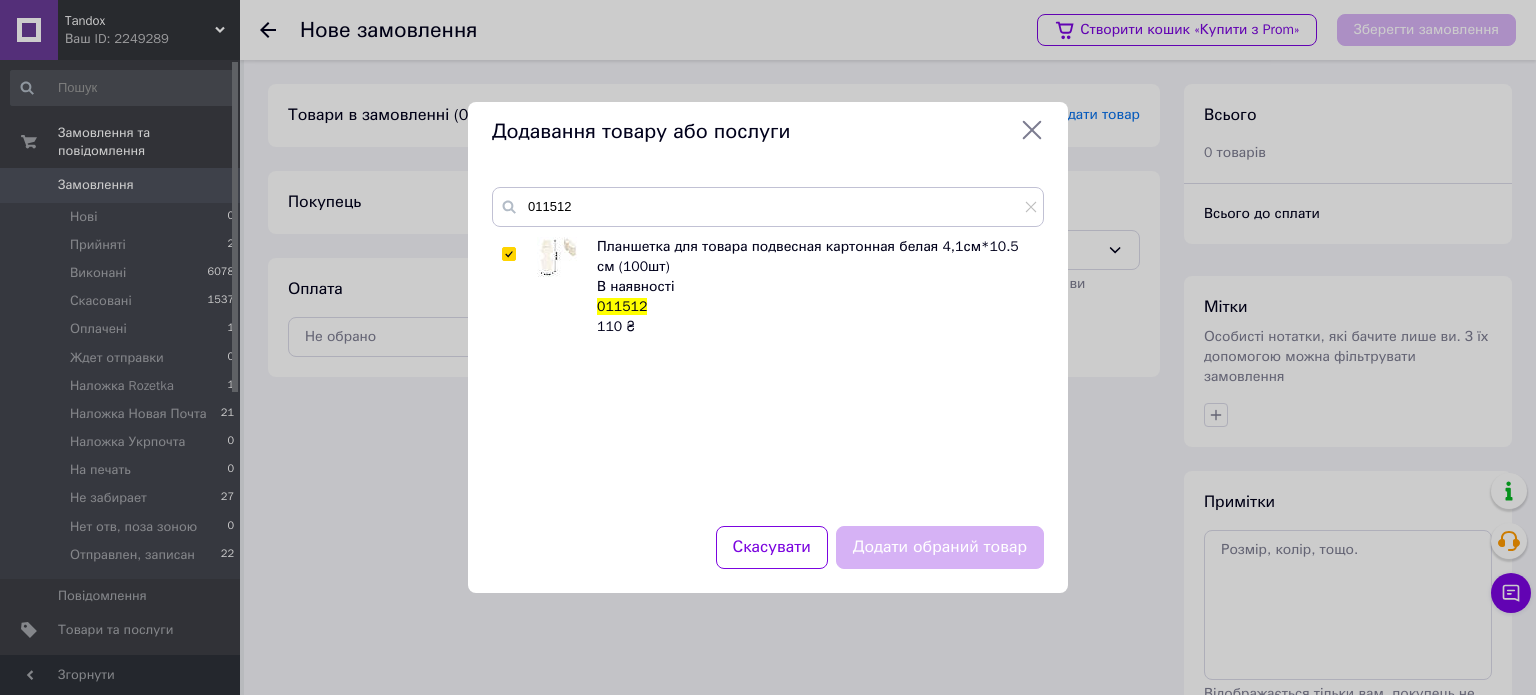 checkbox on "true" 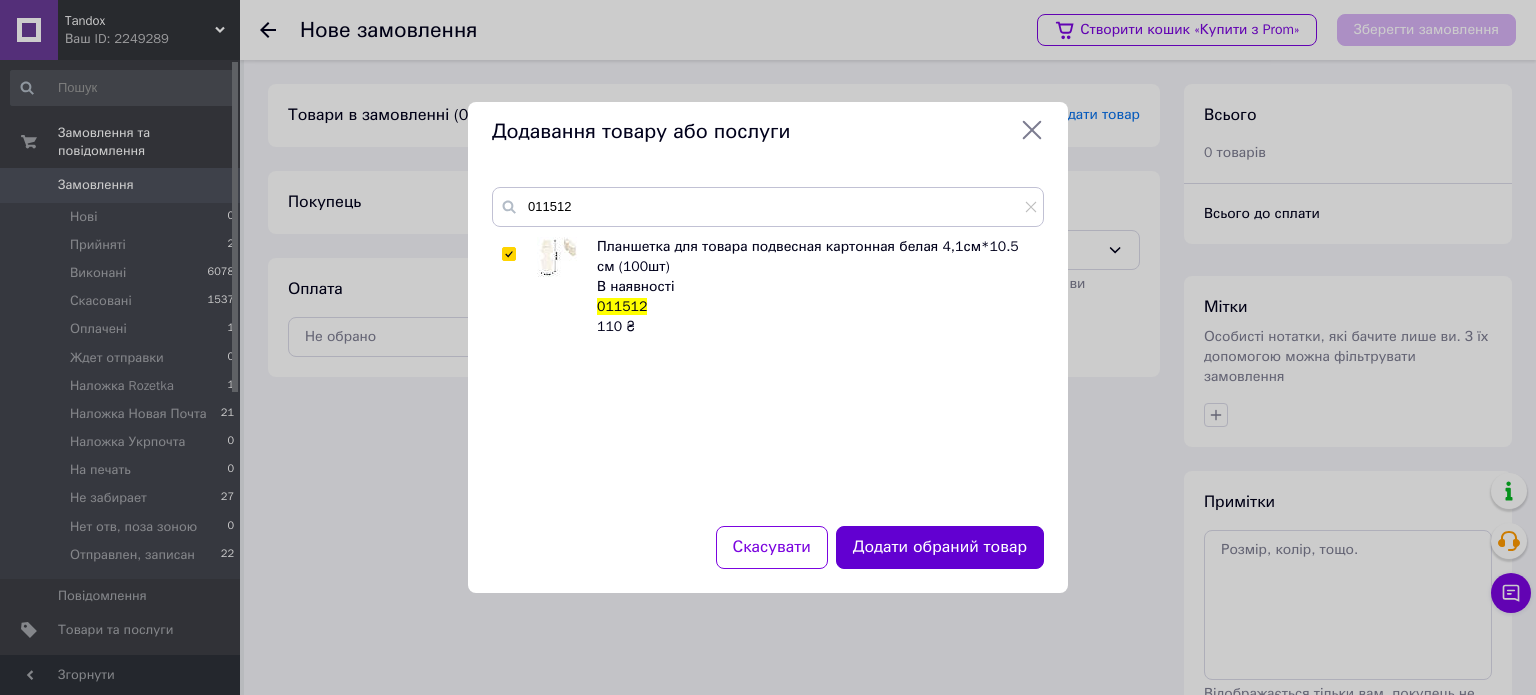 click on "Додати обраний товар" at bounding box center (940, 547) 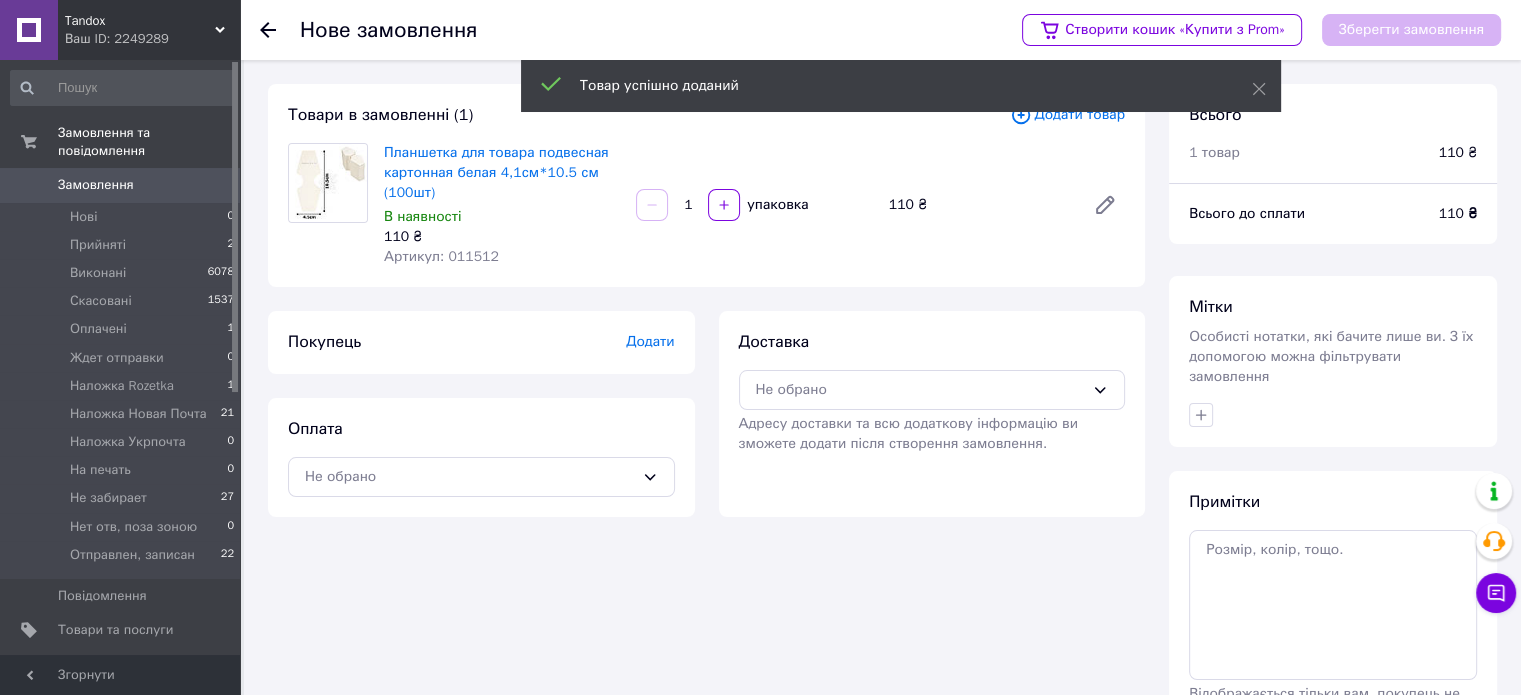 click on "1" at bounding box center [688, 205] 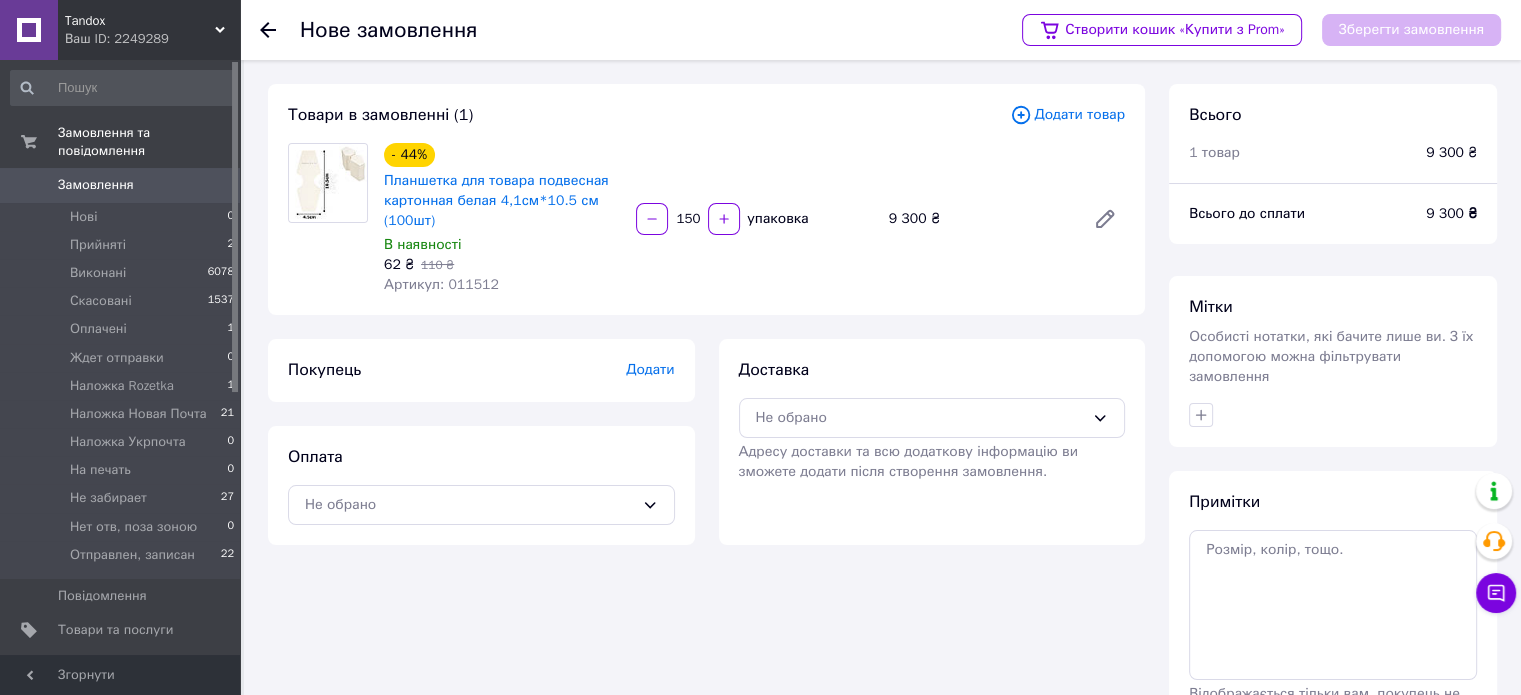 type on "150" 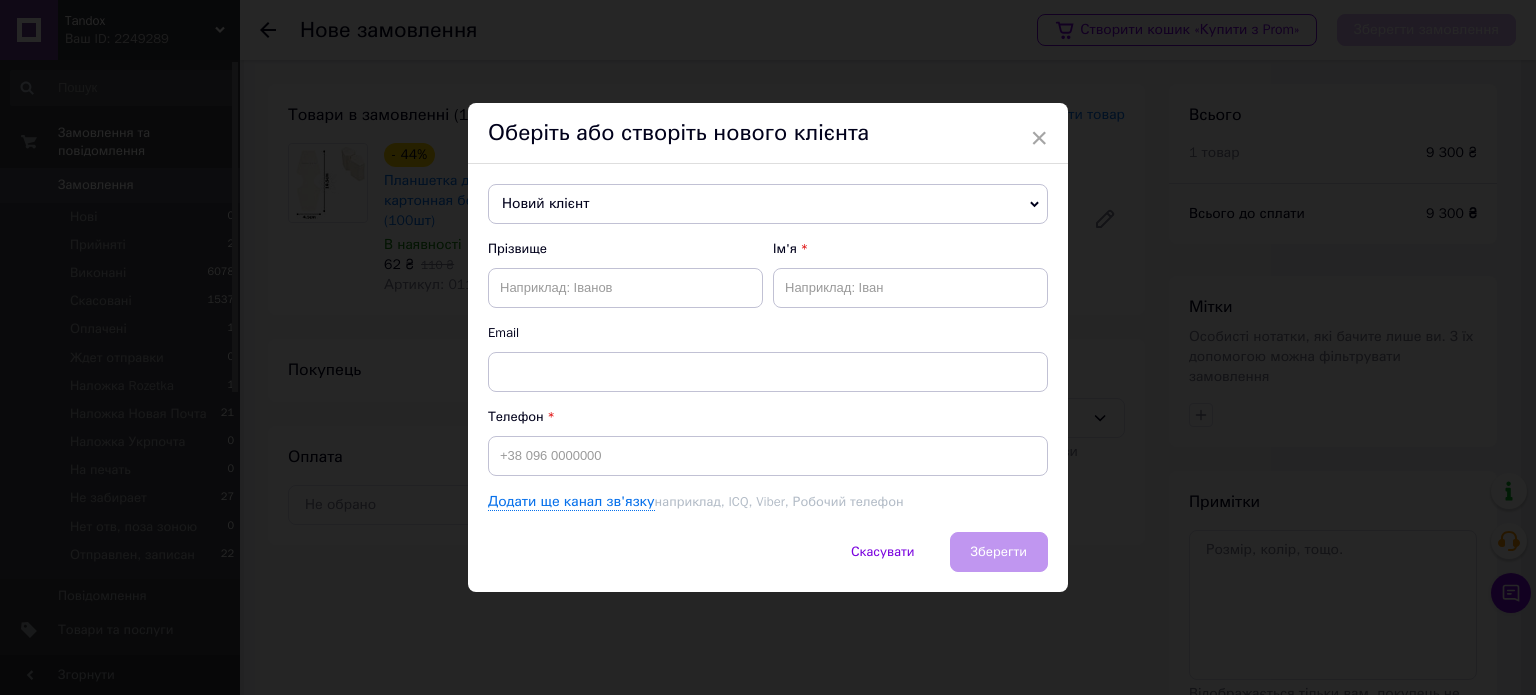 click on "Новий клієнт" at bounding box center [768, 204] 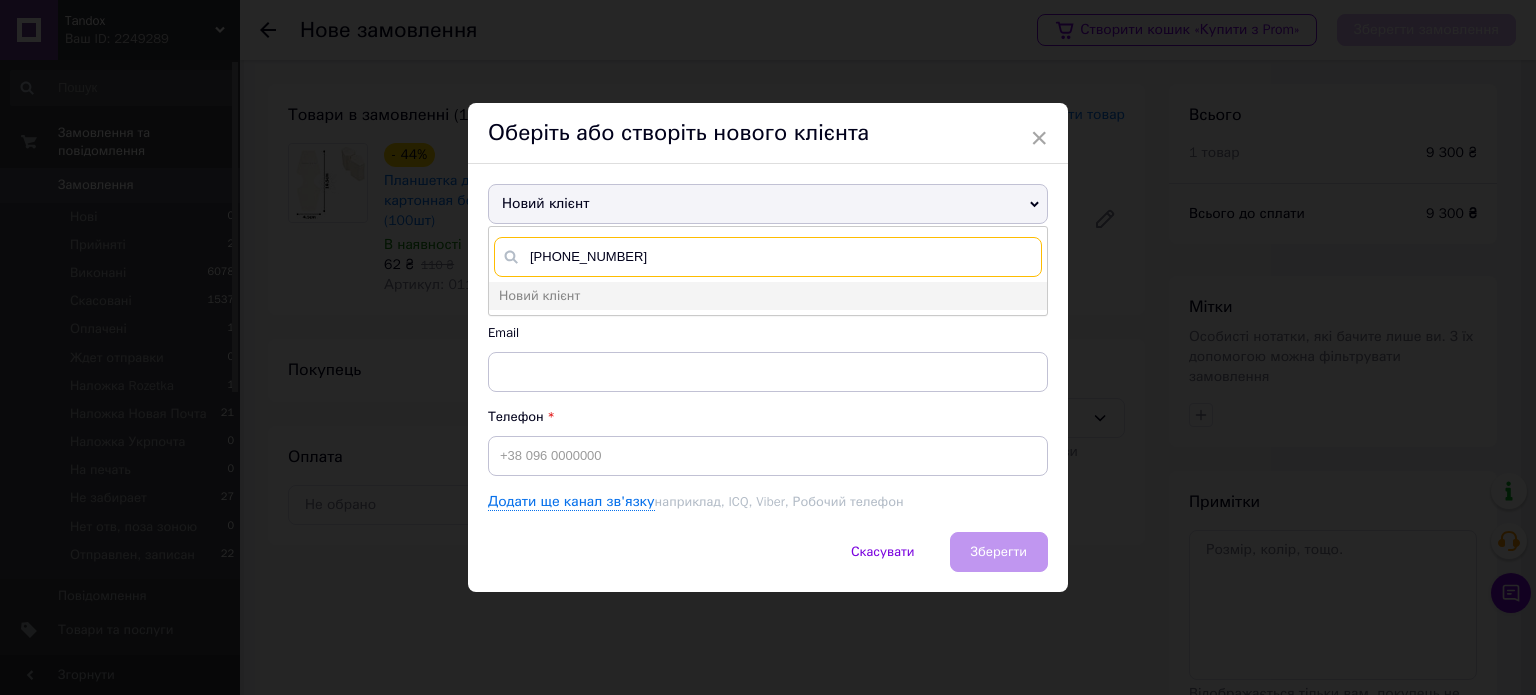 type on "+380660122237" 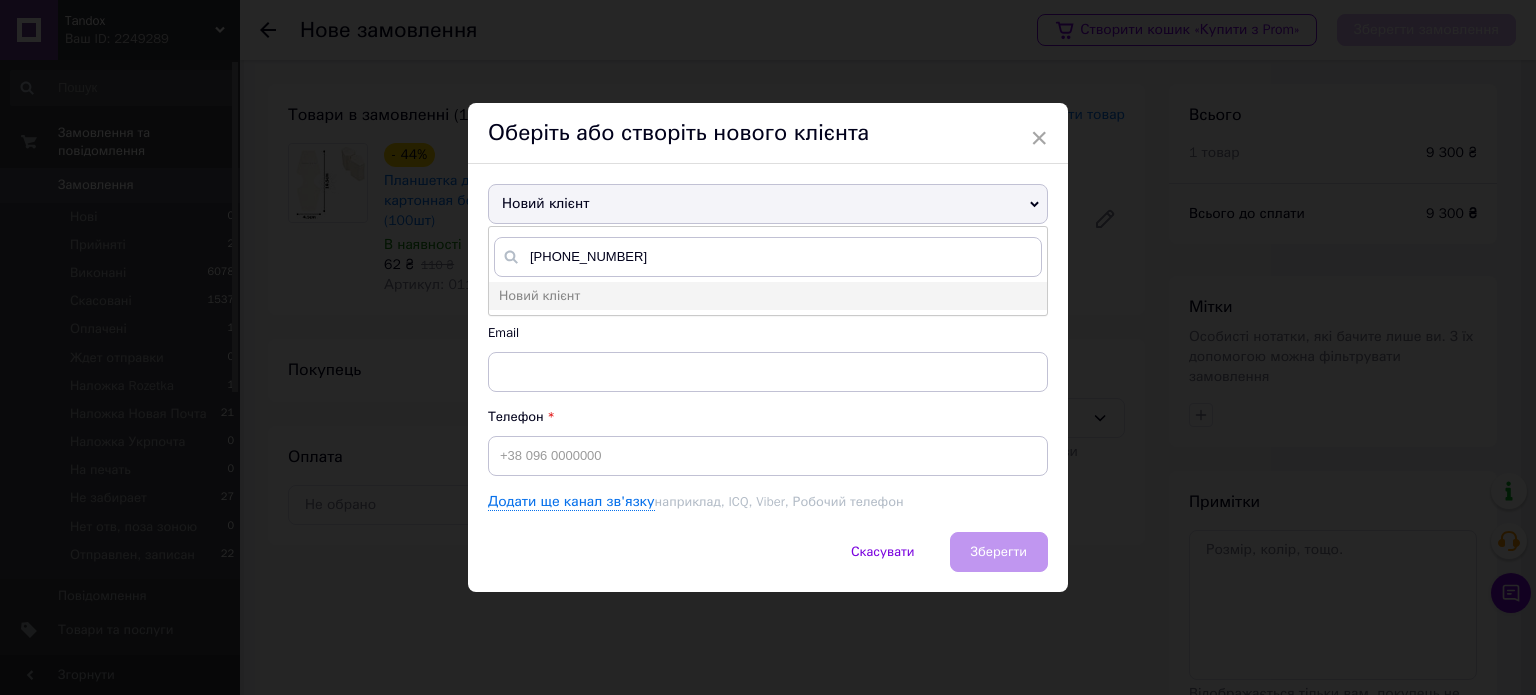 click on "Новий клієнт" at bounding box center (768, 204) 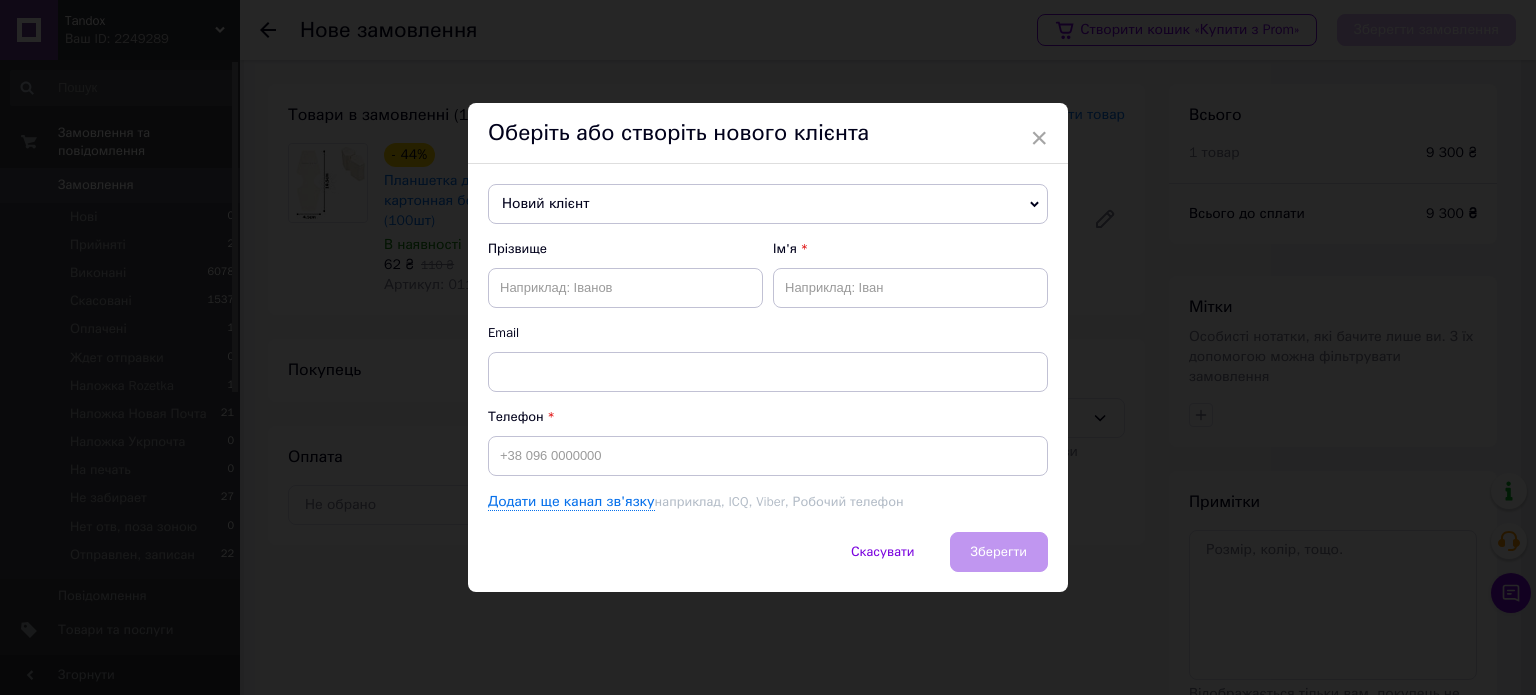 click on "Новий клієнт" at bounding box center [768, 204] 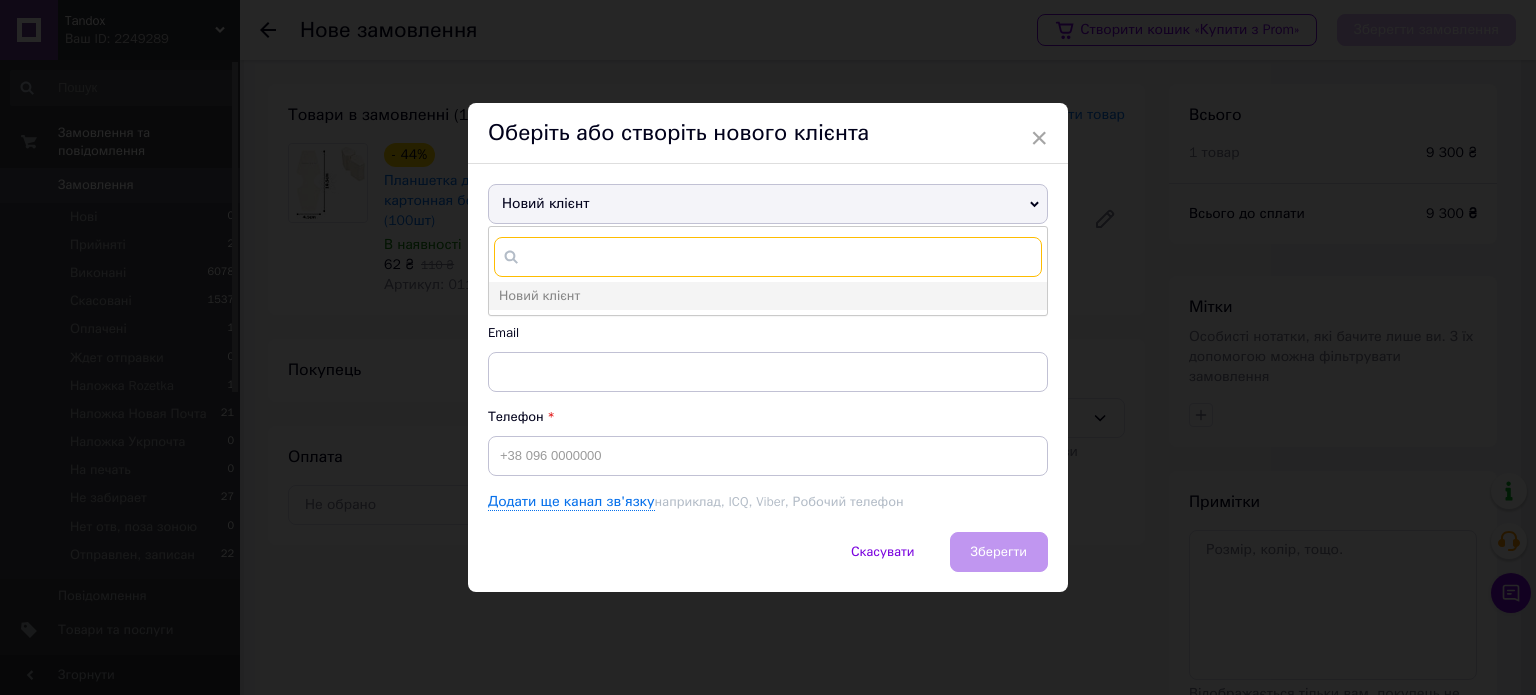 paste on "+380509643414" 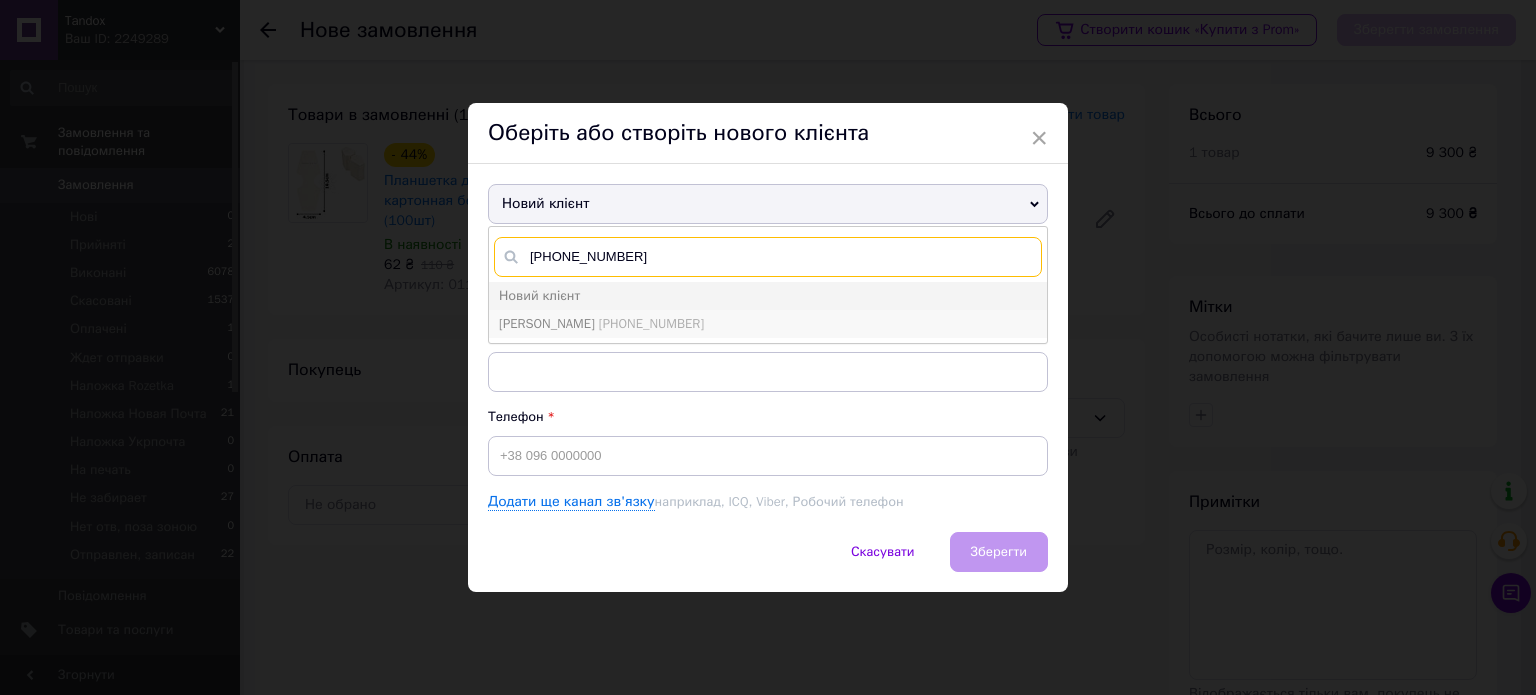 type on "+380509643414" 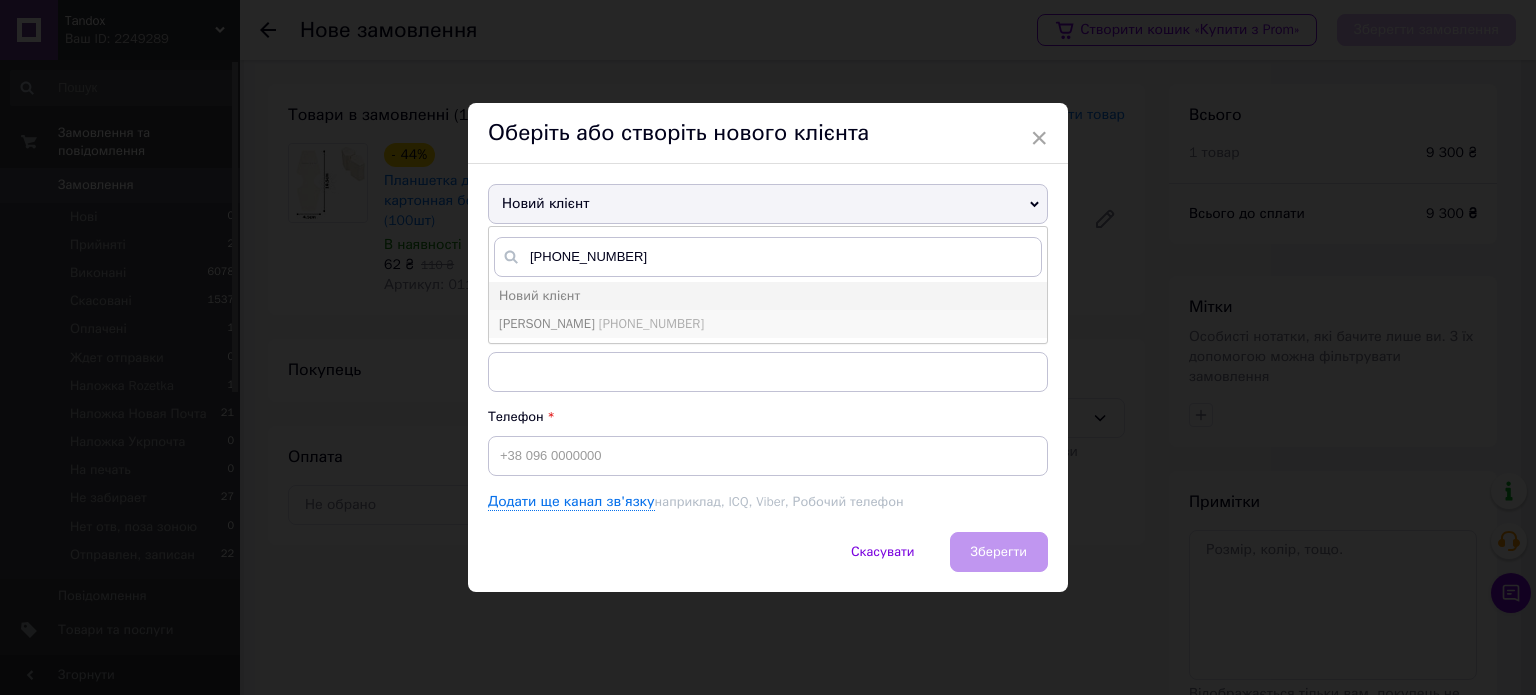 click on "Таран Денис" at bounding box center [547, 323] 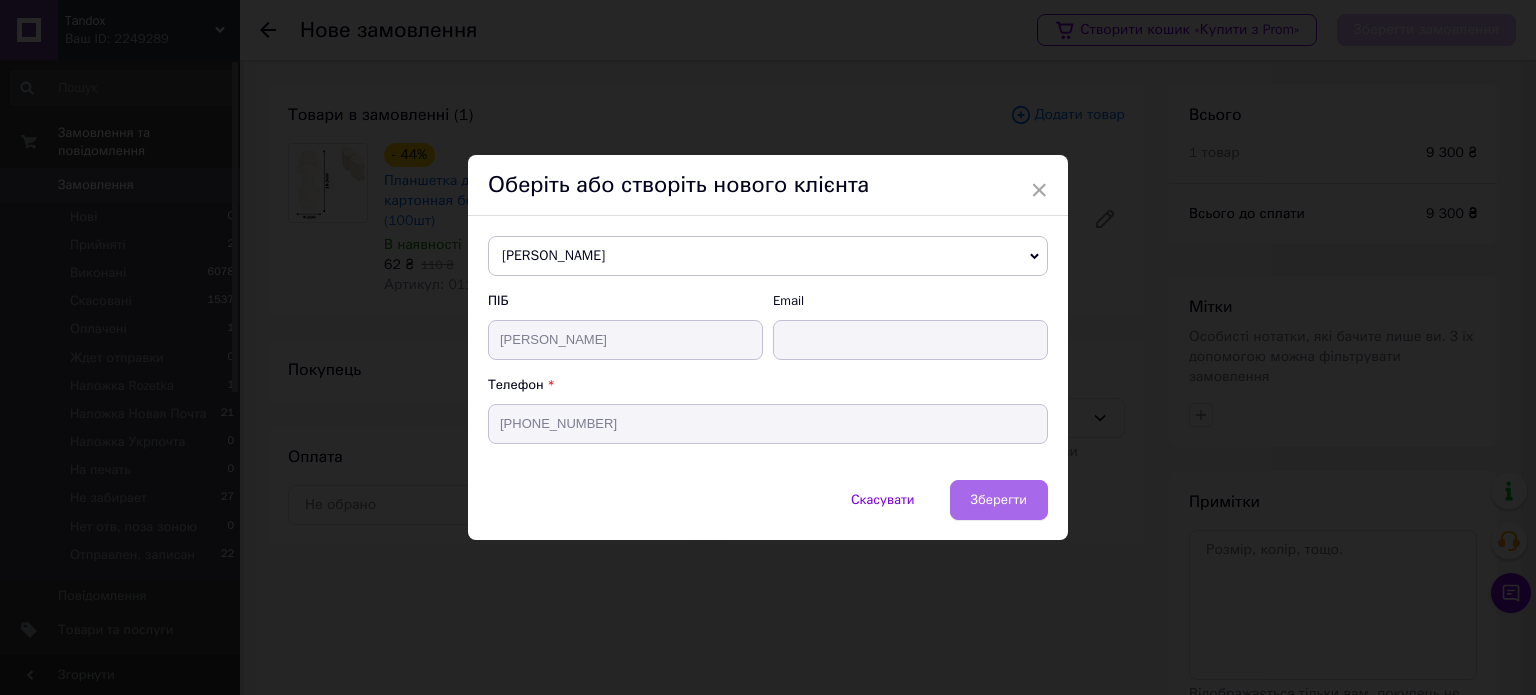 click on "Зберегти" at bounding box center (999, 500) 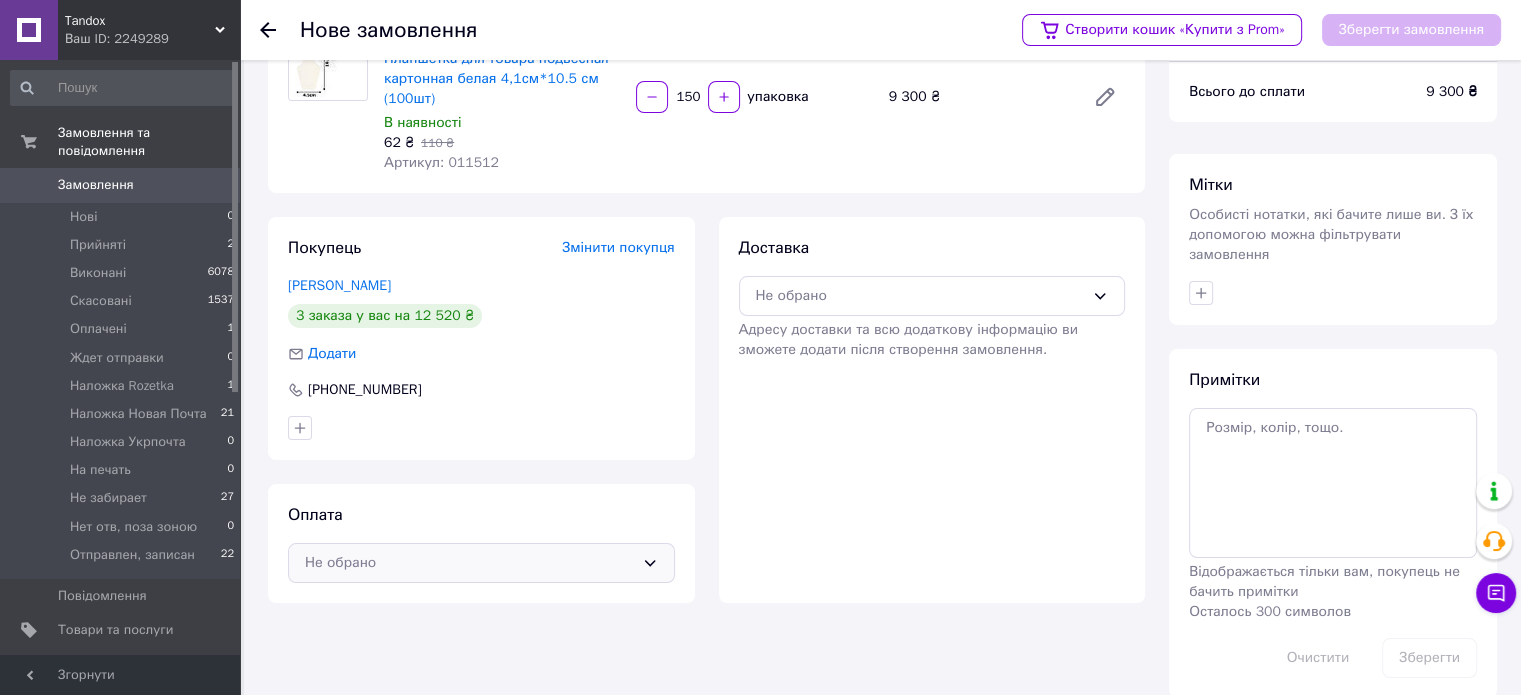 scroll, scrollTop: 128, scrollLeft: 0, axis: vertical 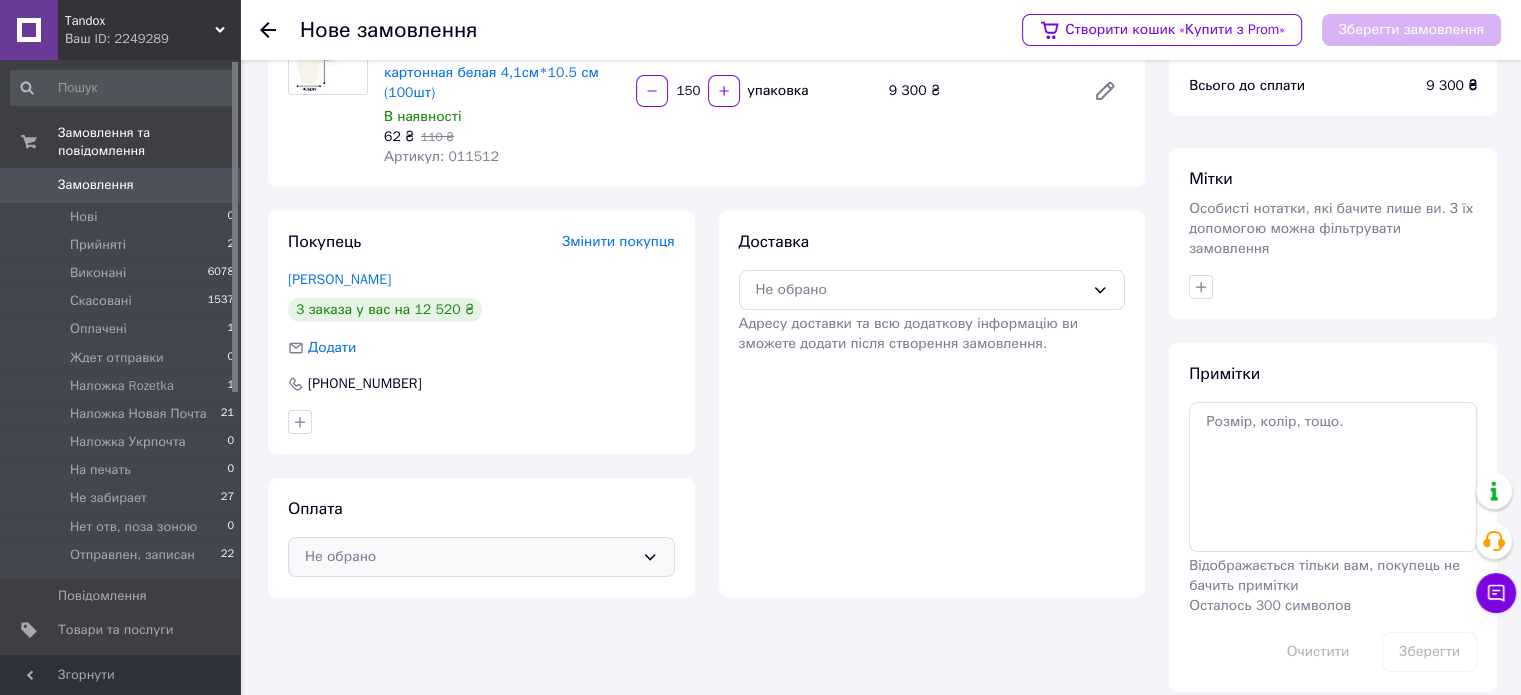 click on "Не обрано" at bounding box center [469, 557] 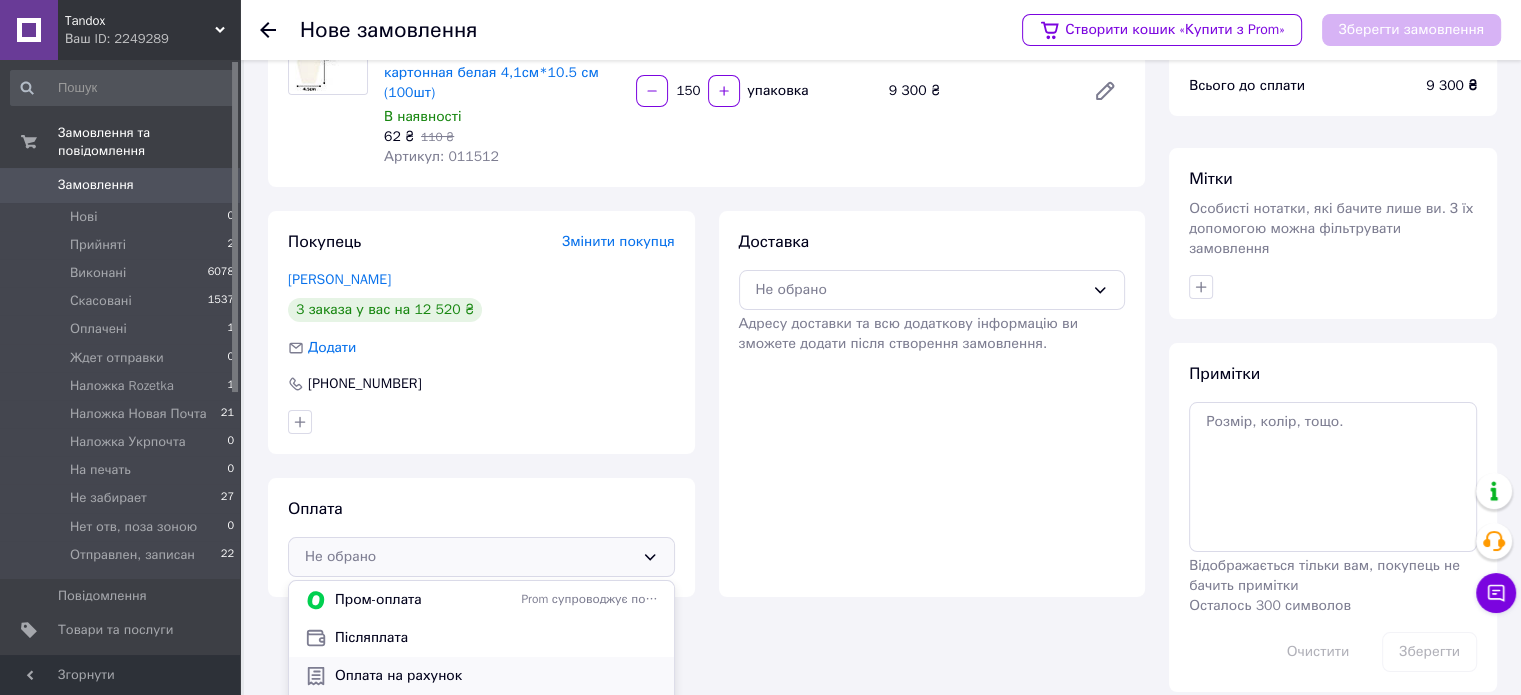 click on "Оплата на рахунок" at bounding box center [496, 676] 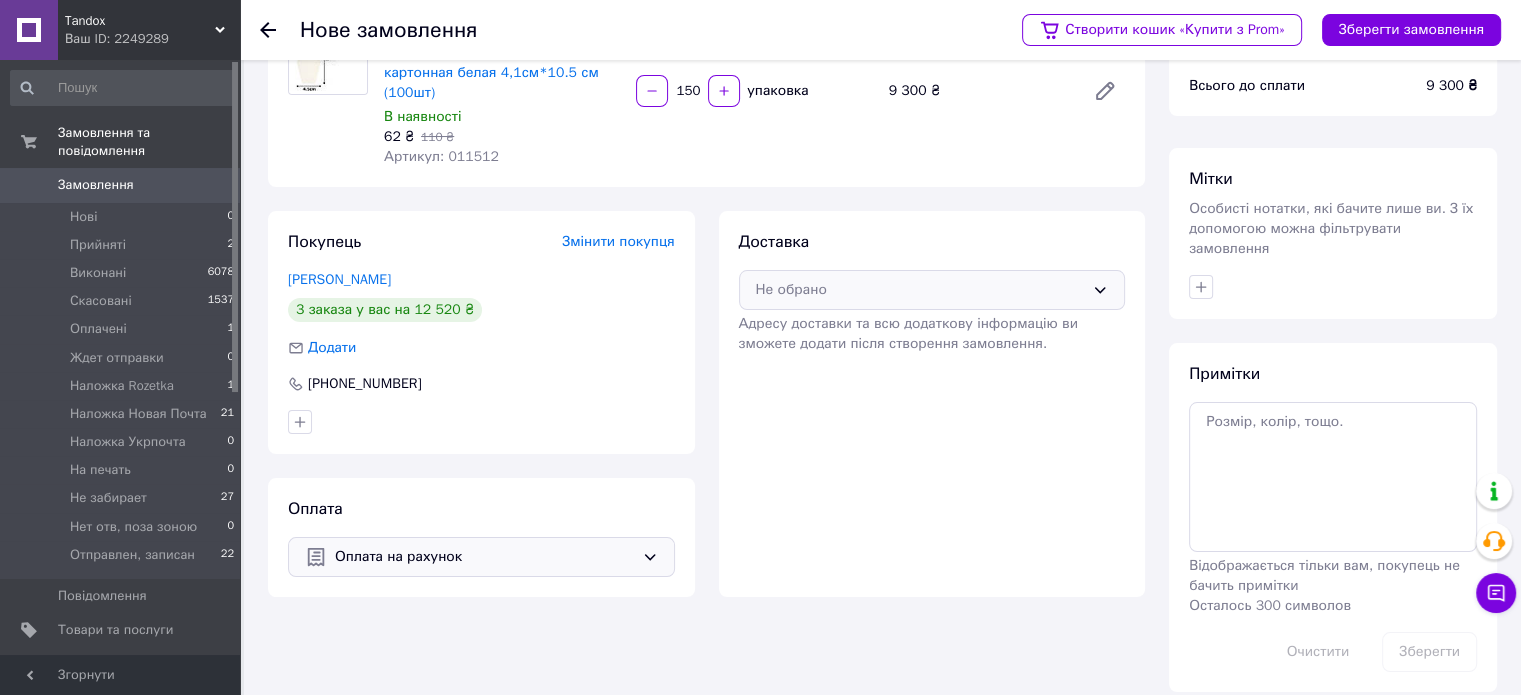 click on "Не обрано" at bounding box center (920, 290) 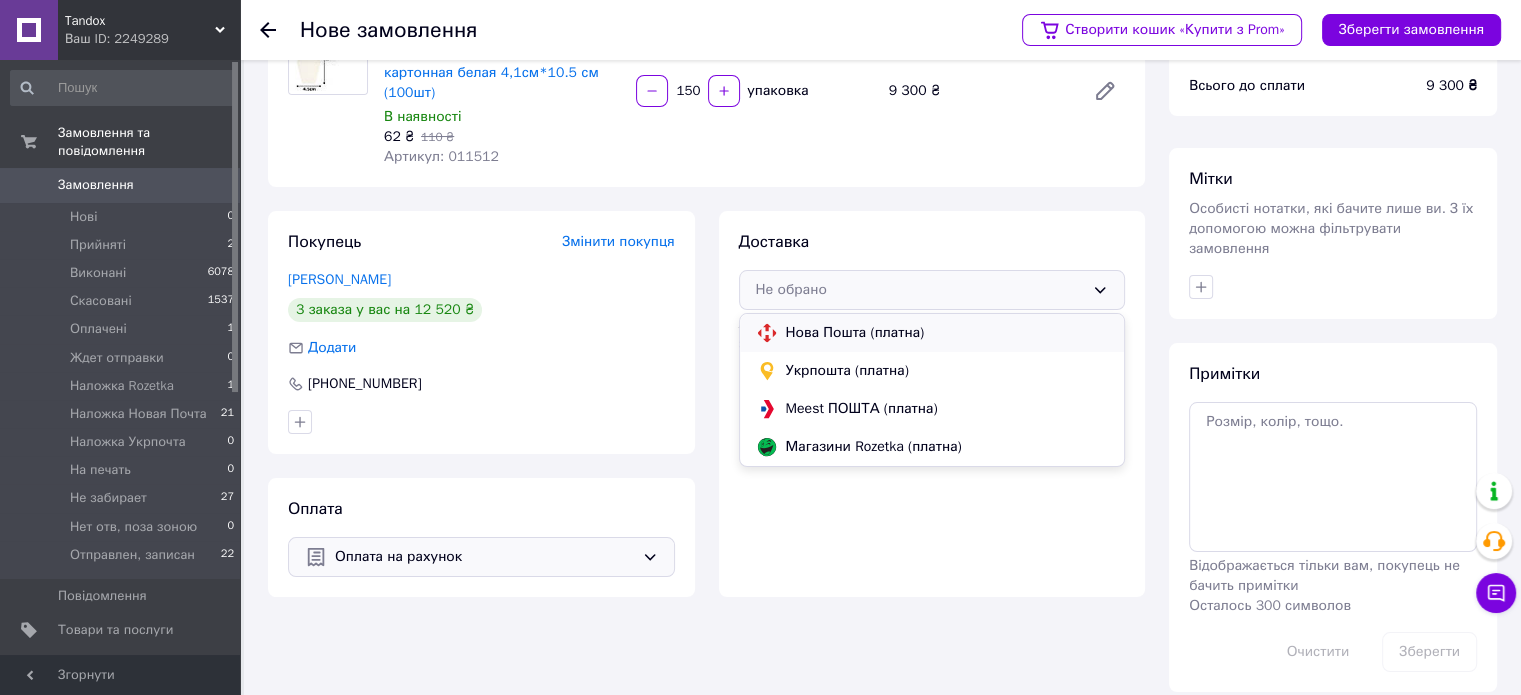 click on "Нова Пошта (платна)" at bounding box center [947, 333] 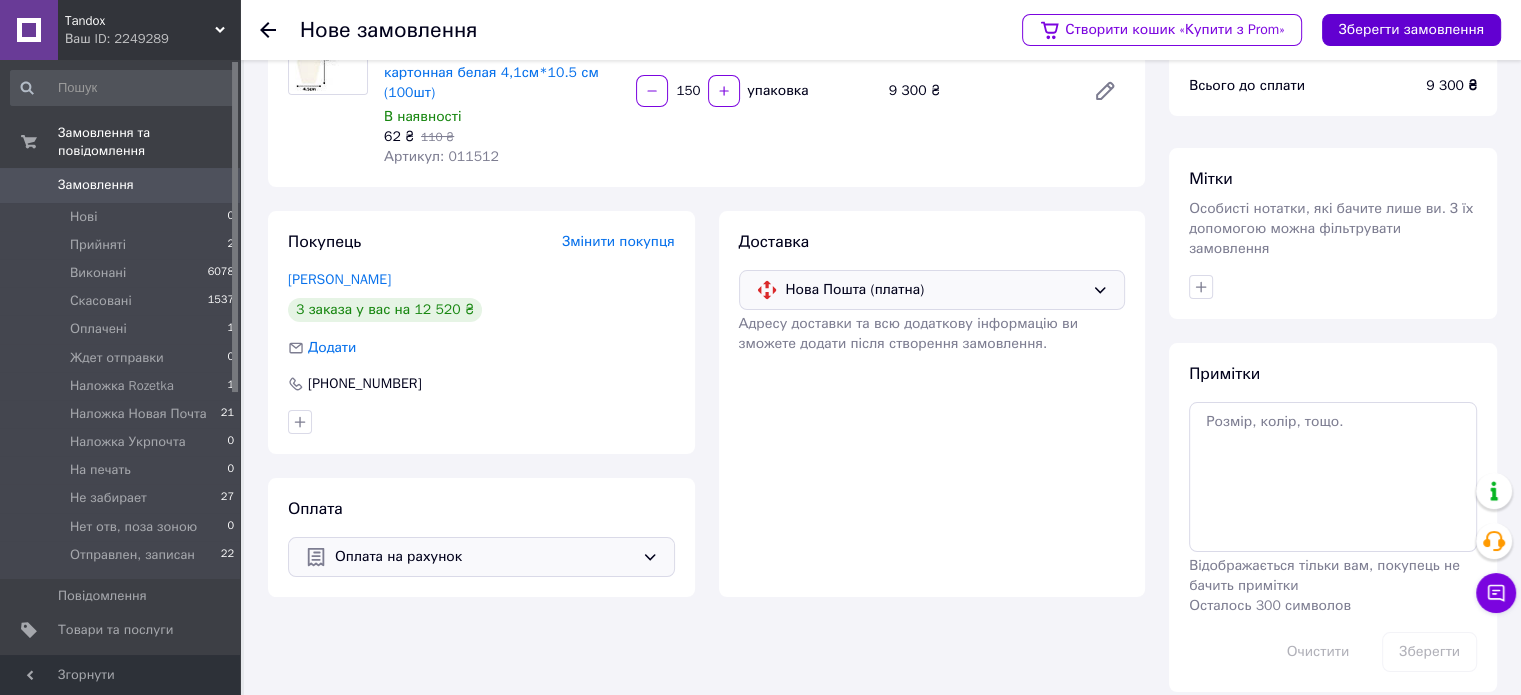 click on "Зберегти замовлення" at bounding box center [1411, 30] 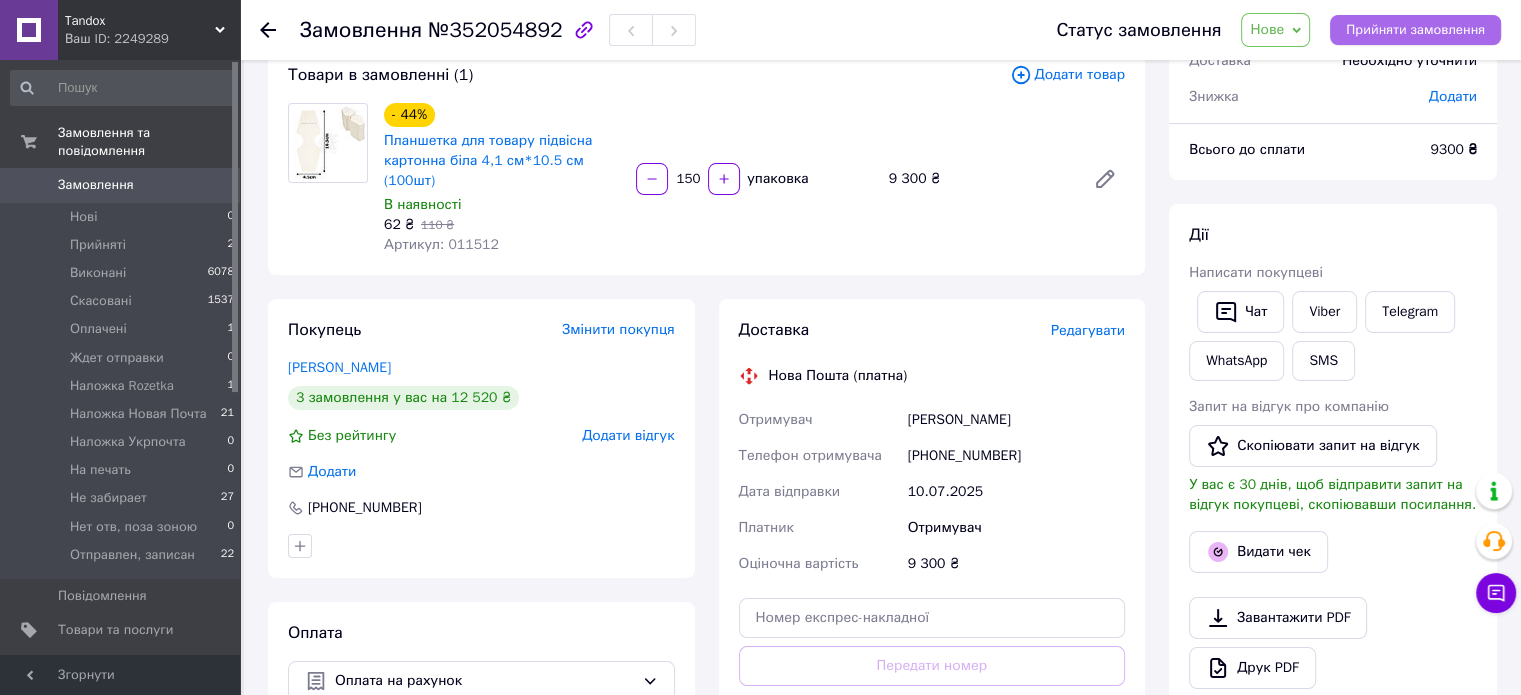 click on "Прийняти замовлення" at bounding box center (1415, 30) 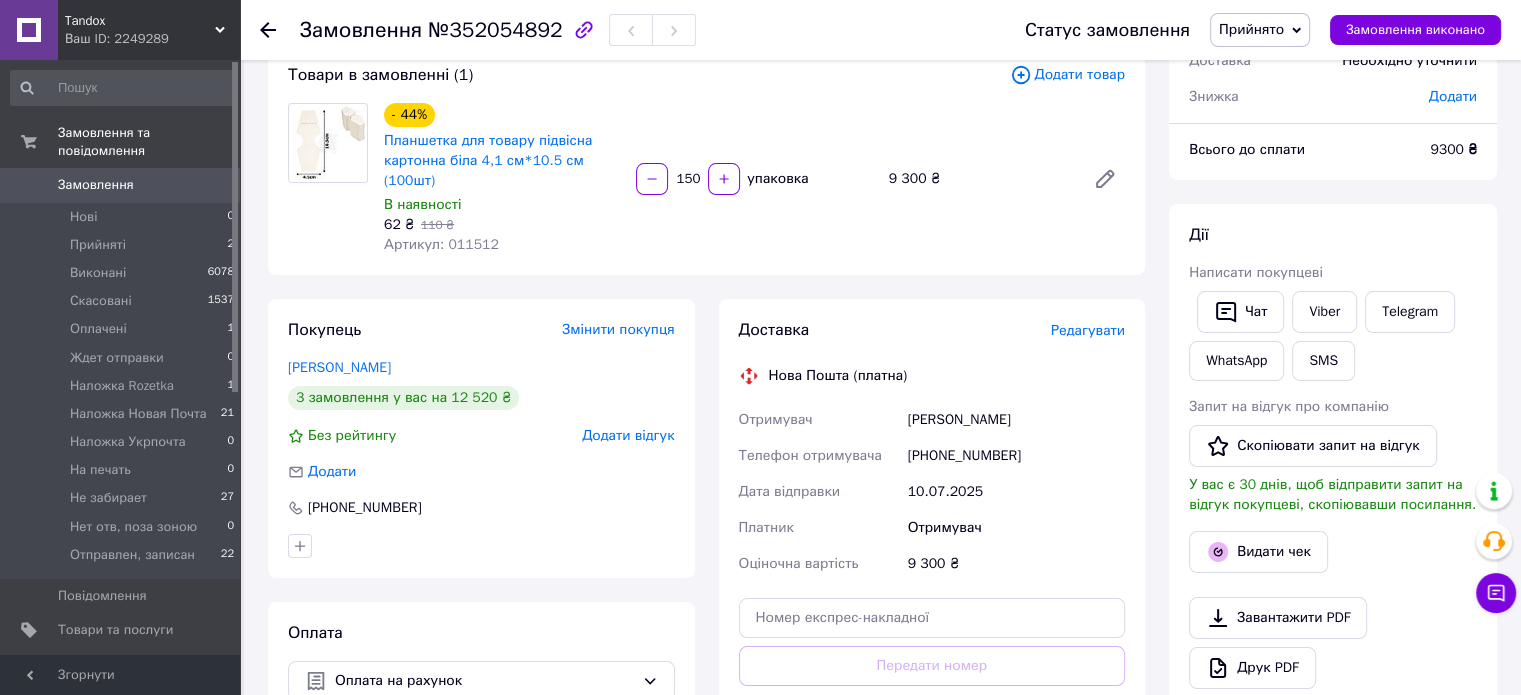 click on "№352054892" at bounding box center (495, 30) 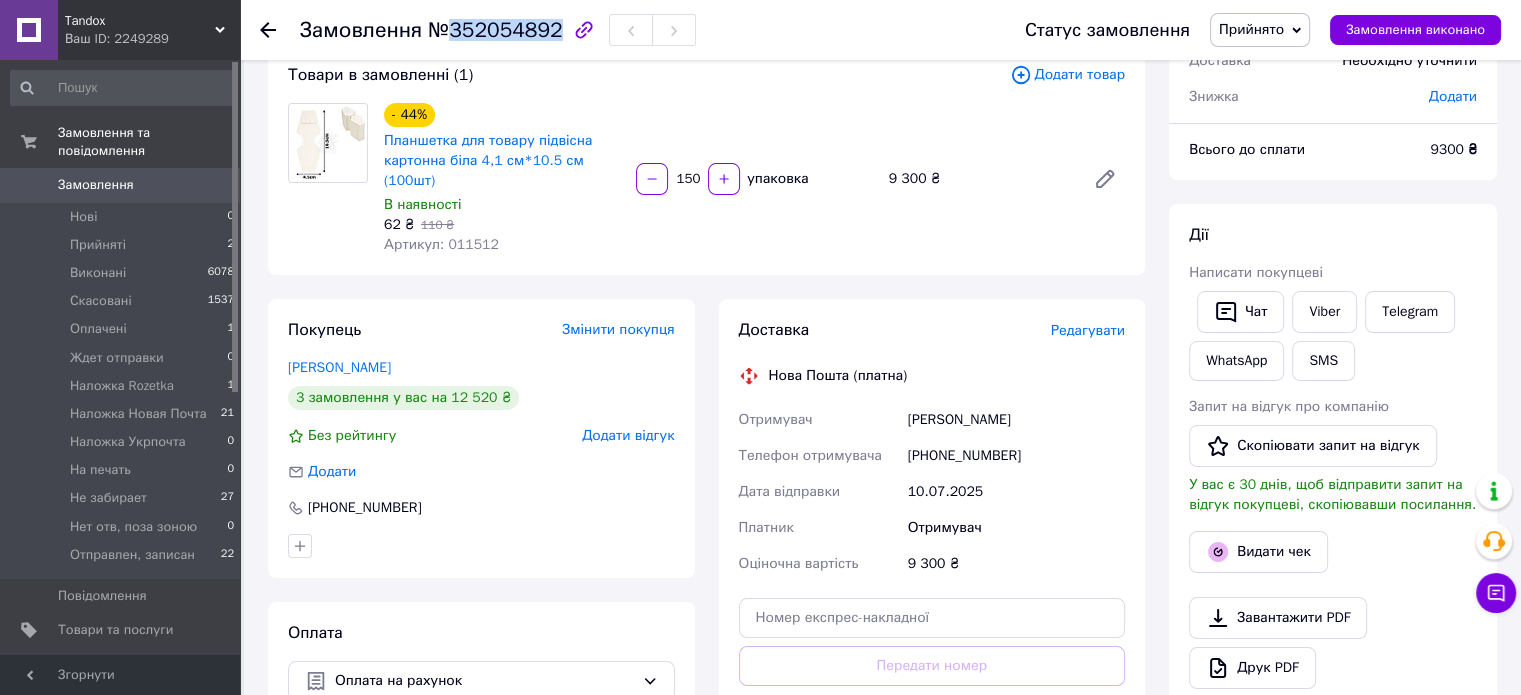 click on "№352054892" at bounding box center (495, 30) 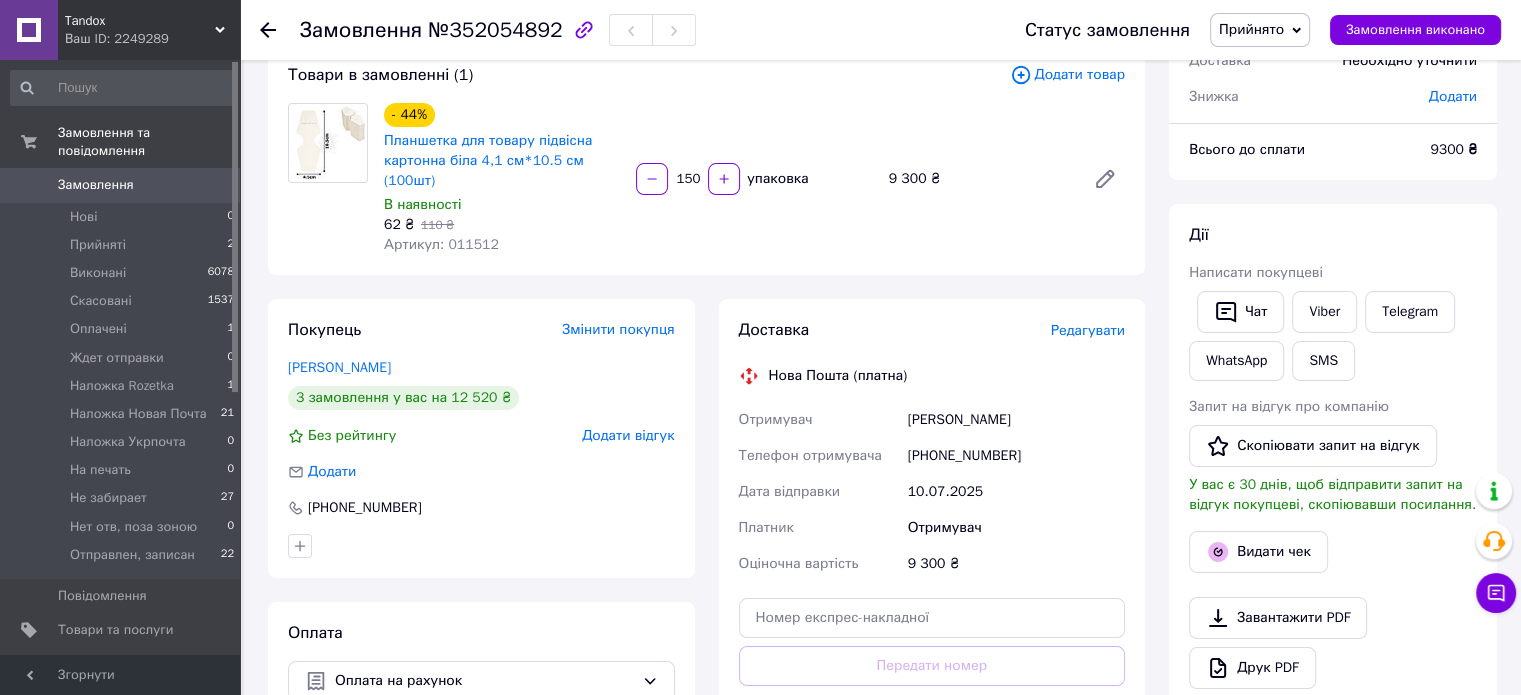 click on "Редагувати" at bounding box center [1088, 330] 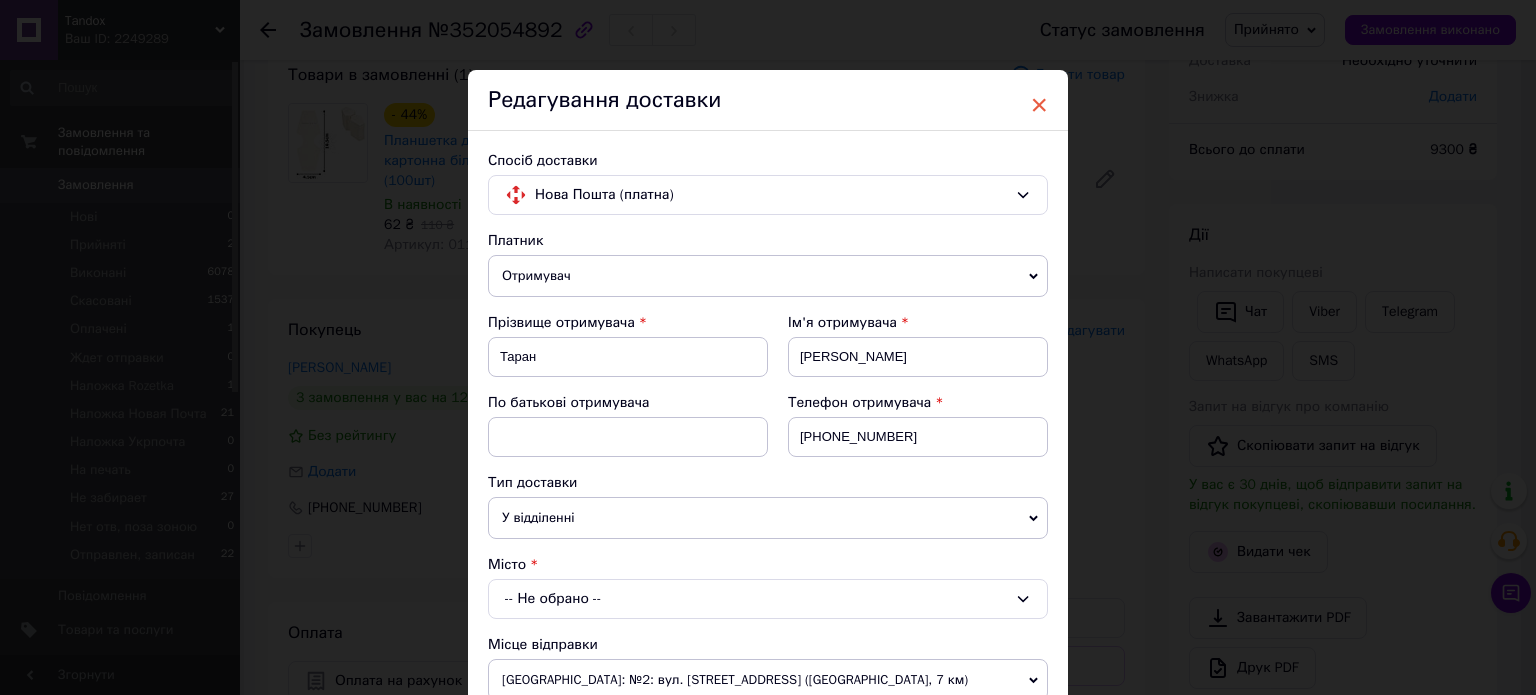 click on "×" at bounding box center (1039, 105) 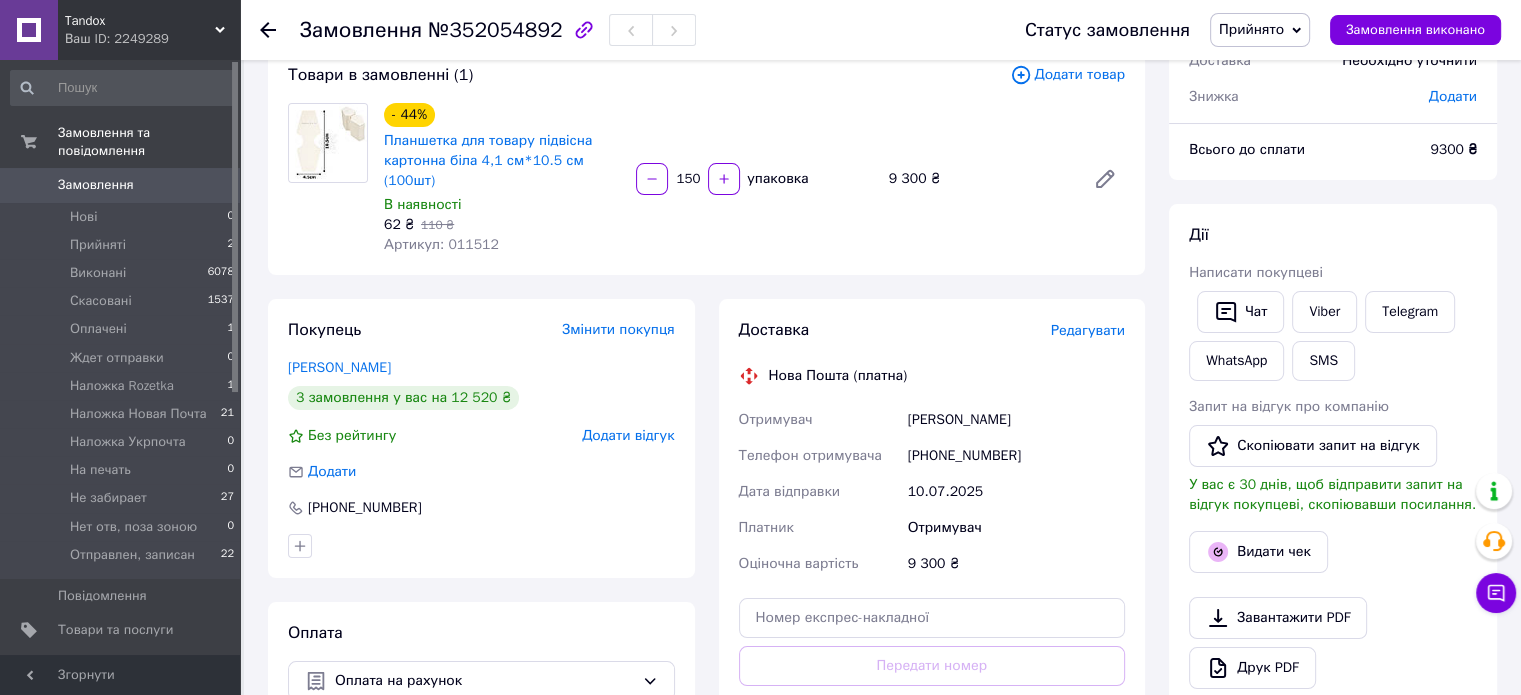 click on "Змінити покупця" at bounding box center [618, 329] 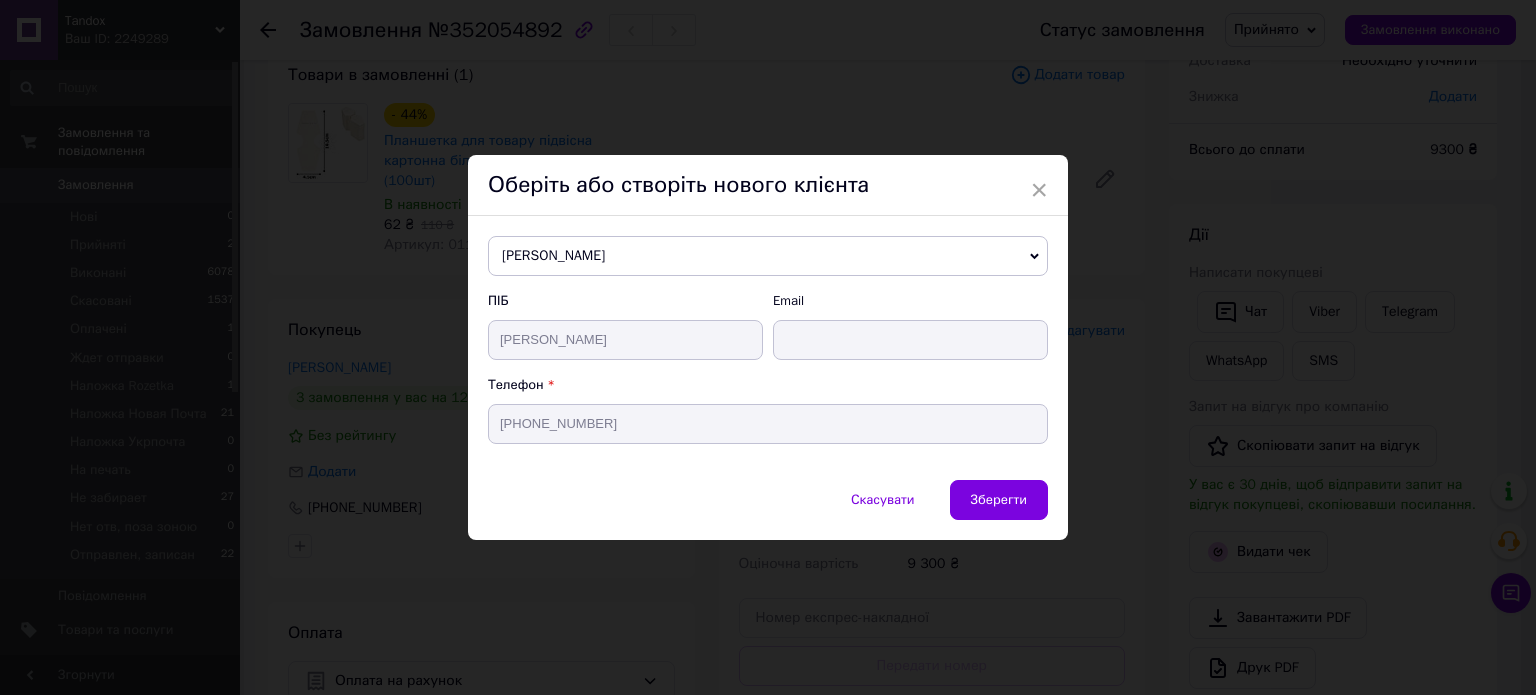click on "Таран Денис" at bounding box center [768, 256] 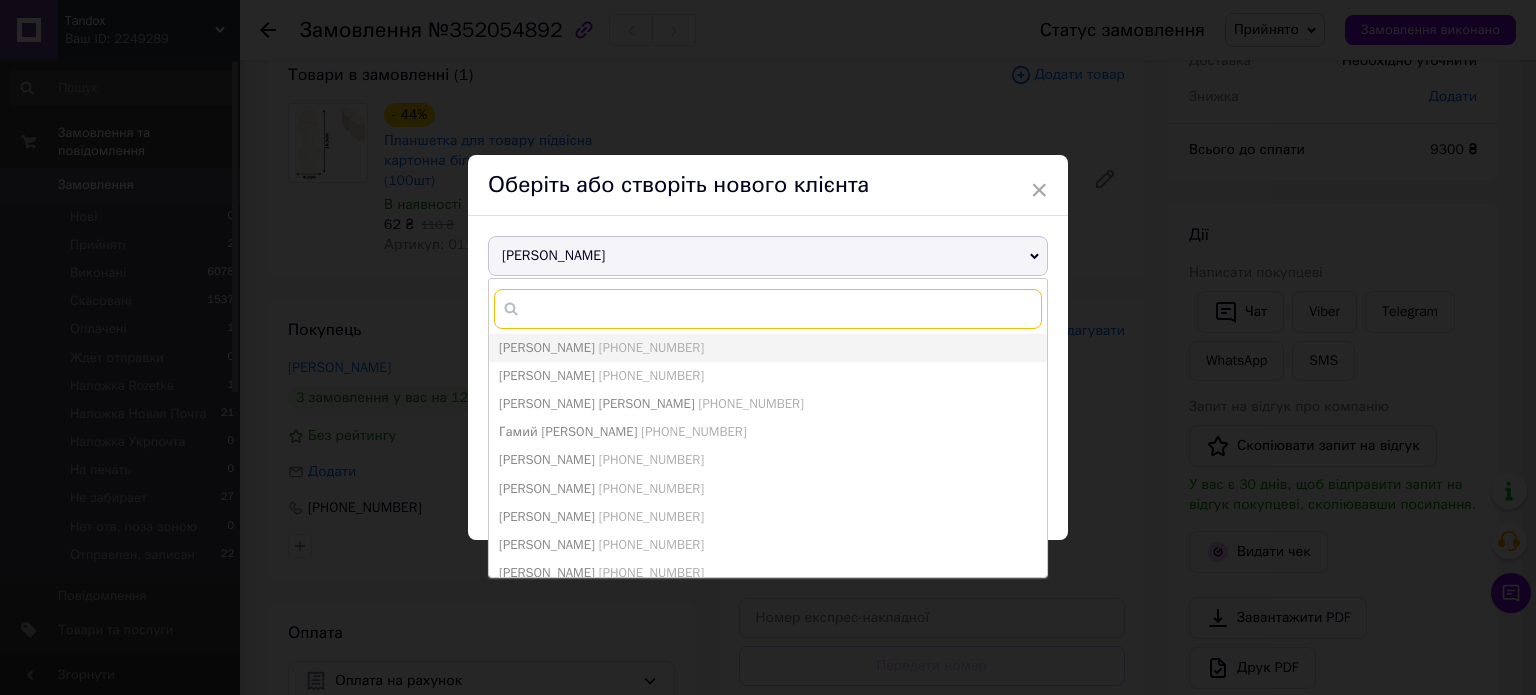 paste on "+380660122237 (" 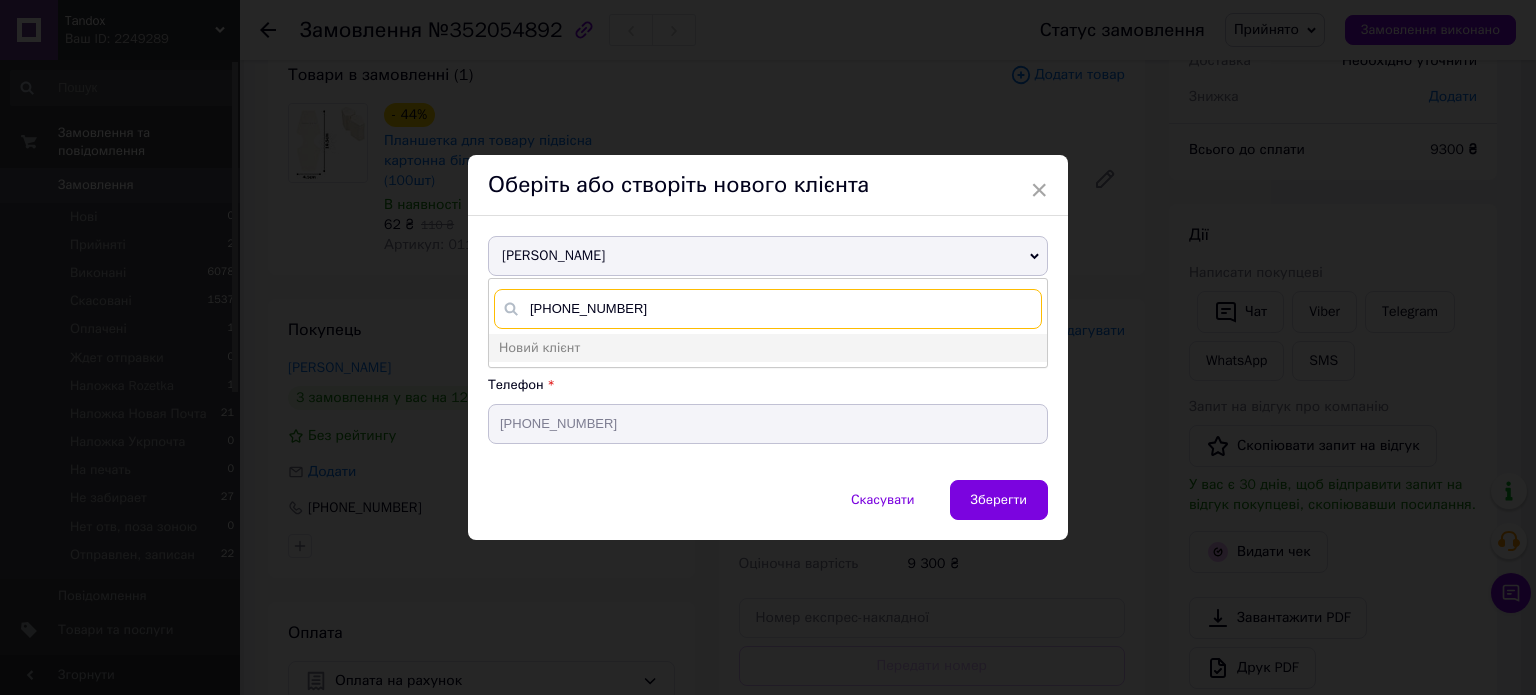 click on "+380660122237" at bounding box center [768, 309] 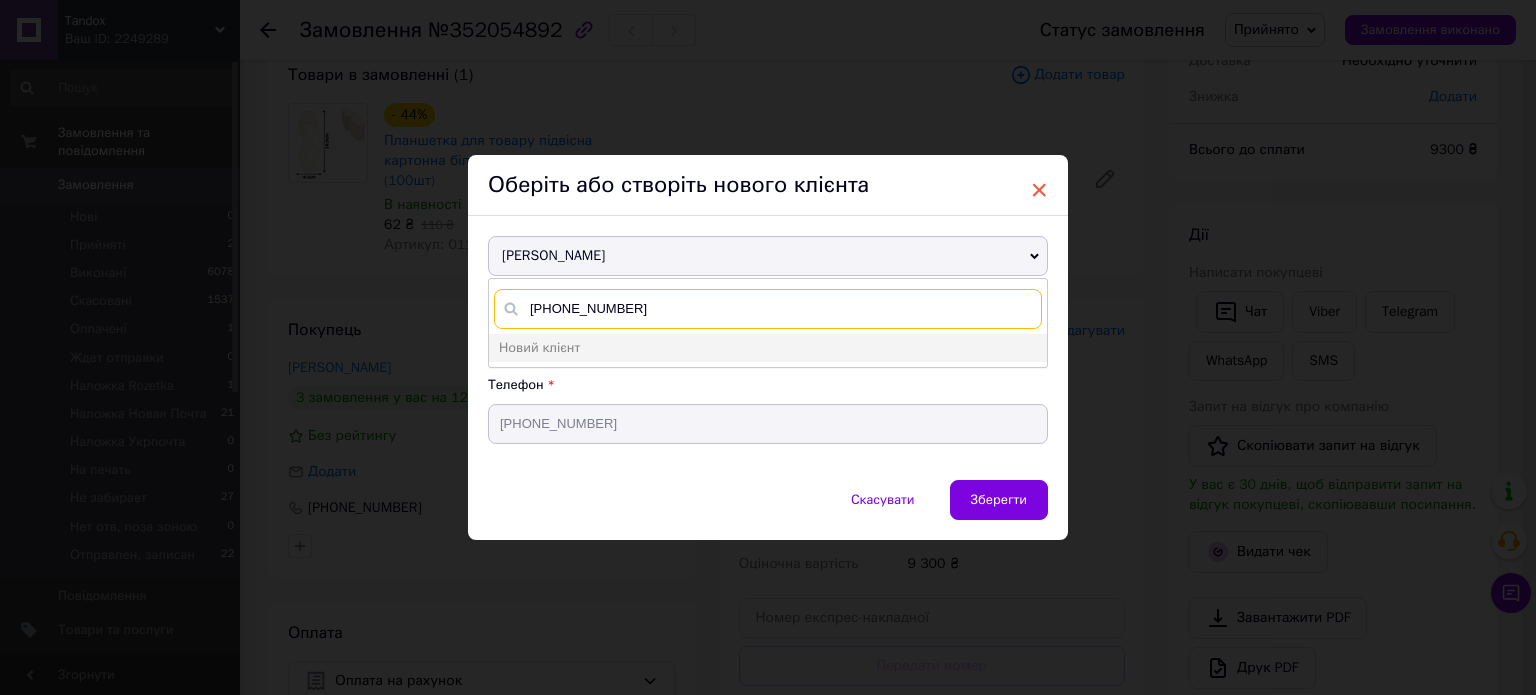 type on "+380660122237" 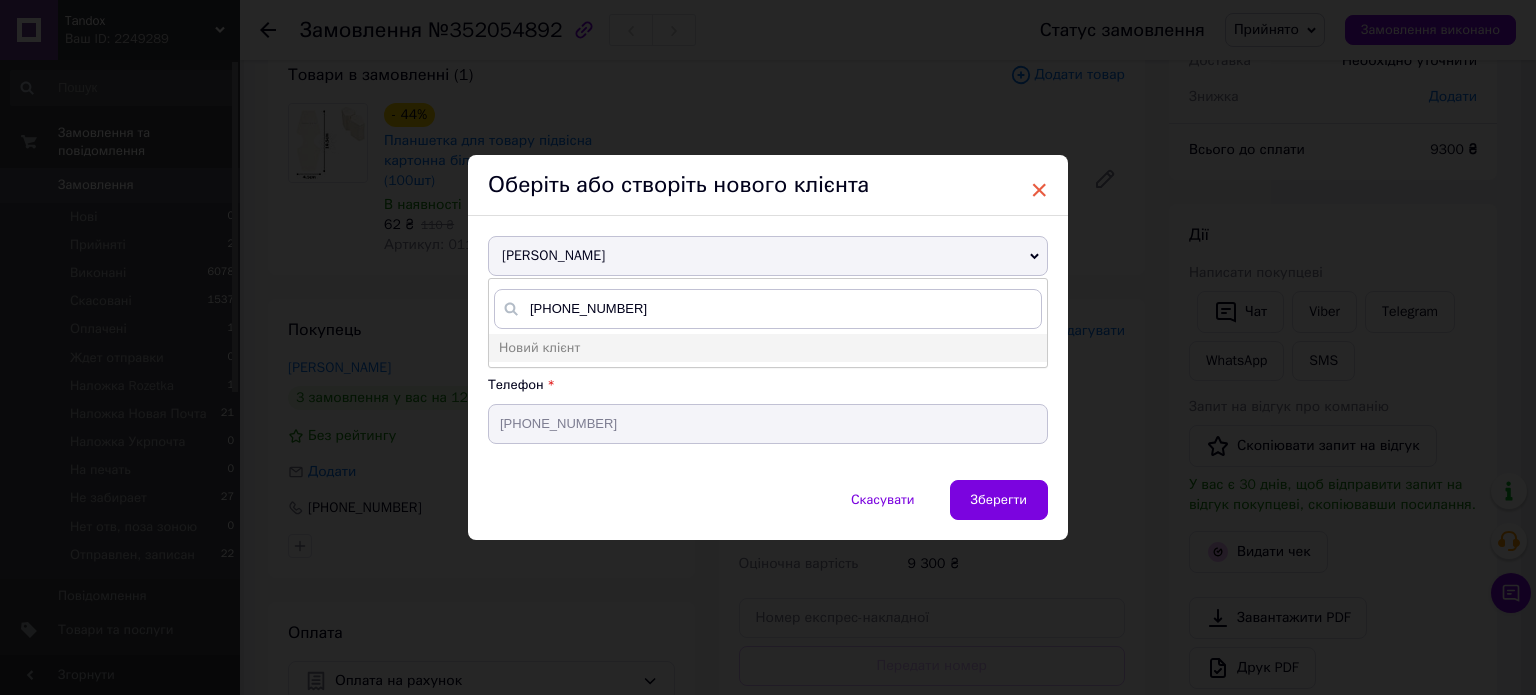 click on "×" at bounding box center (1039, 190) 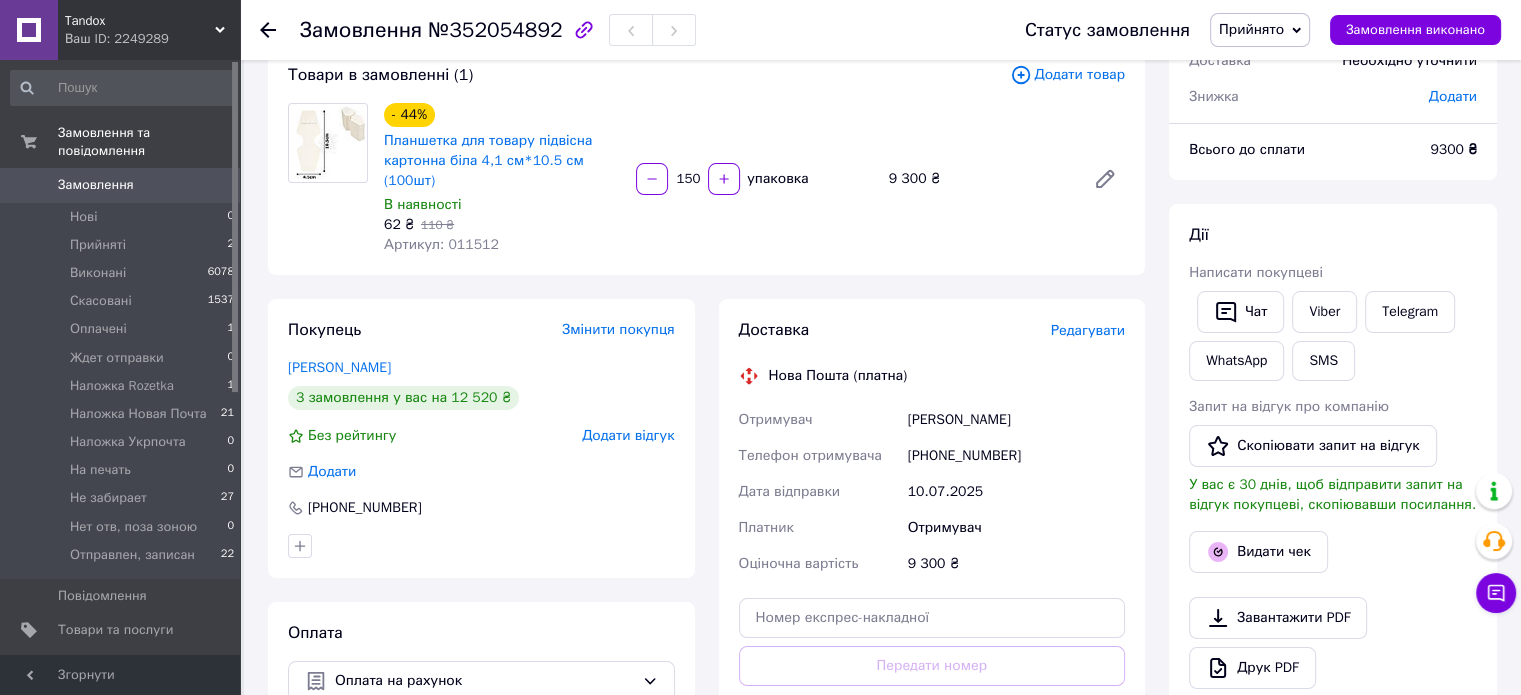 click on "Змінити покупця" at bounding box center [618, 329] 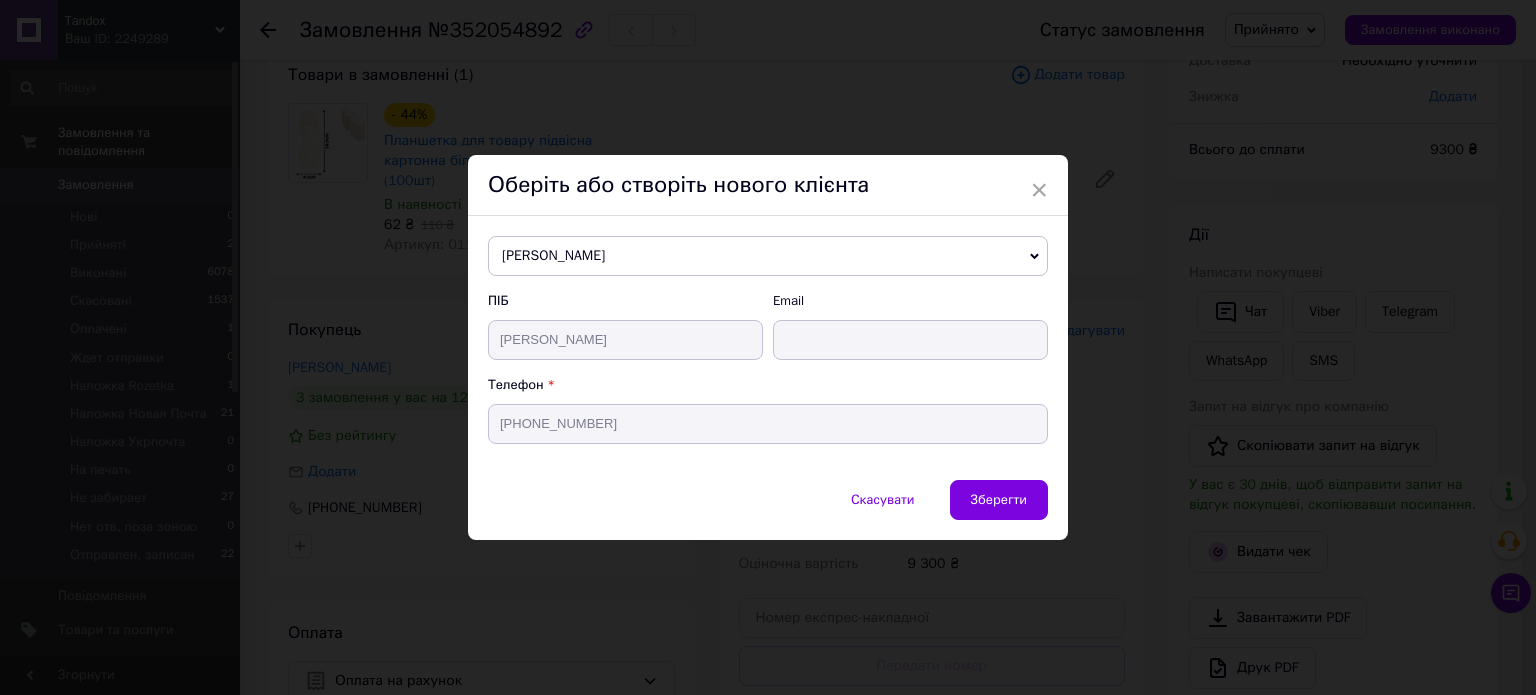 click on "Таран Денис" at bounding box center [768, 256] 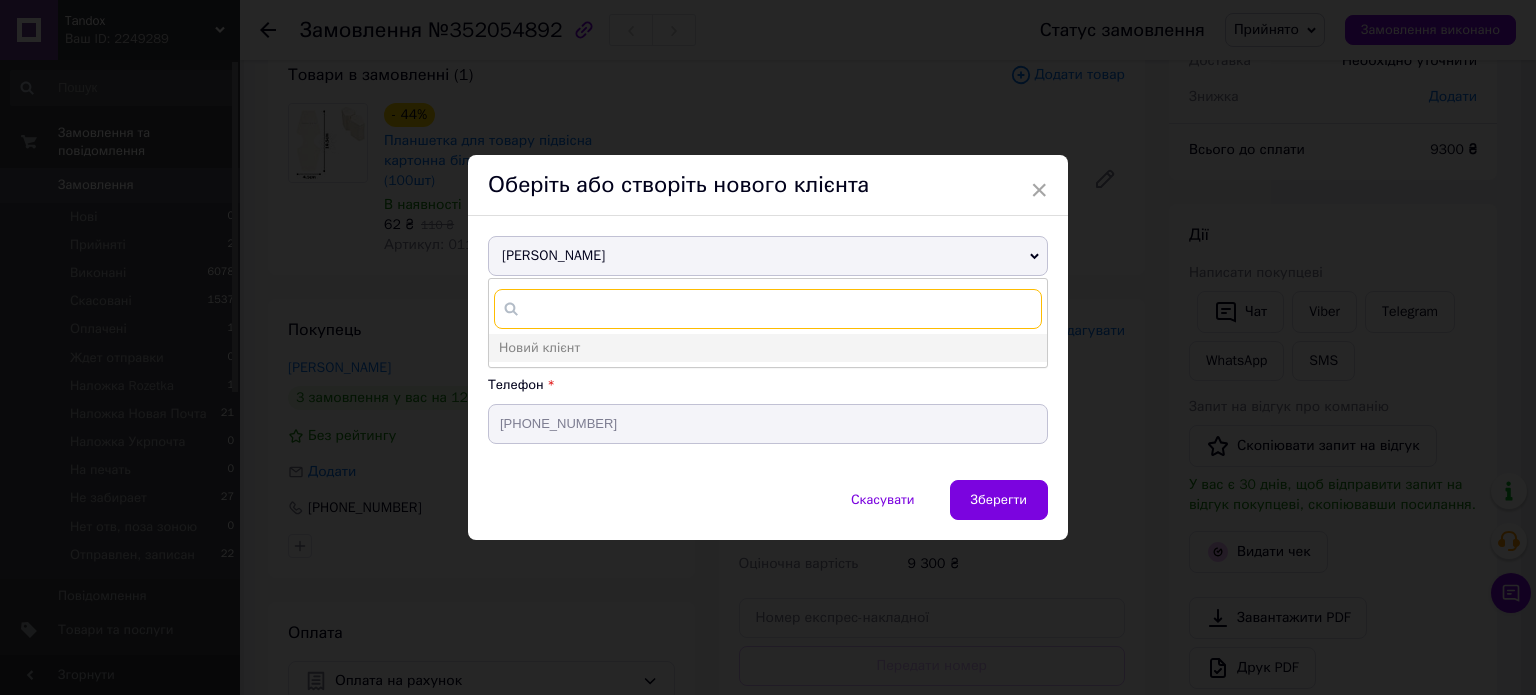 paste on "+380660122237" 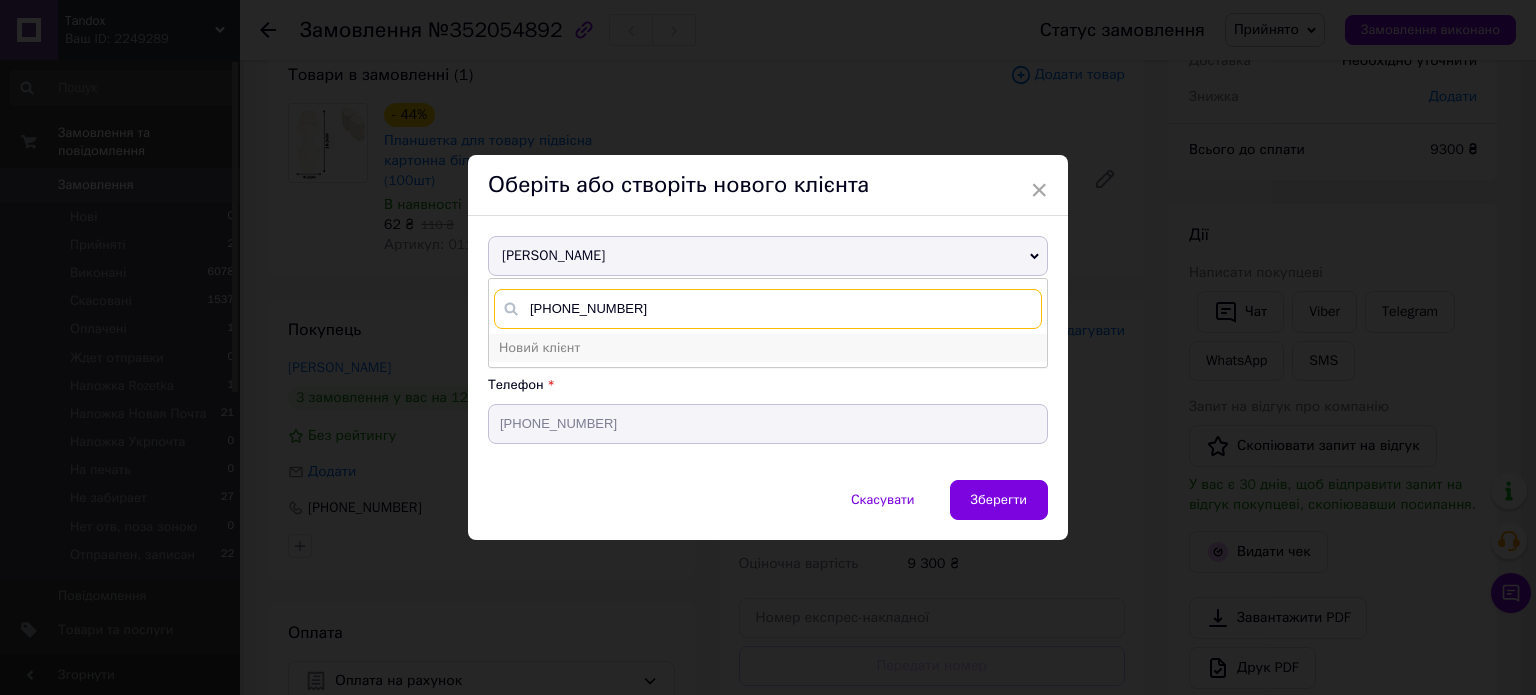 type on "+380660122237" 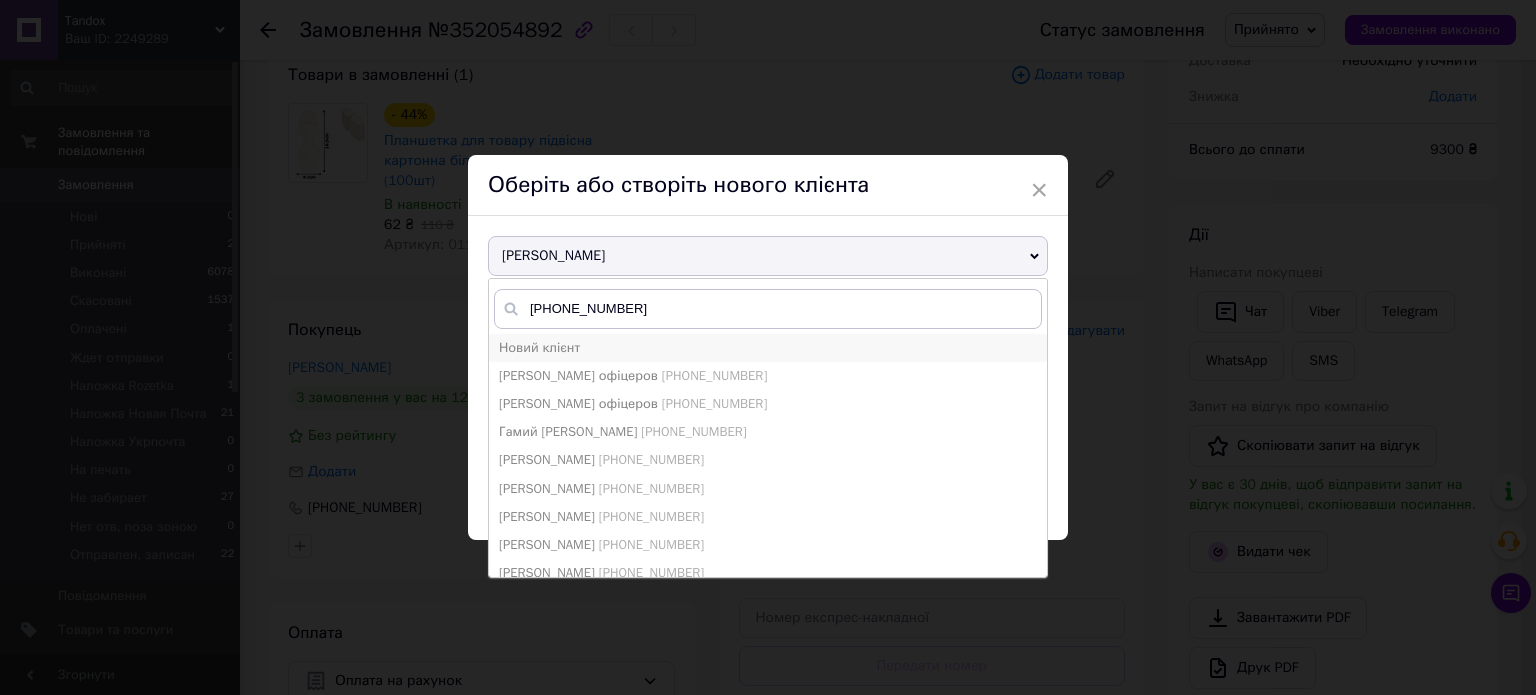 click on "Новий клієнт" at bounding box center (539, 347) 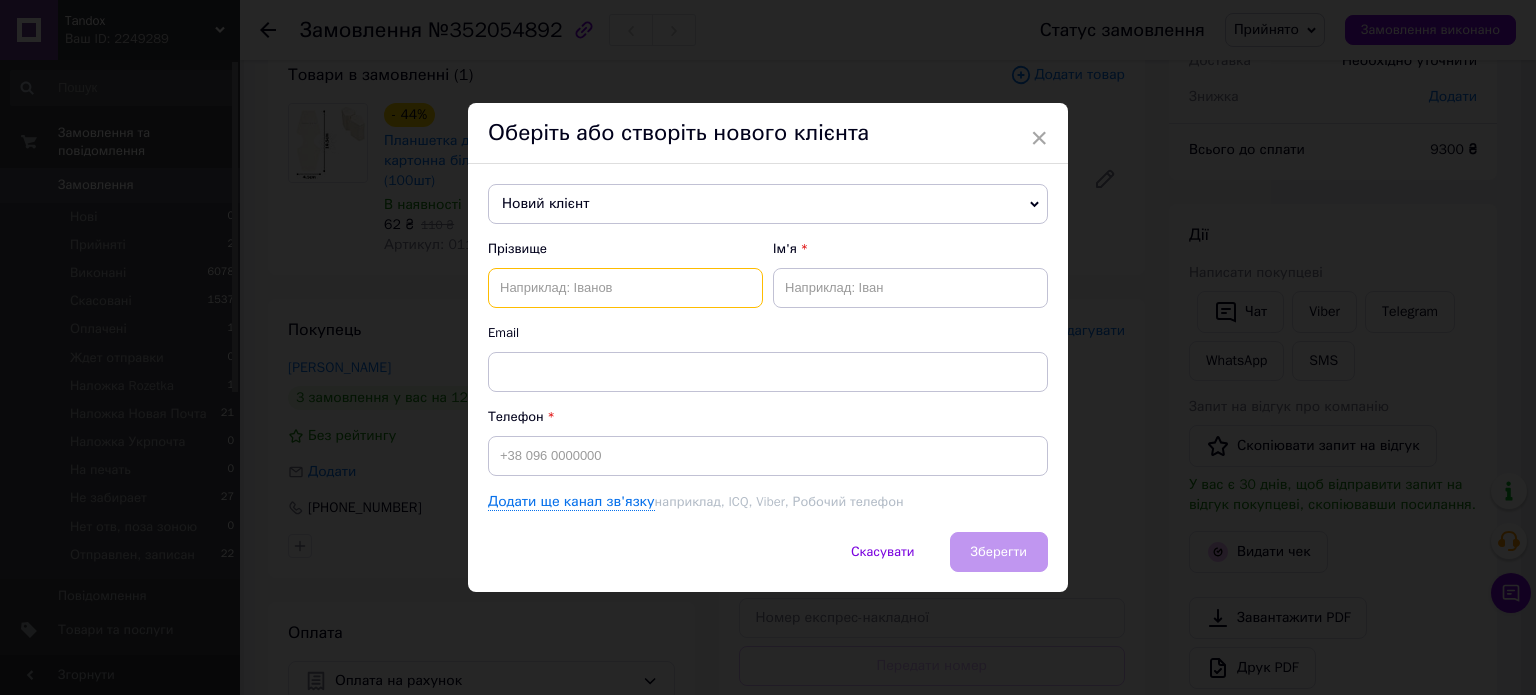 click at bounding box center (625, 288) 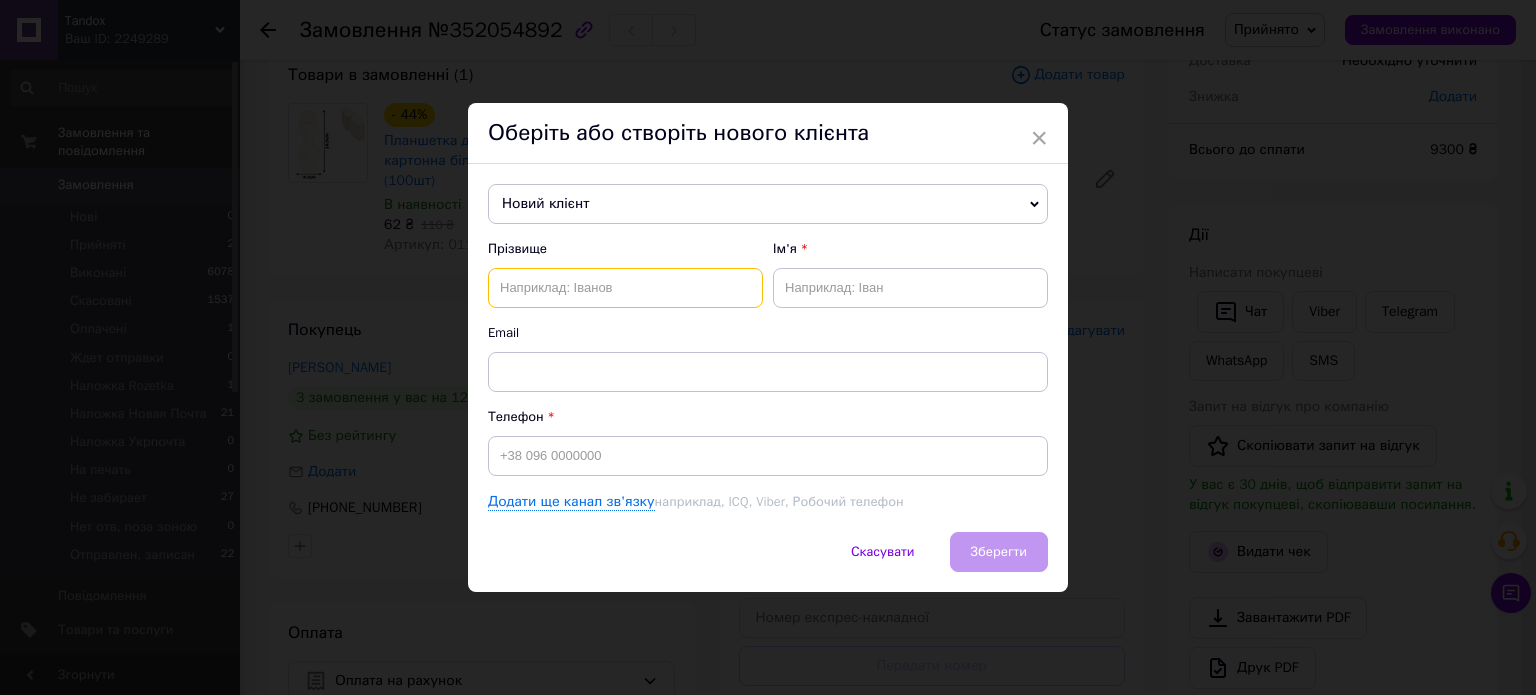 paste on "Слободенюк" 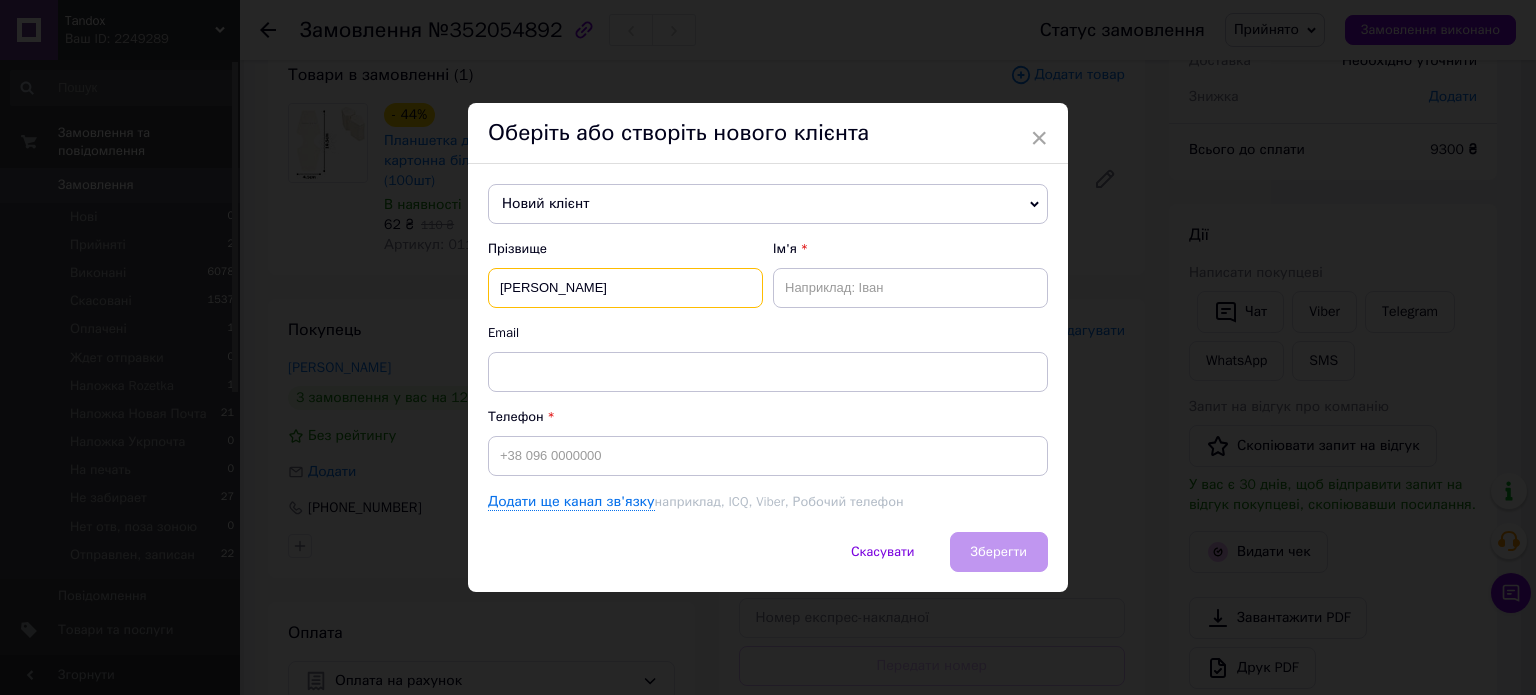 type on "Слободенюк" 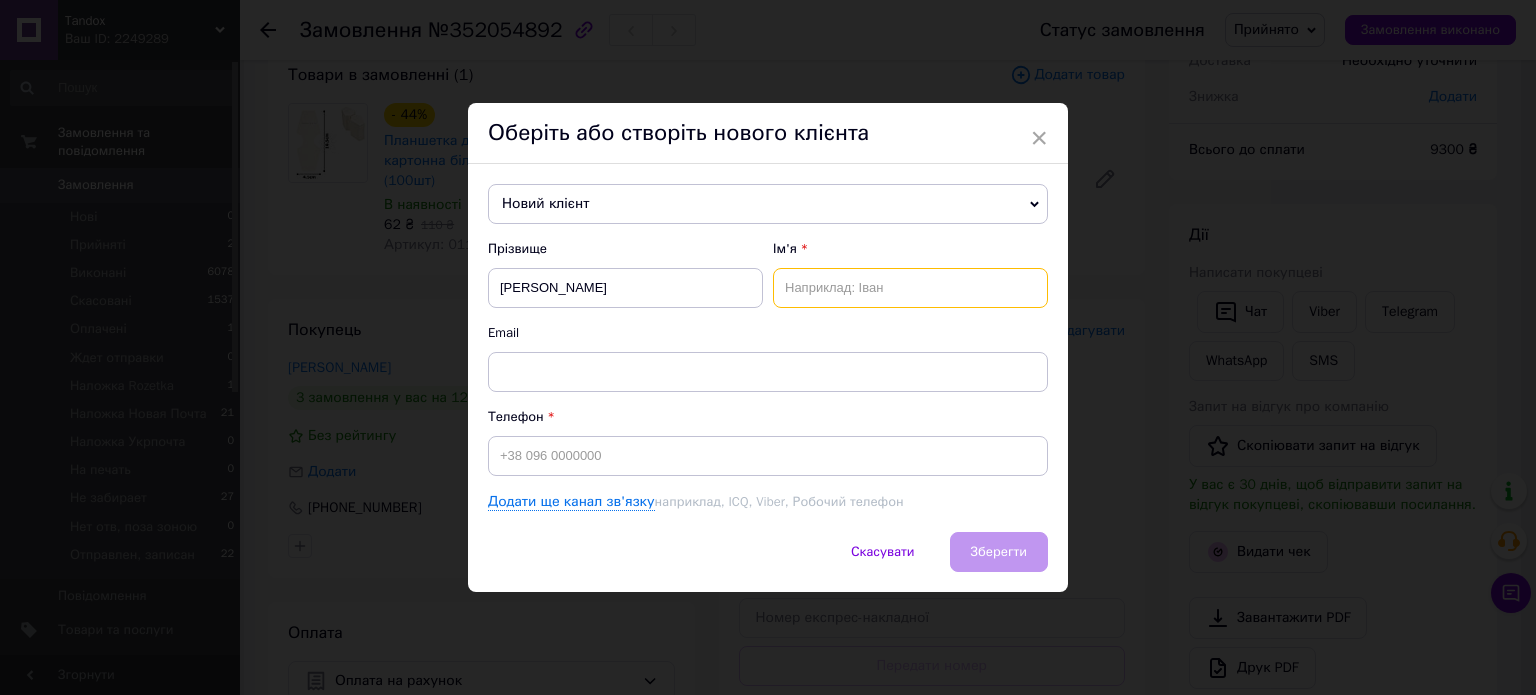 click at bounding box center (910, 288) 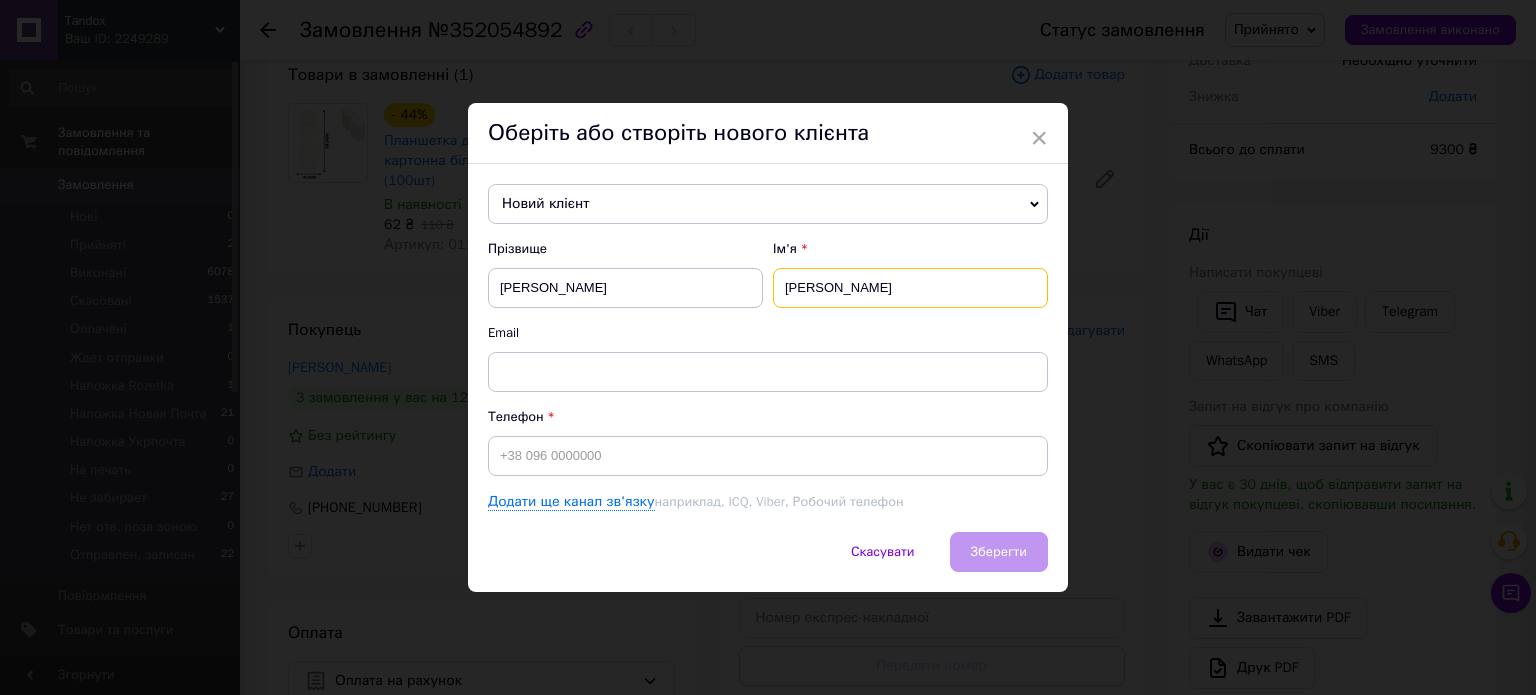 type on "Юлія" 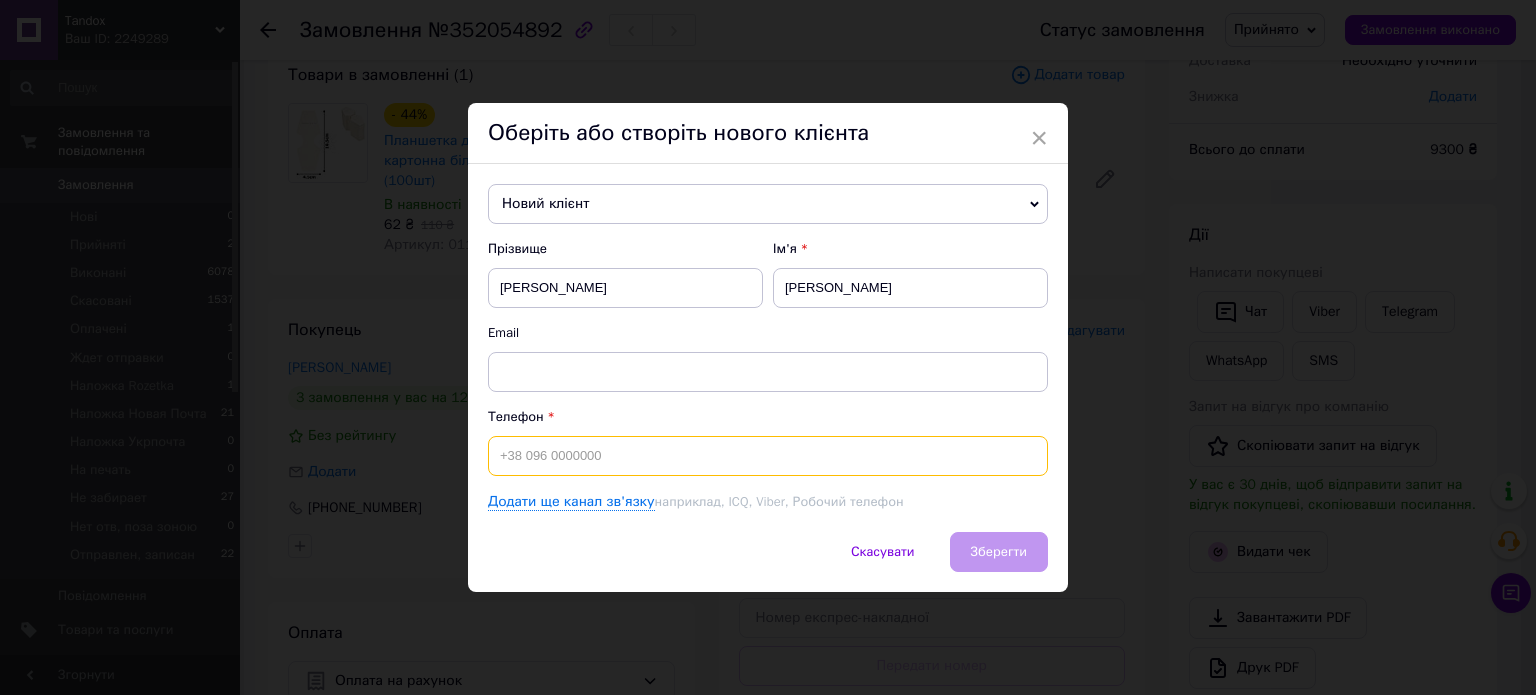 drag, startPoint x: 636, startPoint y: 452, endPoint x: 656, endPoint y: 454, distance: 20.09975 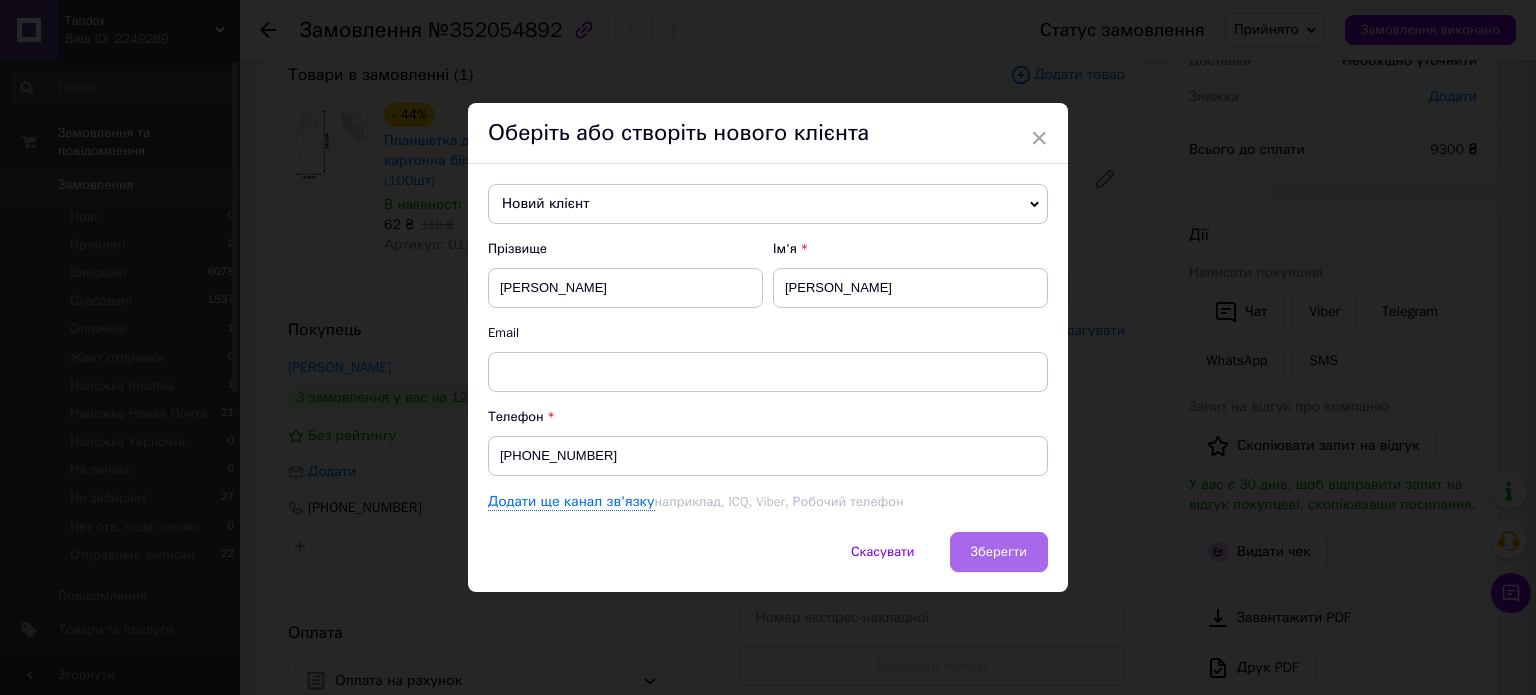 click on "Зберегти" at bounding box center [999, 552] 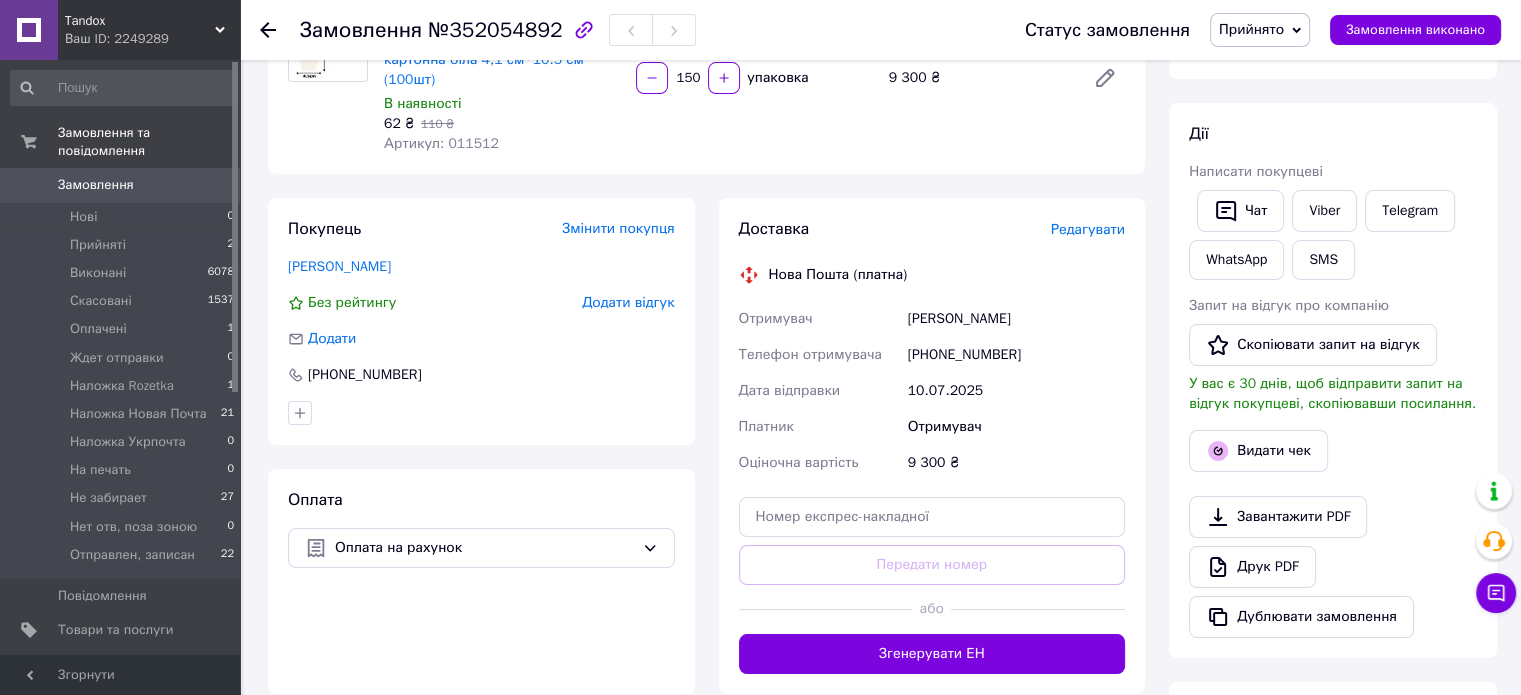 scroll, scrollTop: 128, scrollLeft: 0, axis: vertical 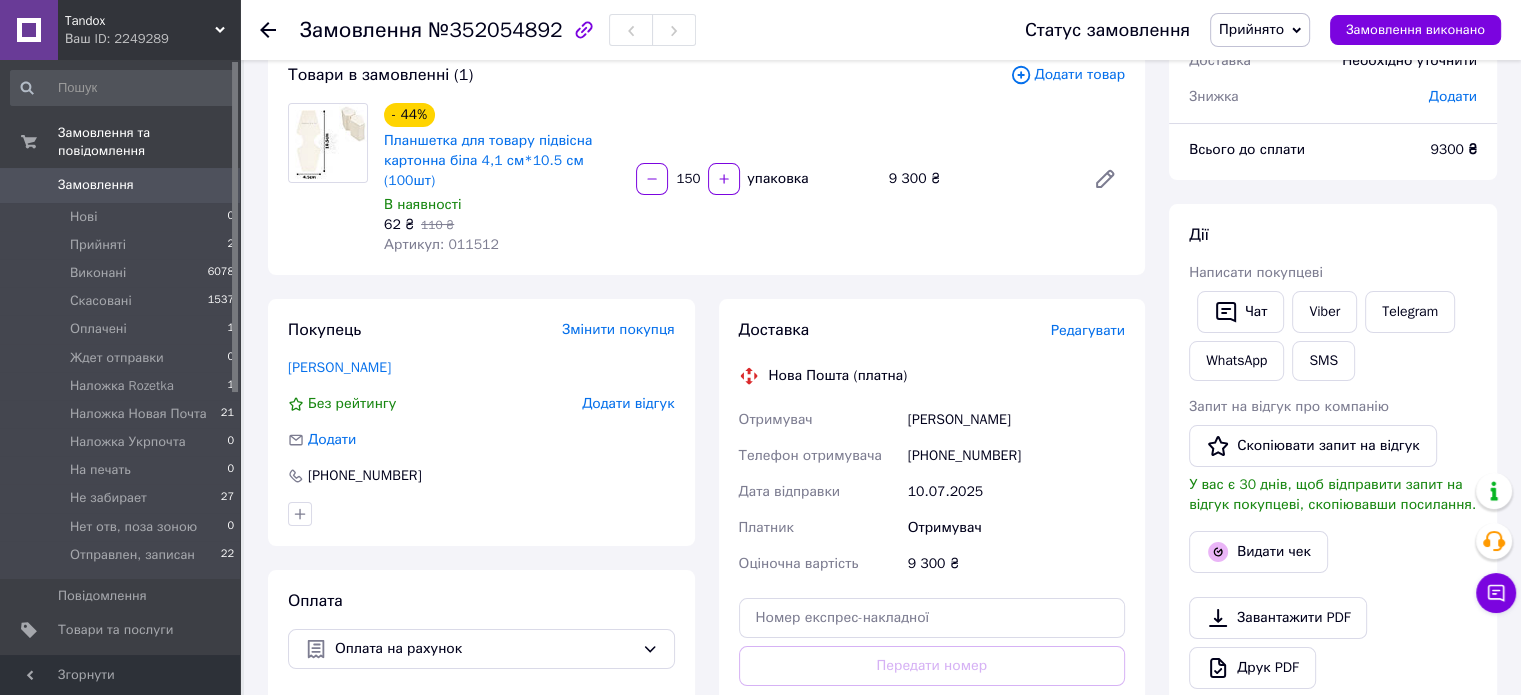 click on "Редагувати" at bounding box center (1088, 330) 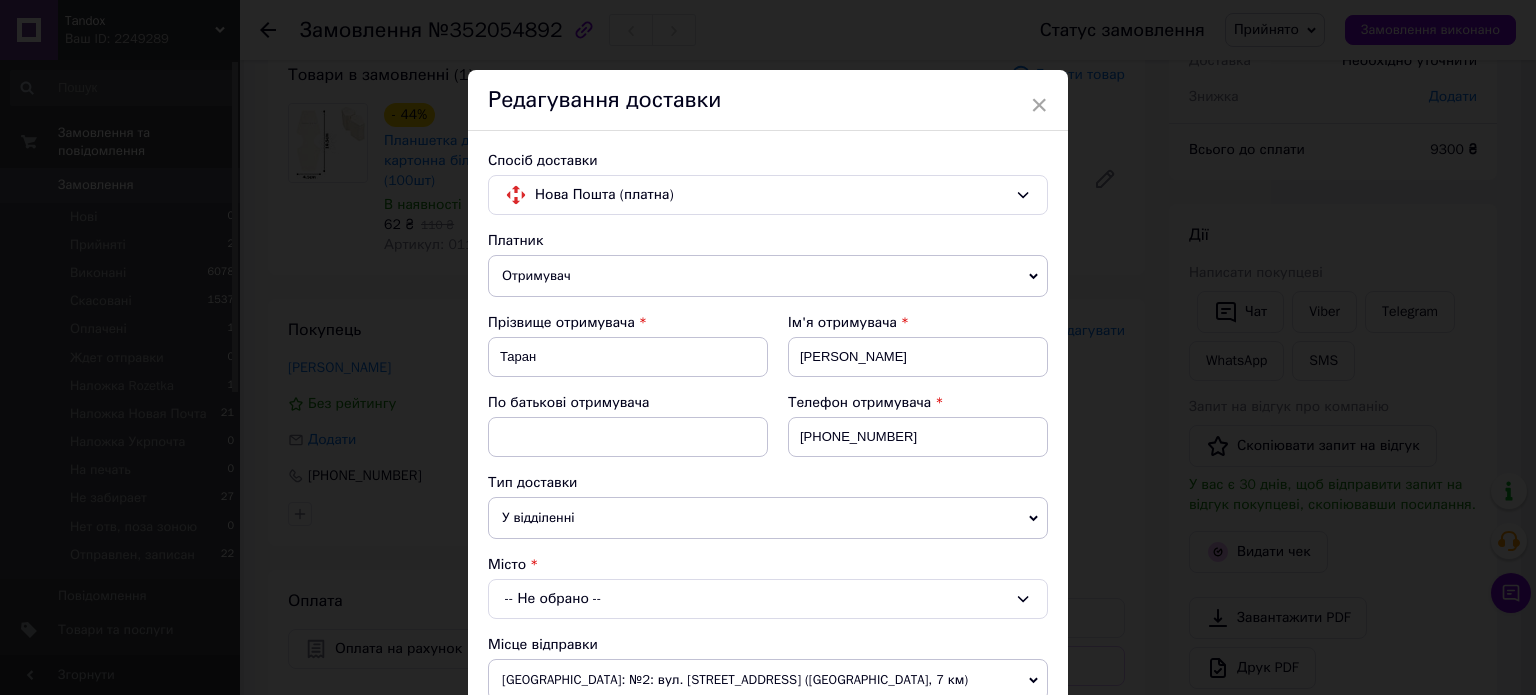click on "Отримувач" at bounding box center (768, 276) 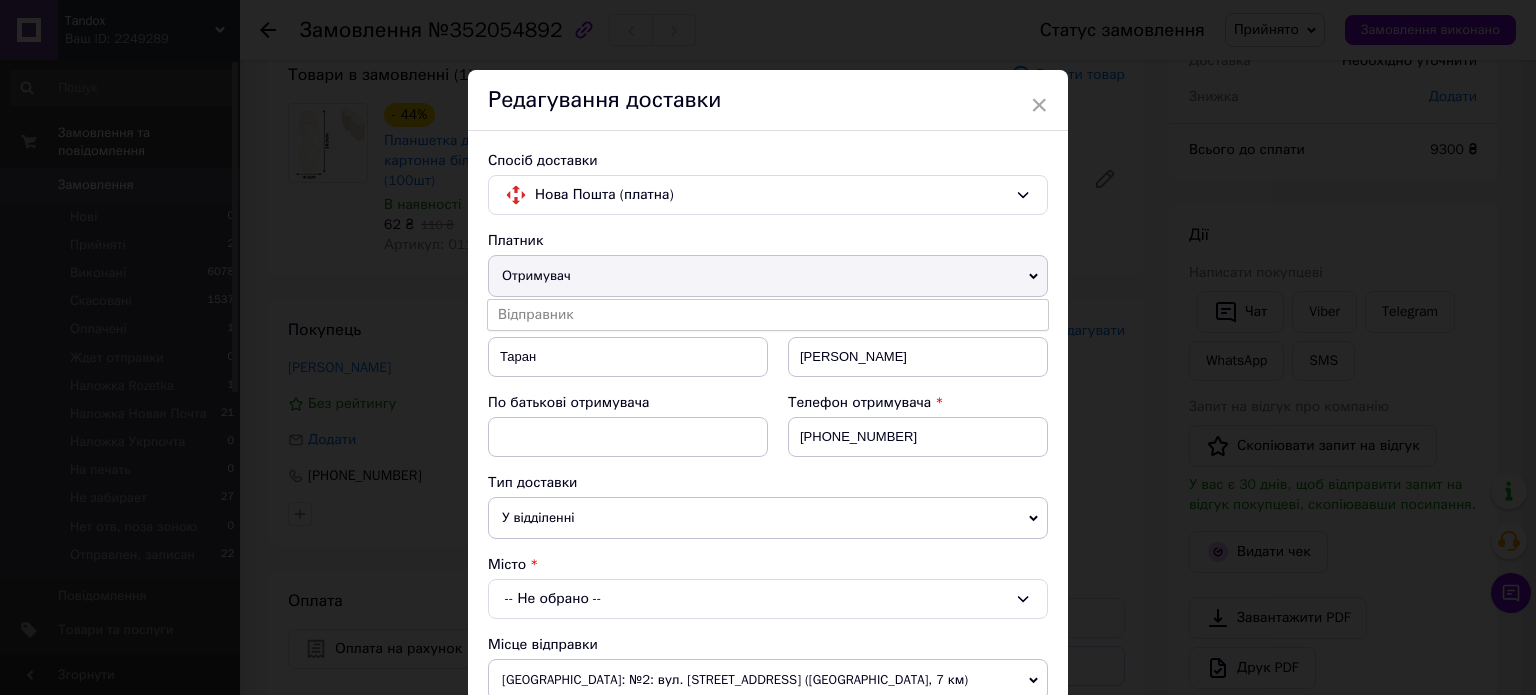 click on "Отримувач" at bounding box center [768, 276] 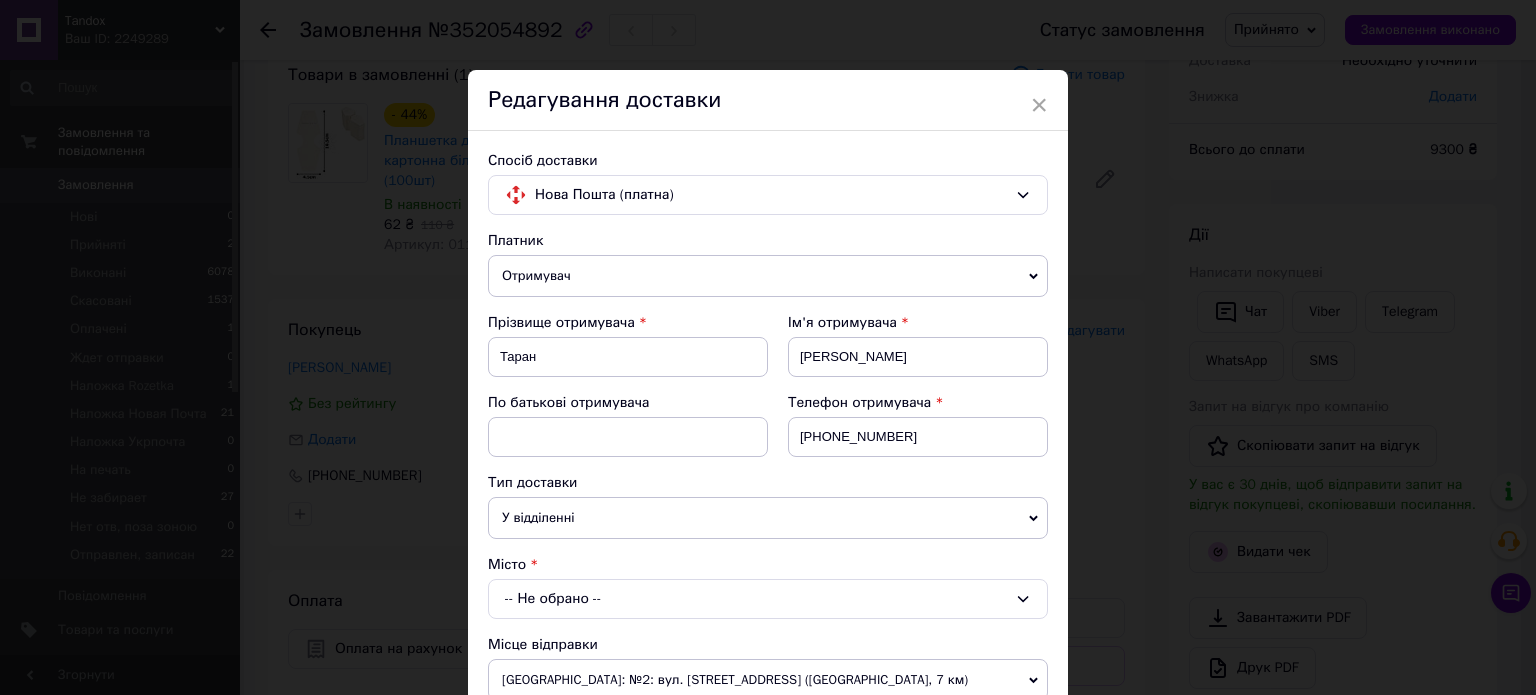 click on "Отримувач" at bounding box center [768, 276] 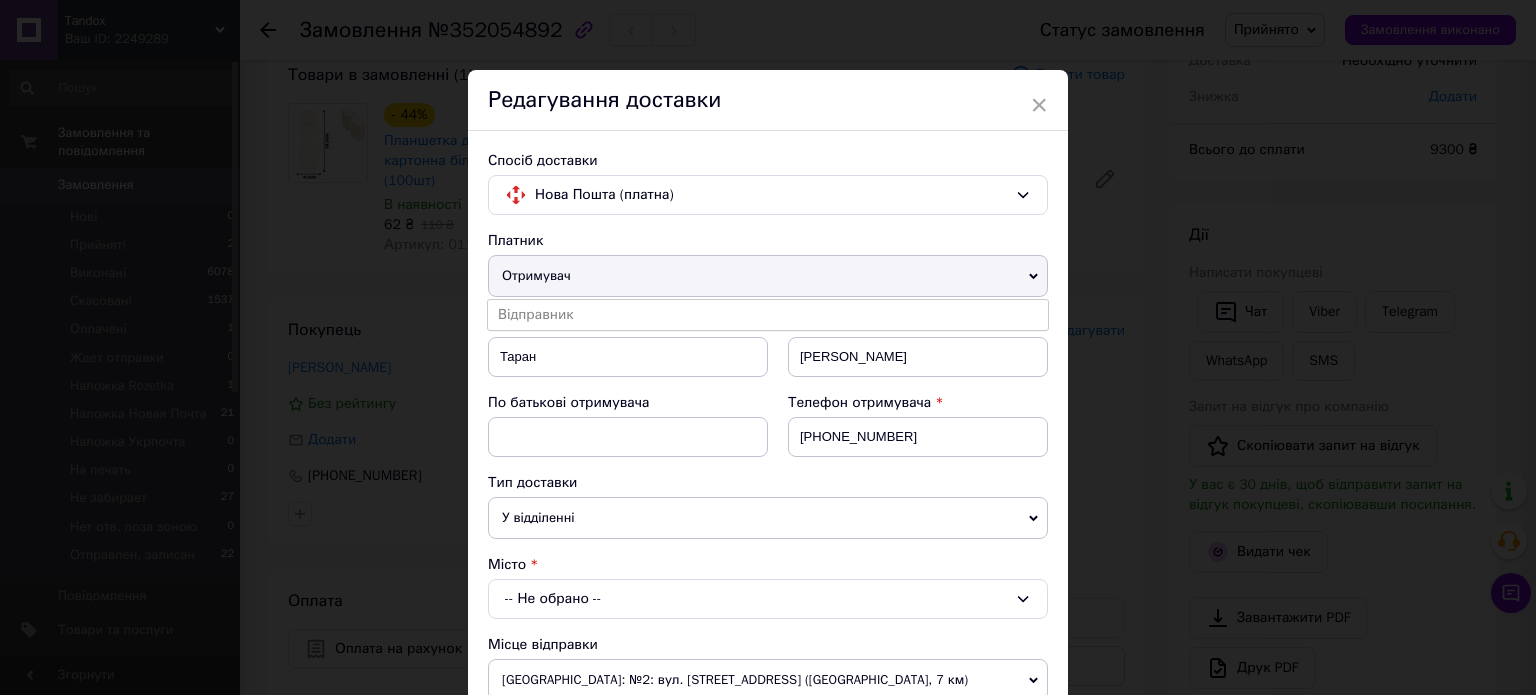 click on "Отримувач" at bounding box center (768, 276) 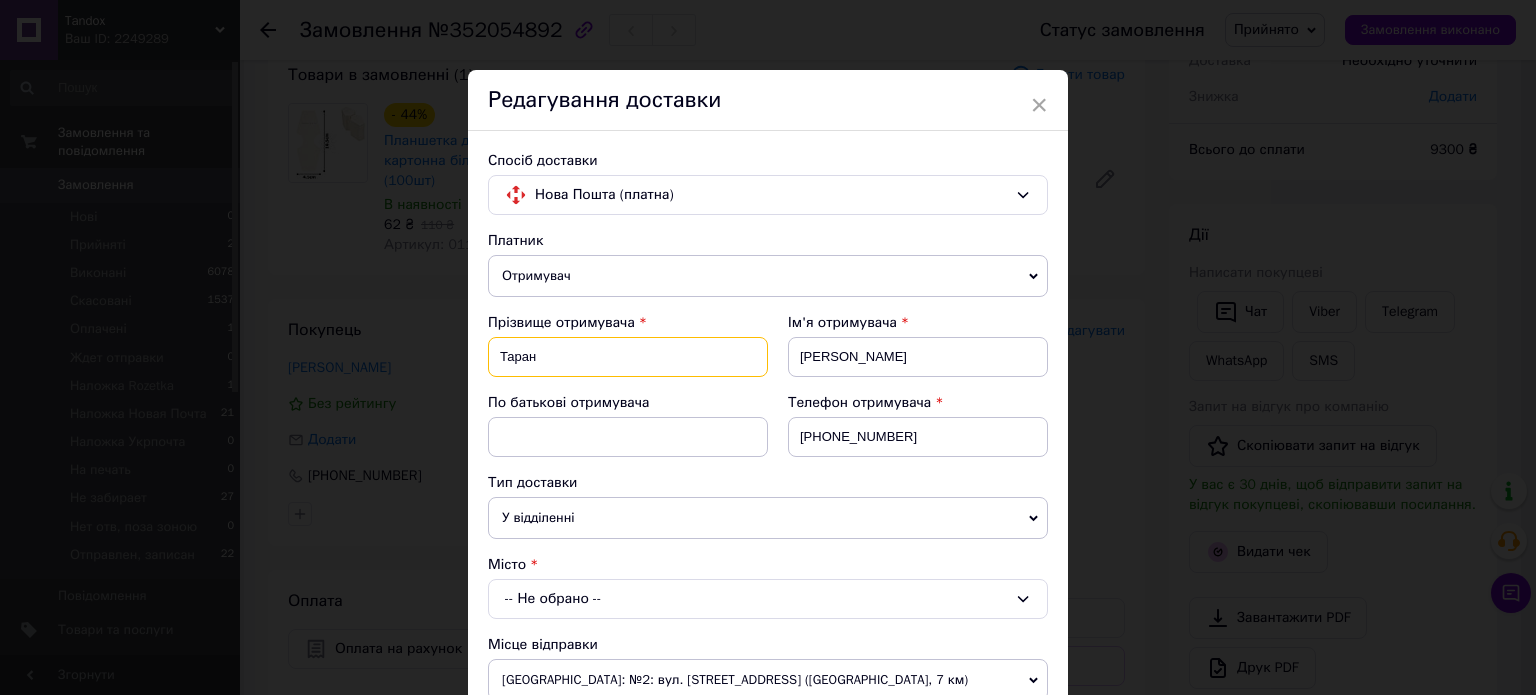 click on "Таран" at bounding box center [628, 357] 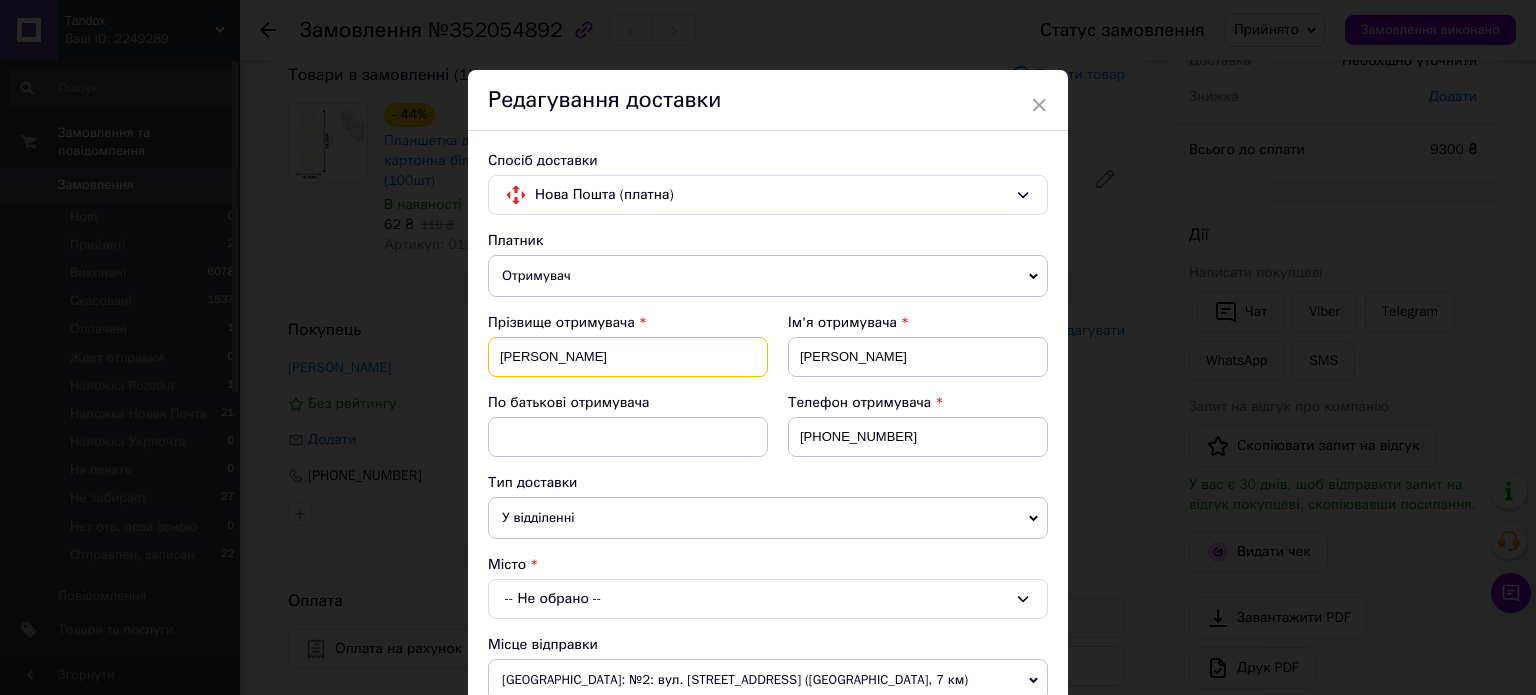 type on "Слободенюк" 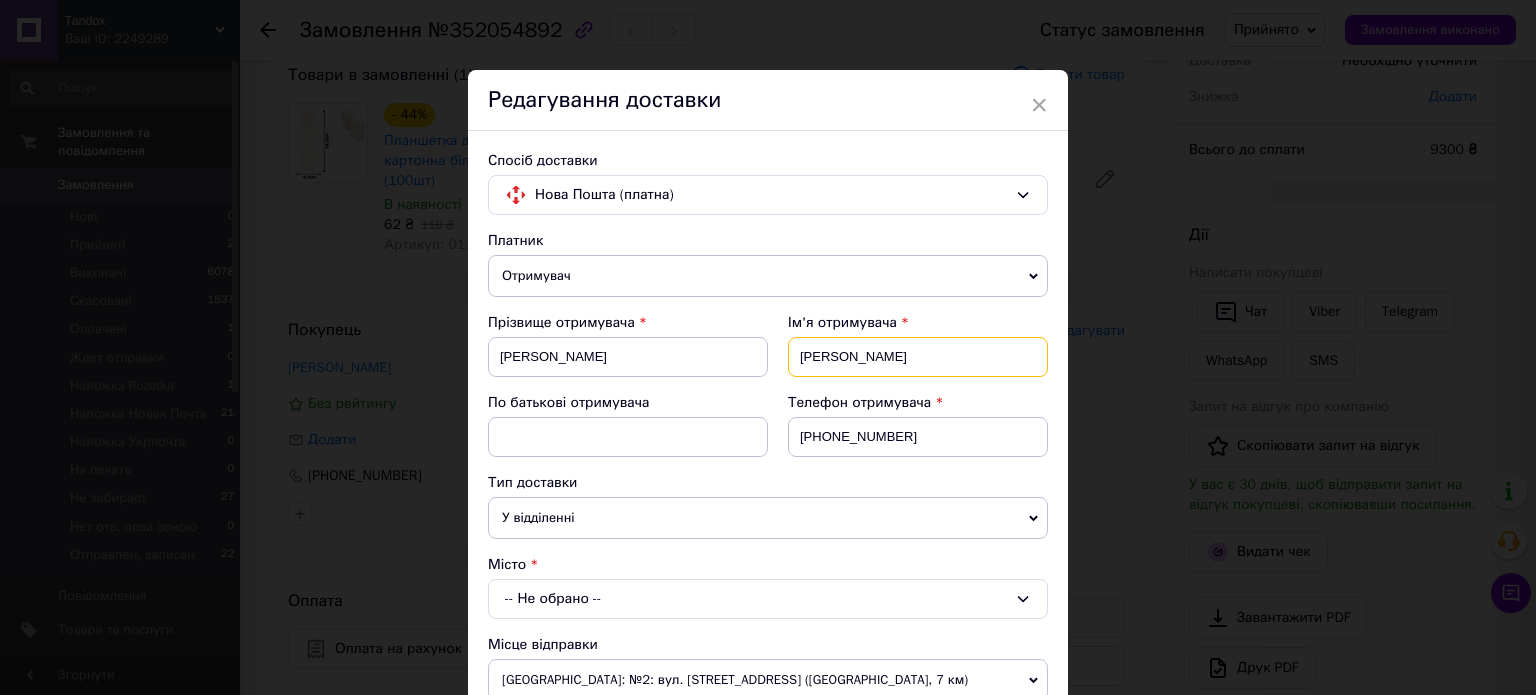 click on "Денис" at bounding box center [918, 357] 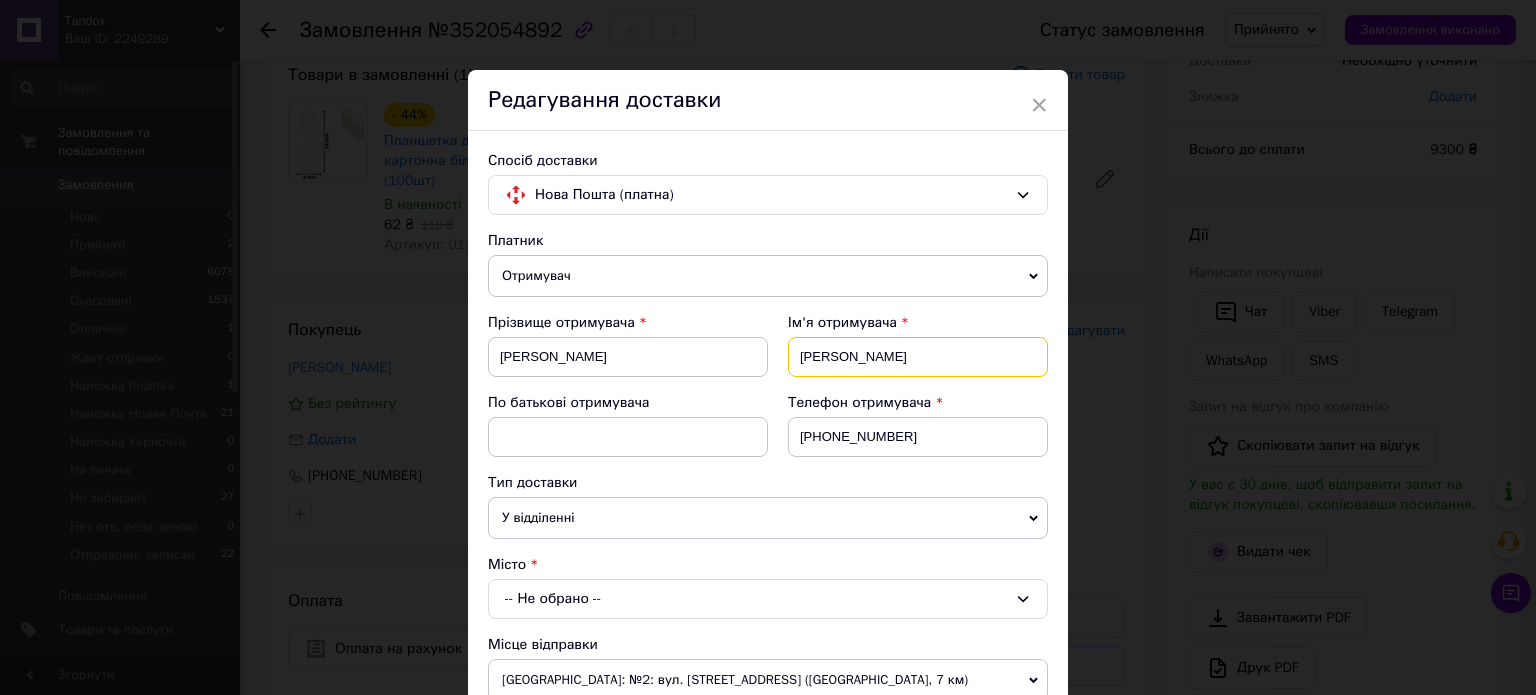 type on "Юлія" 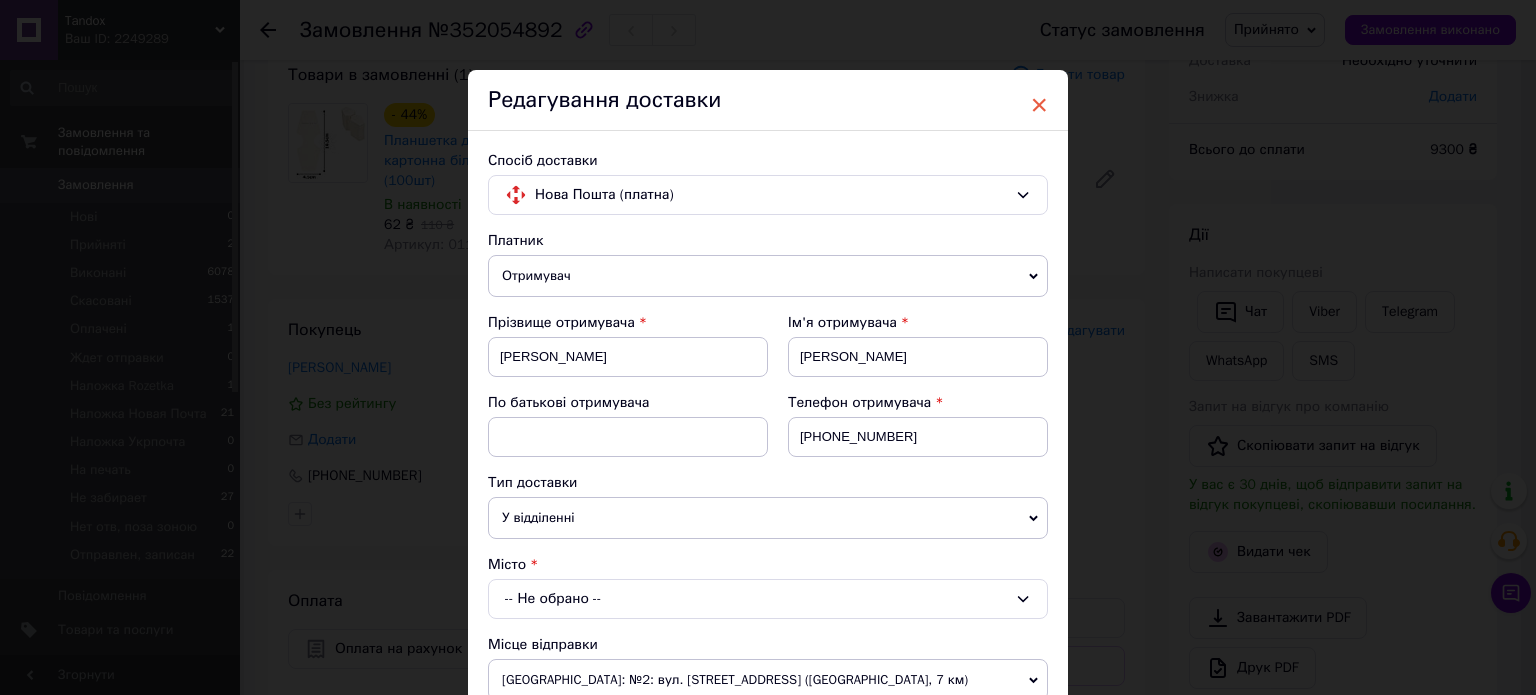 click on "×" at bounding box center (1039, 105) 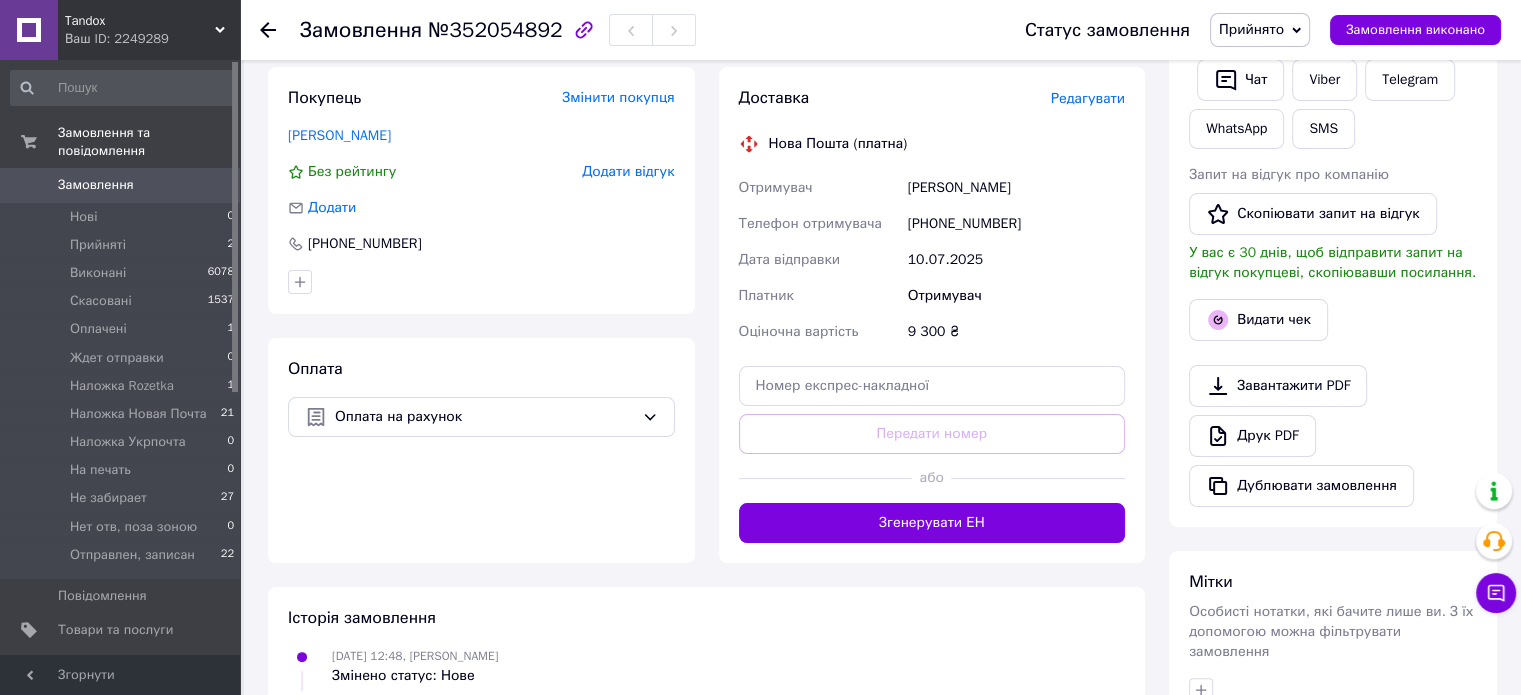 scroll, scrollTop: 428, scrollLeft: 0, axis: vertical 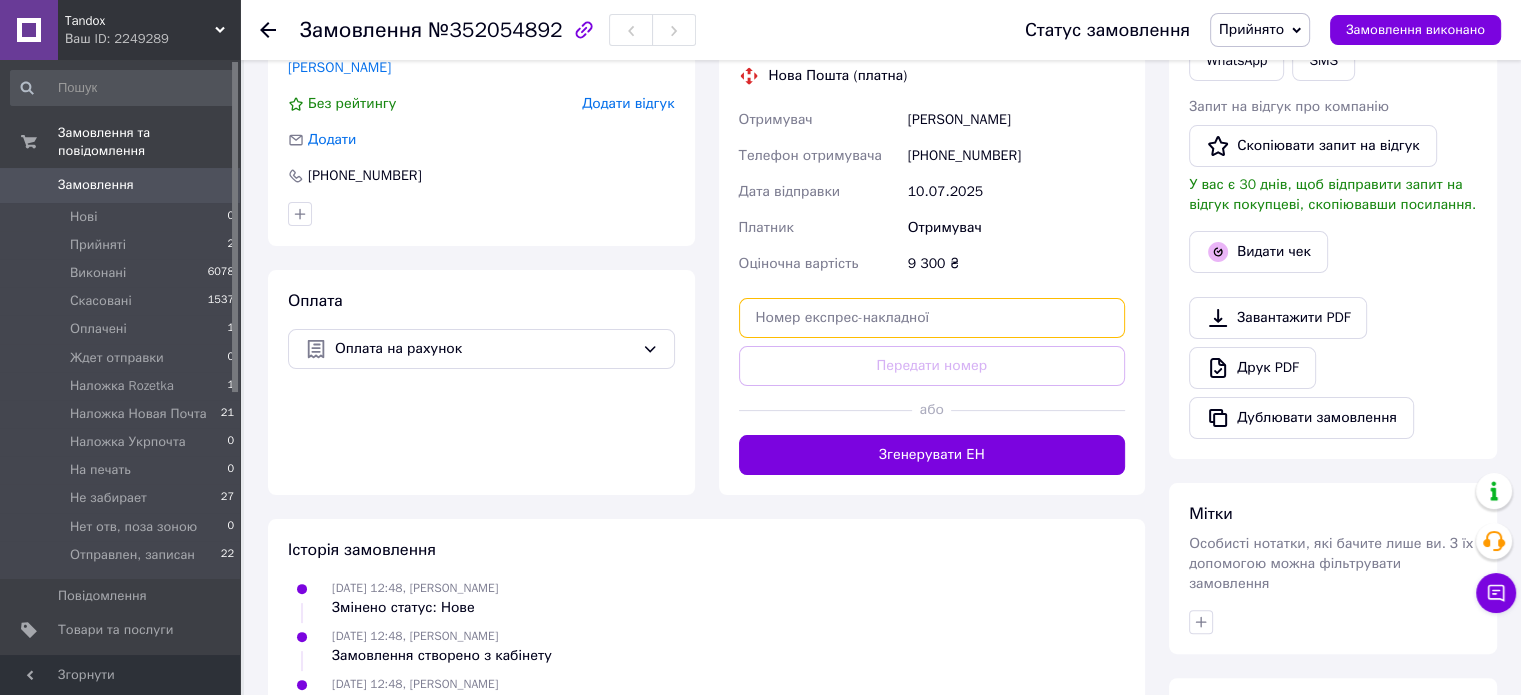 click at bounding box center (932, 318) 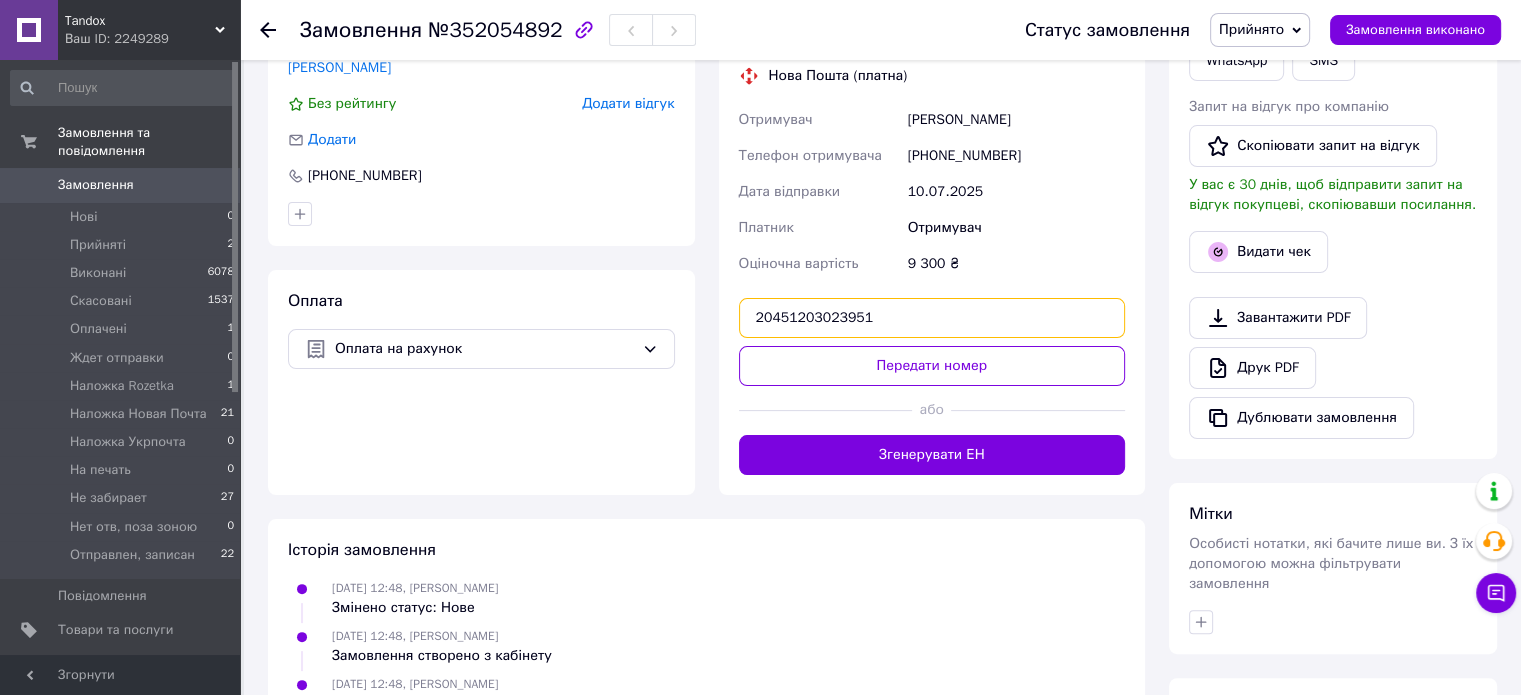 type on "20451203023951" 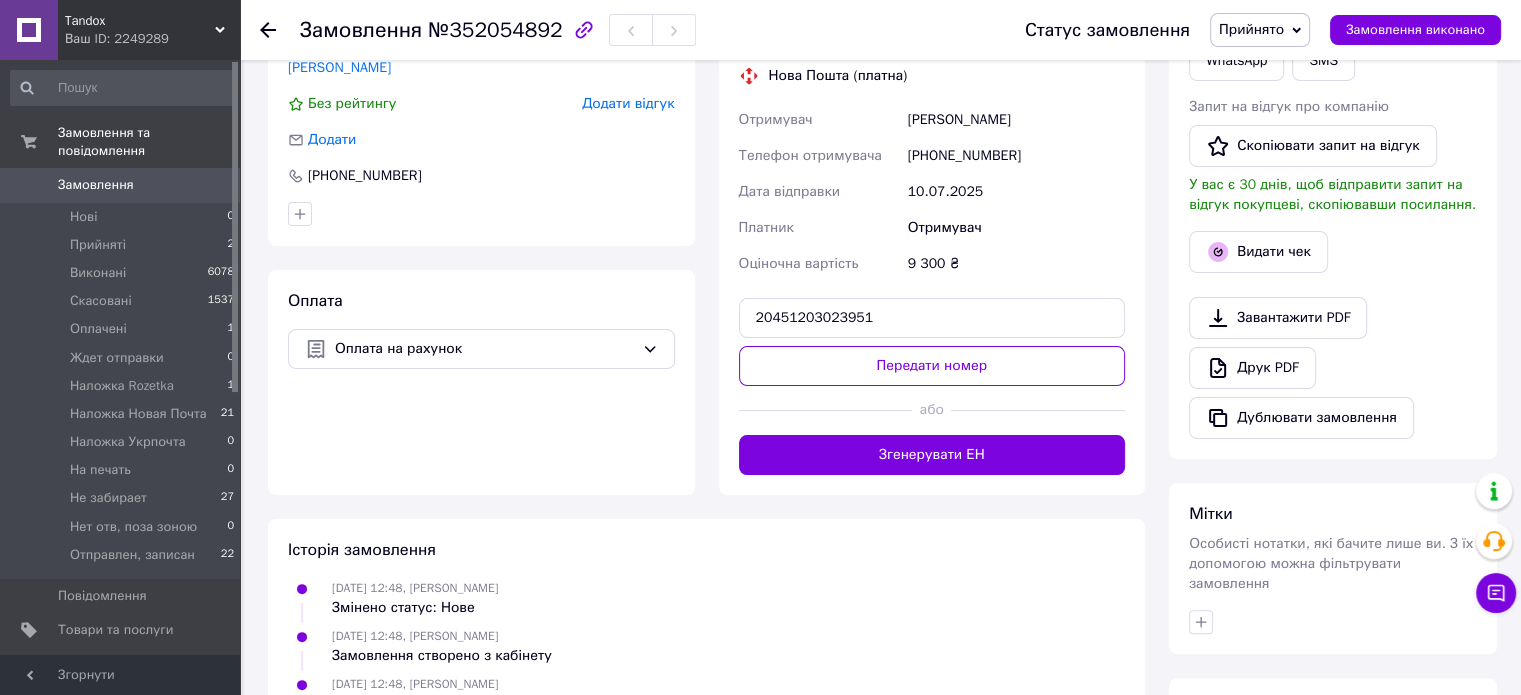 click on "Передати номер" at bounding box center [932, 366] 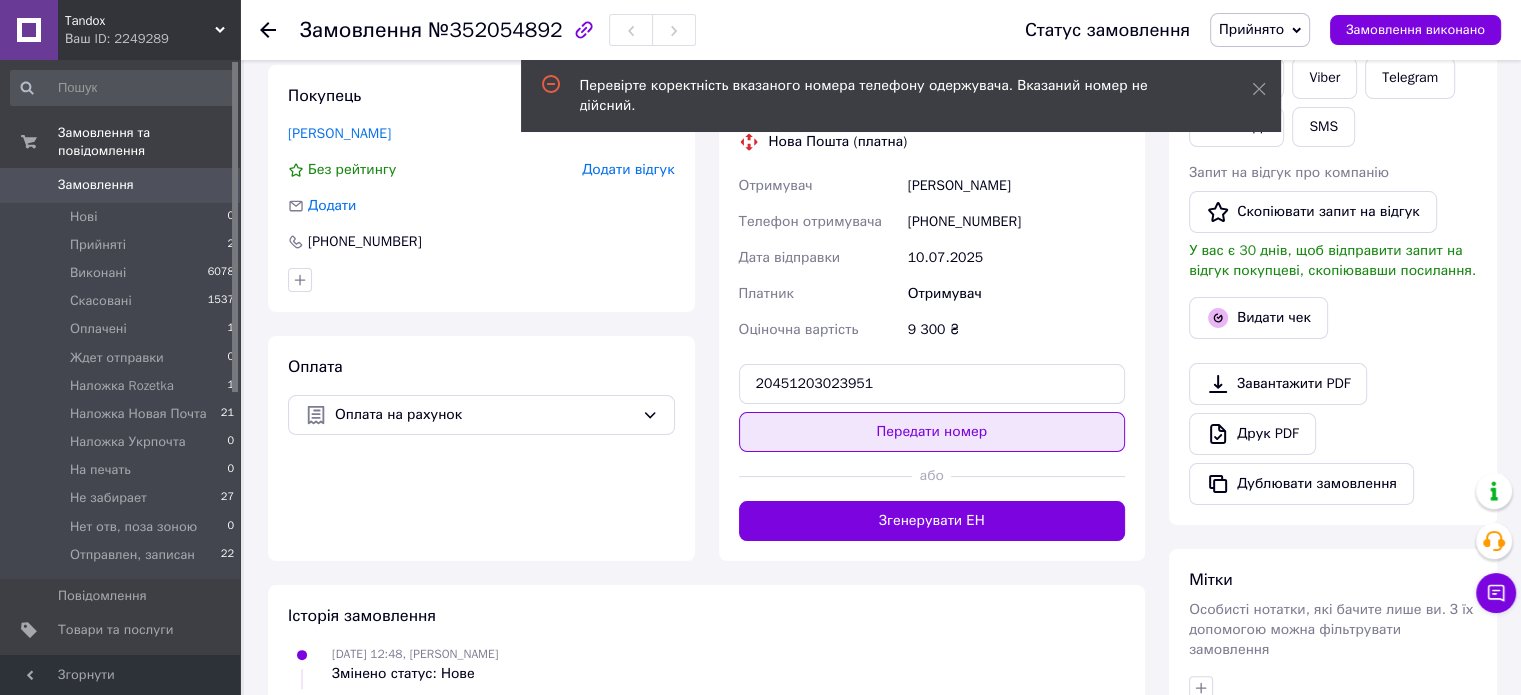 scroll, scrollTop: 328, scrollLeft: 0, axis: vertical 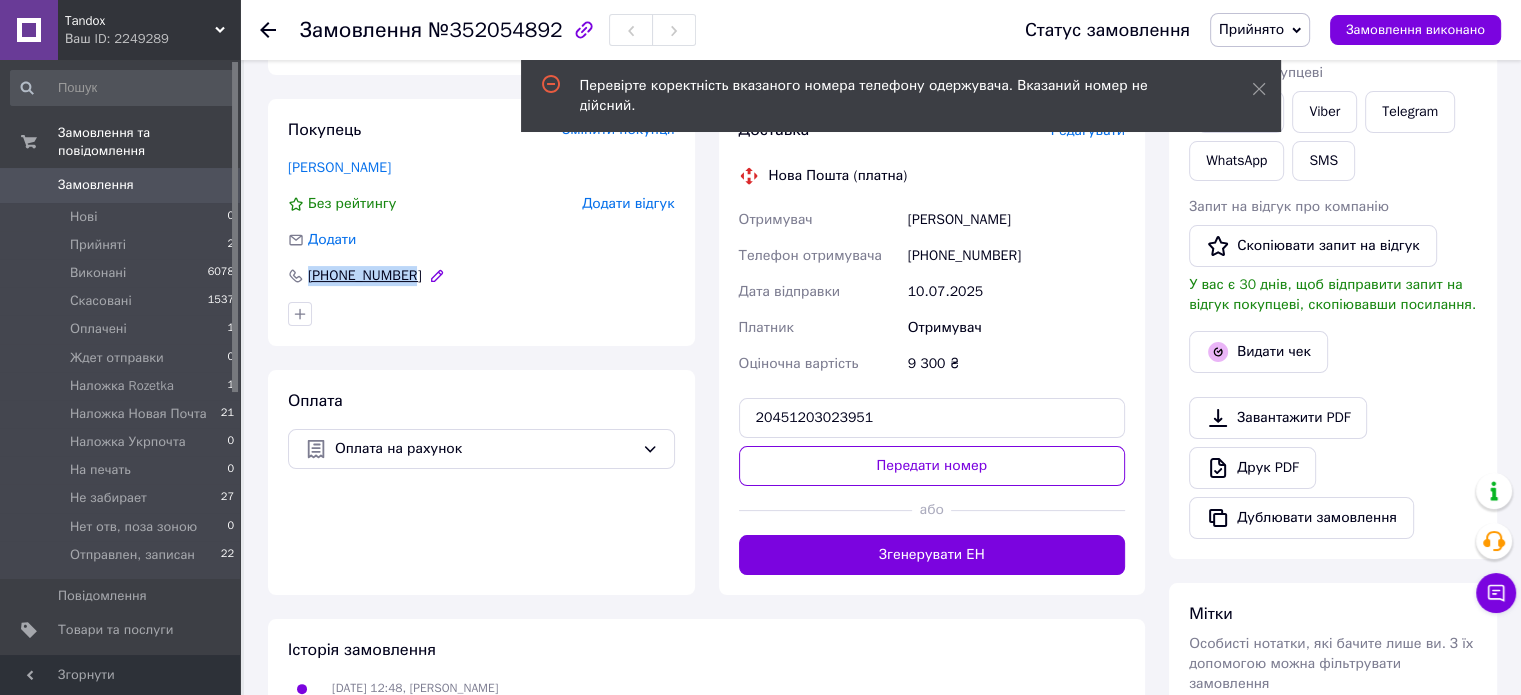 drag, startPoint x: 437, startPoint y: 262, endPoint x: 306, endPoint y: 263, distance: 131.00381 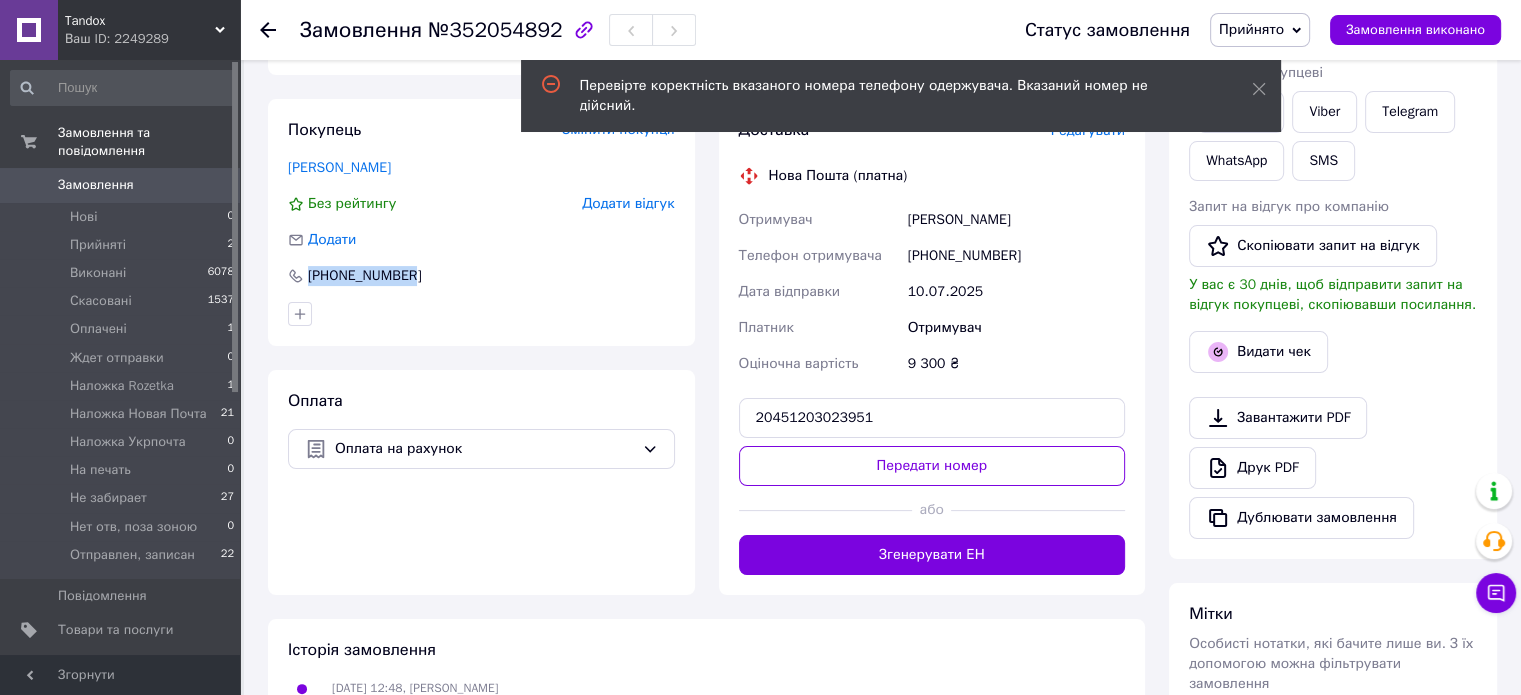 copy on "+380660122237" 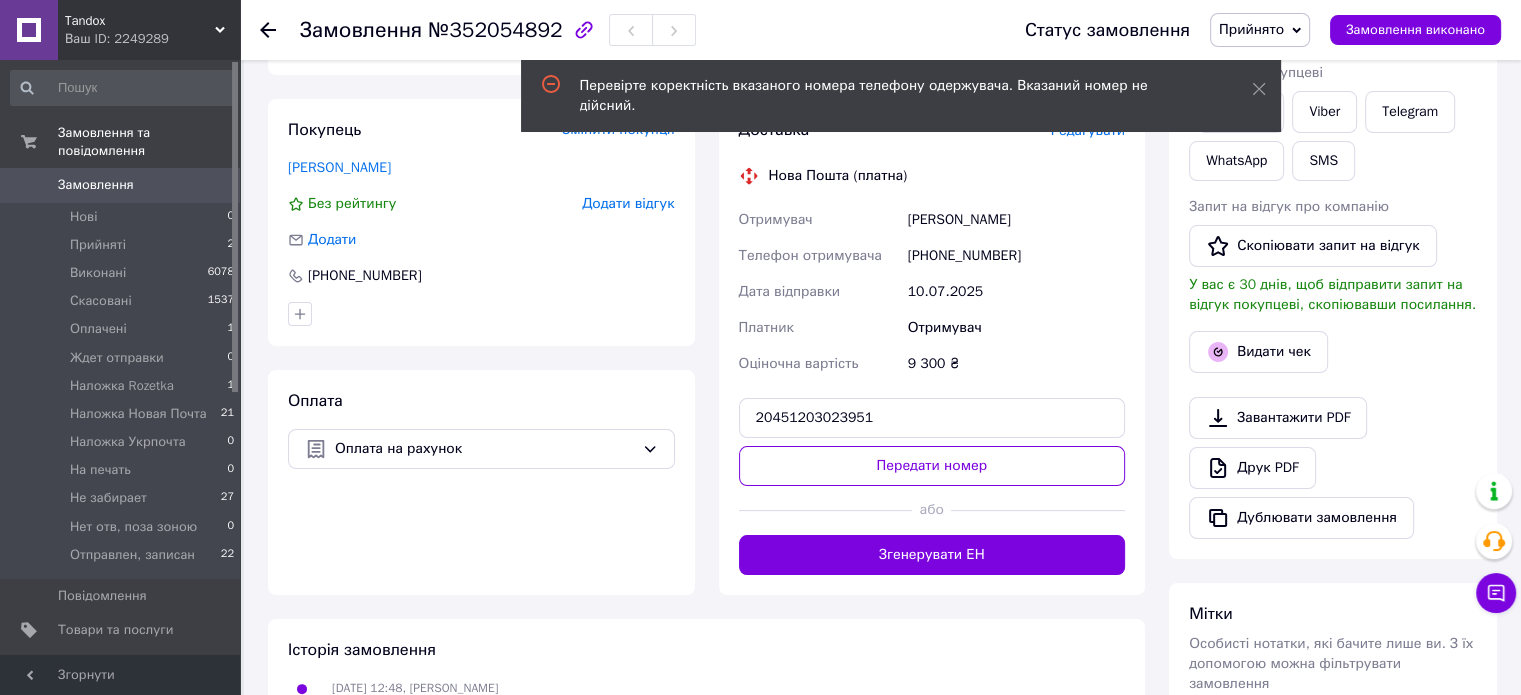 click on "Перевірте коректність вказаного номера телефону одержувача. Вказаний номер не дійсний." at bounding box center (901, 96) 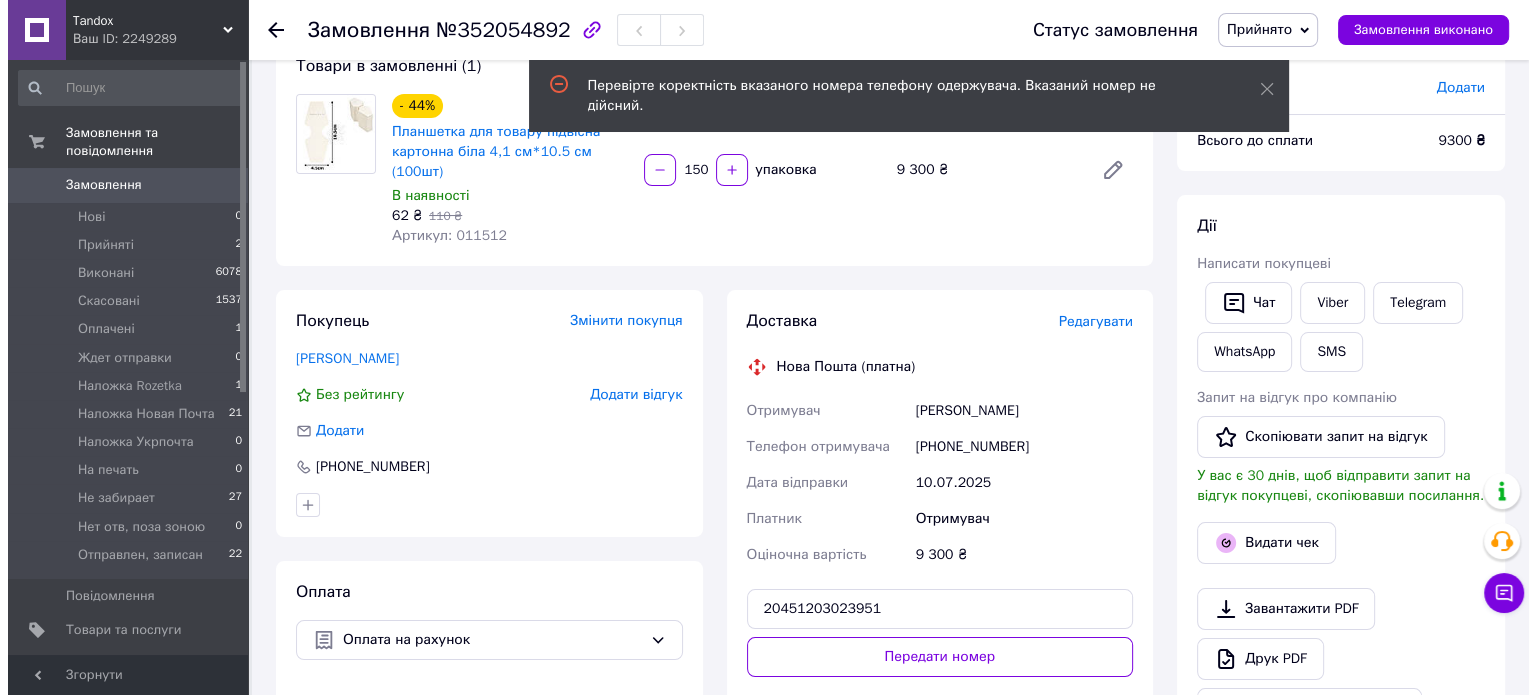 scroll, scrollTop: 128, scrollLeft: 0, axis: vertical 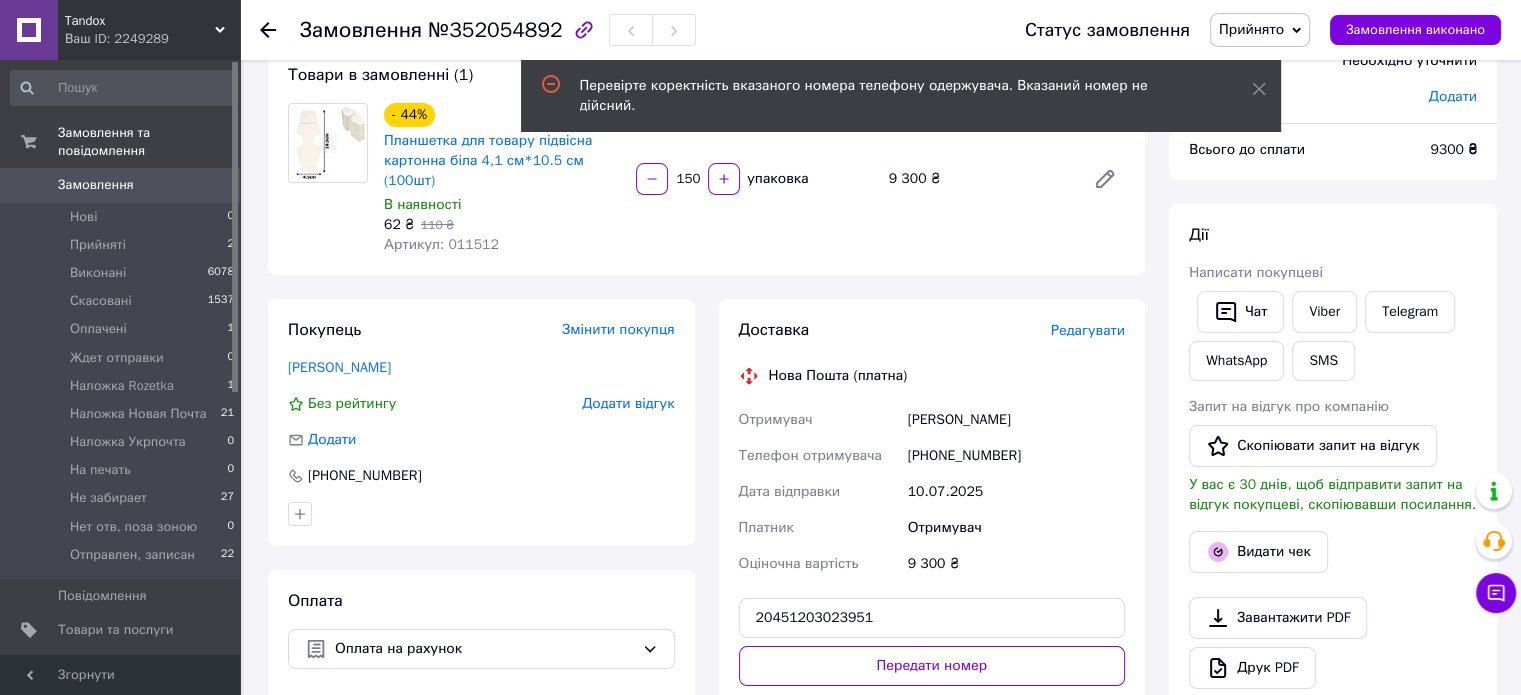 click on "Редагувати" at bounding box center (1088, 330) 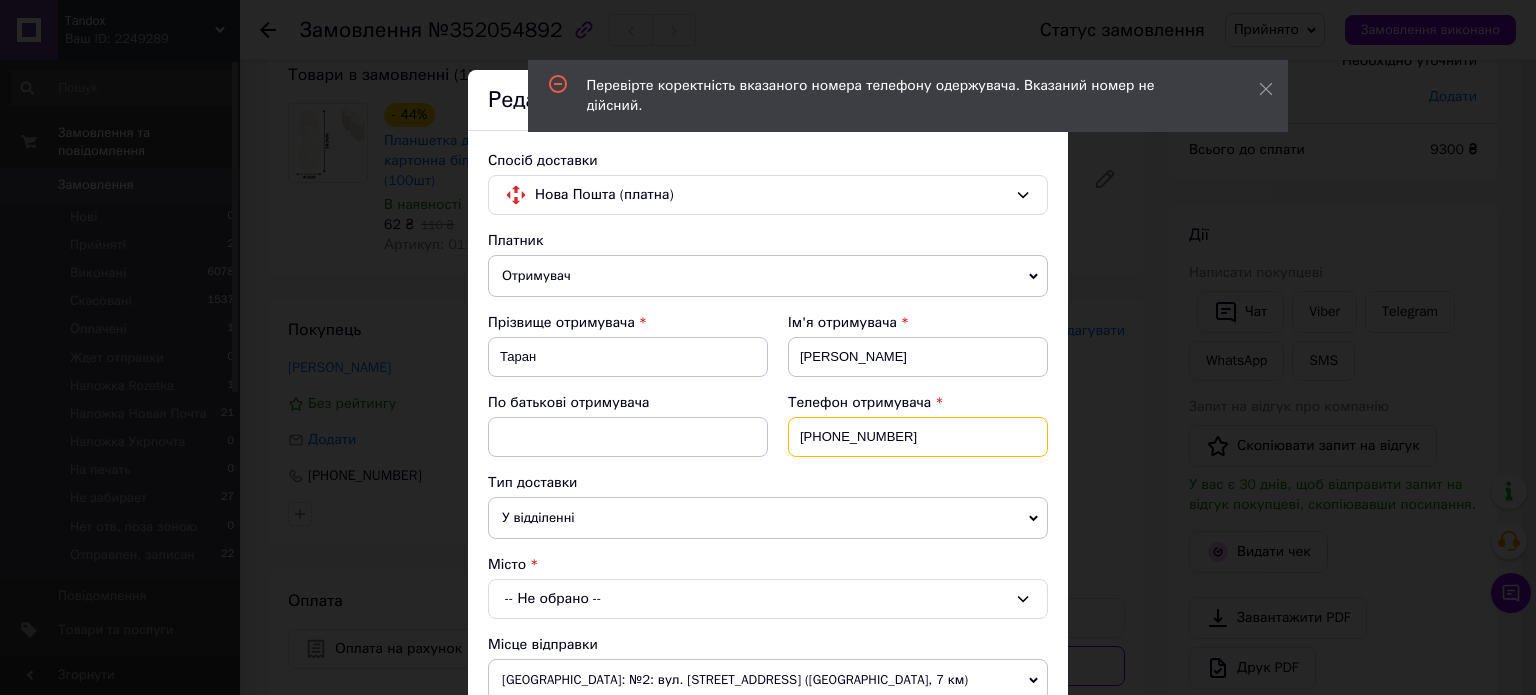 drag, startPoint x: 954, startPoint y: 450, endPoint x: 680, endPoint y: 444, distance: 274.06567 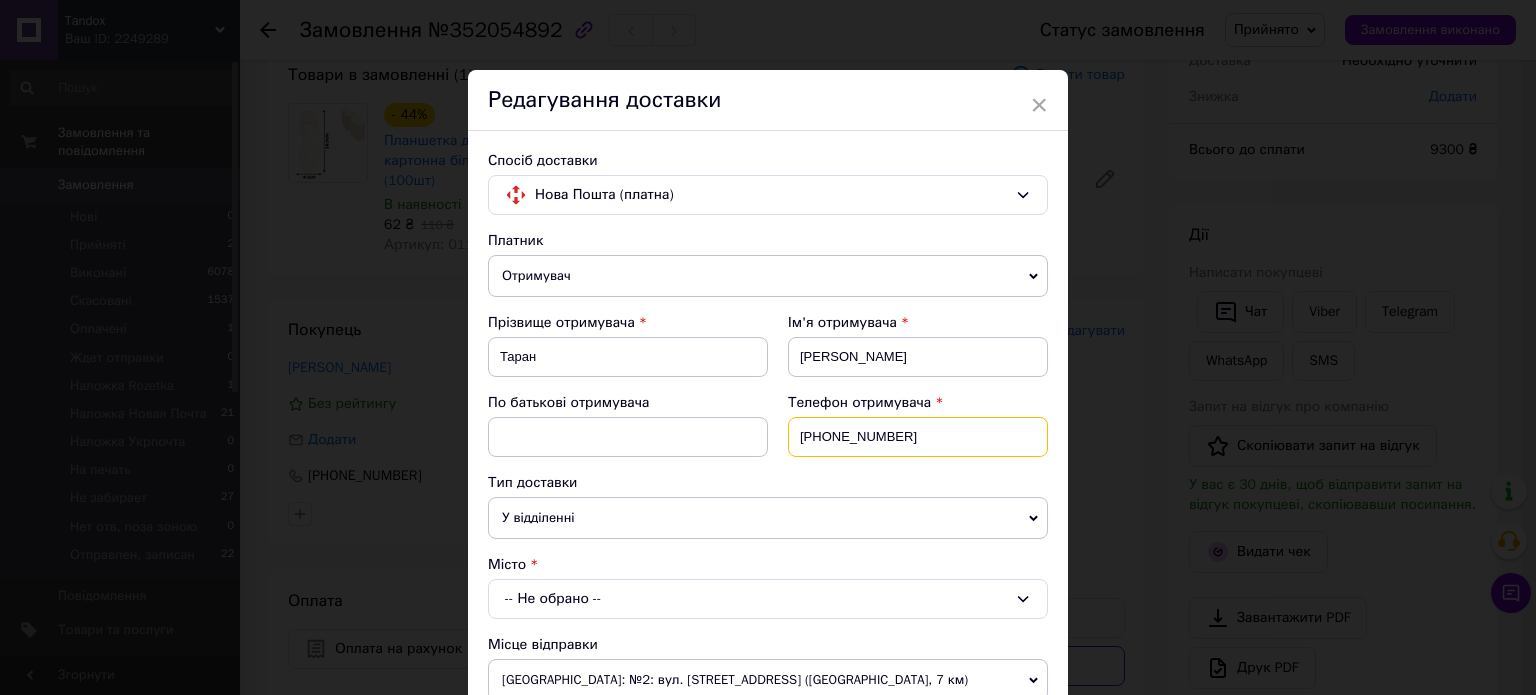 type on "+380660122237" 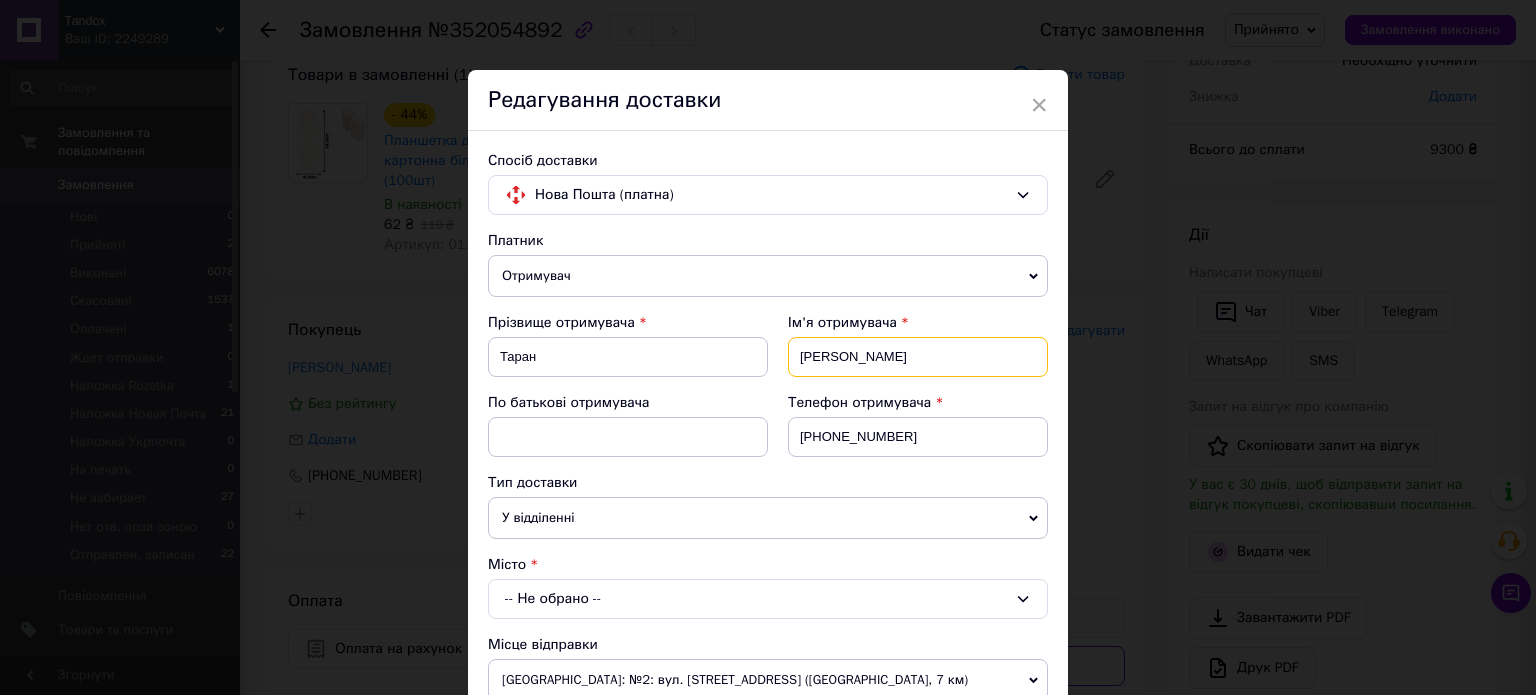 click on "Денис" at bounding box center [918, 357] 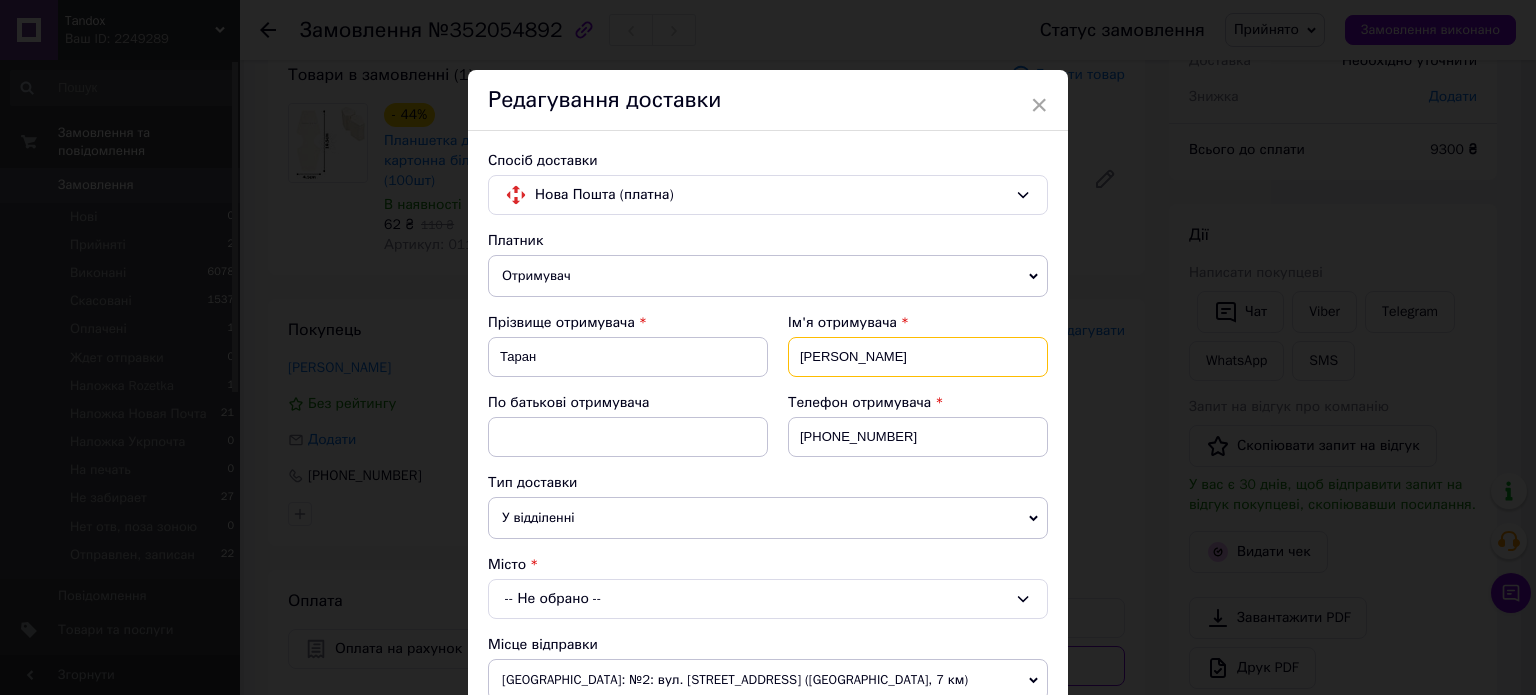 type on "Юлія" 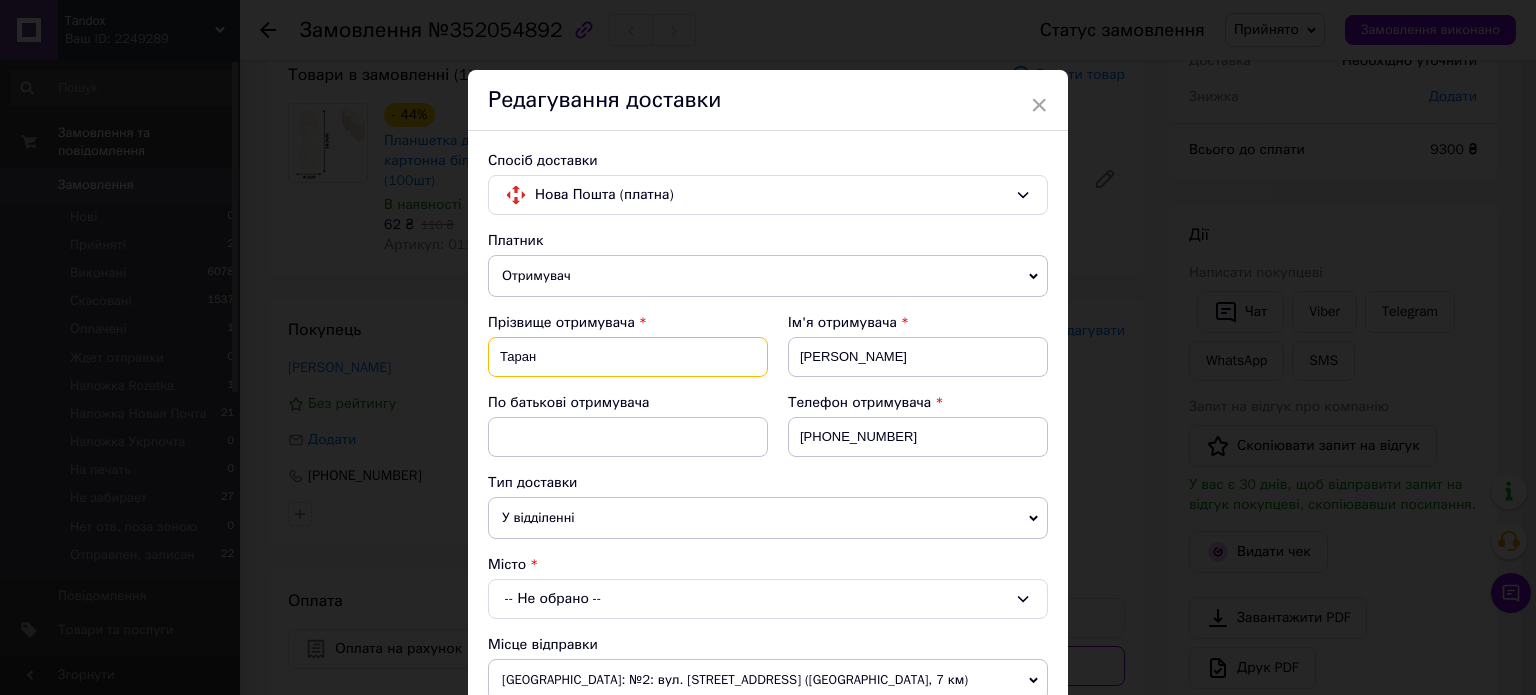 click on "Таран" at bounding box center (628, 357) 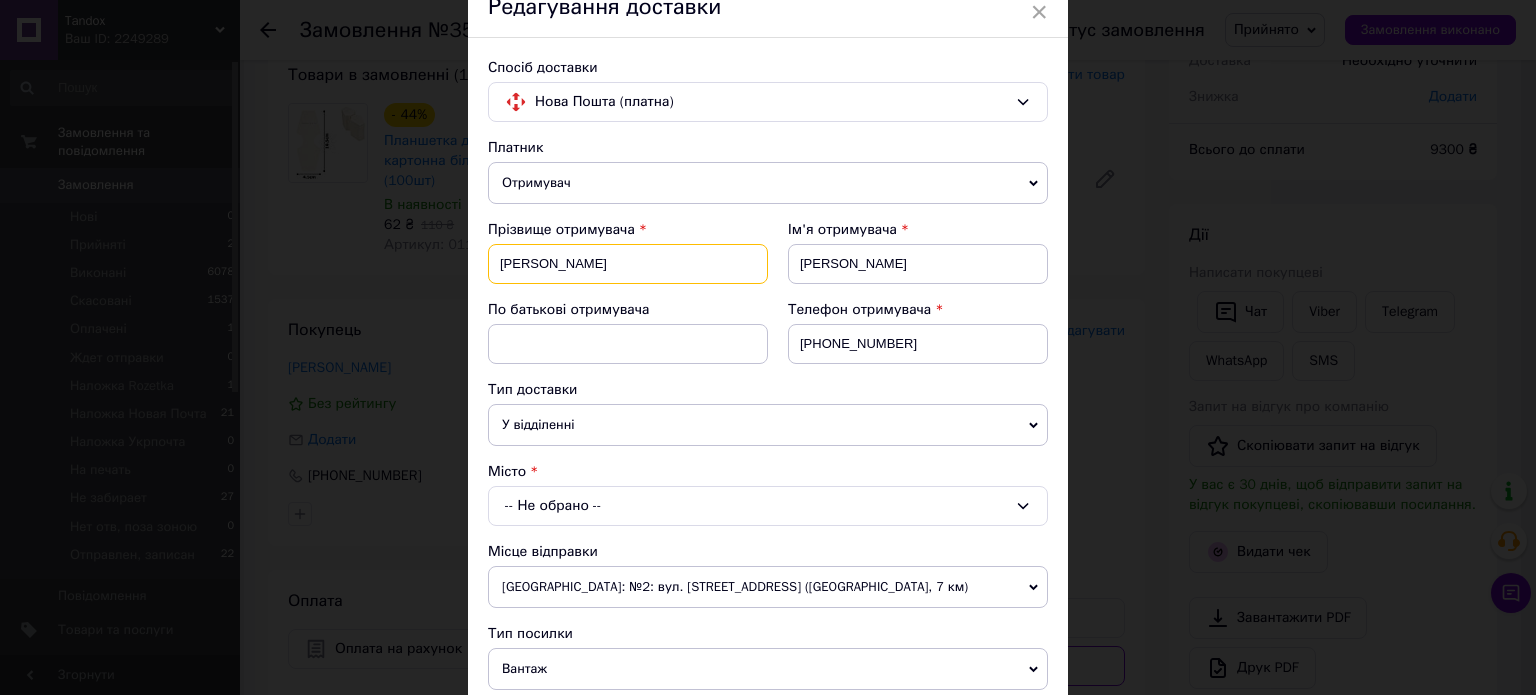 scroll, scrollTop: 200, scrollLeft: 0, axis: vertical 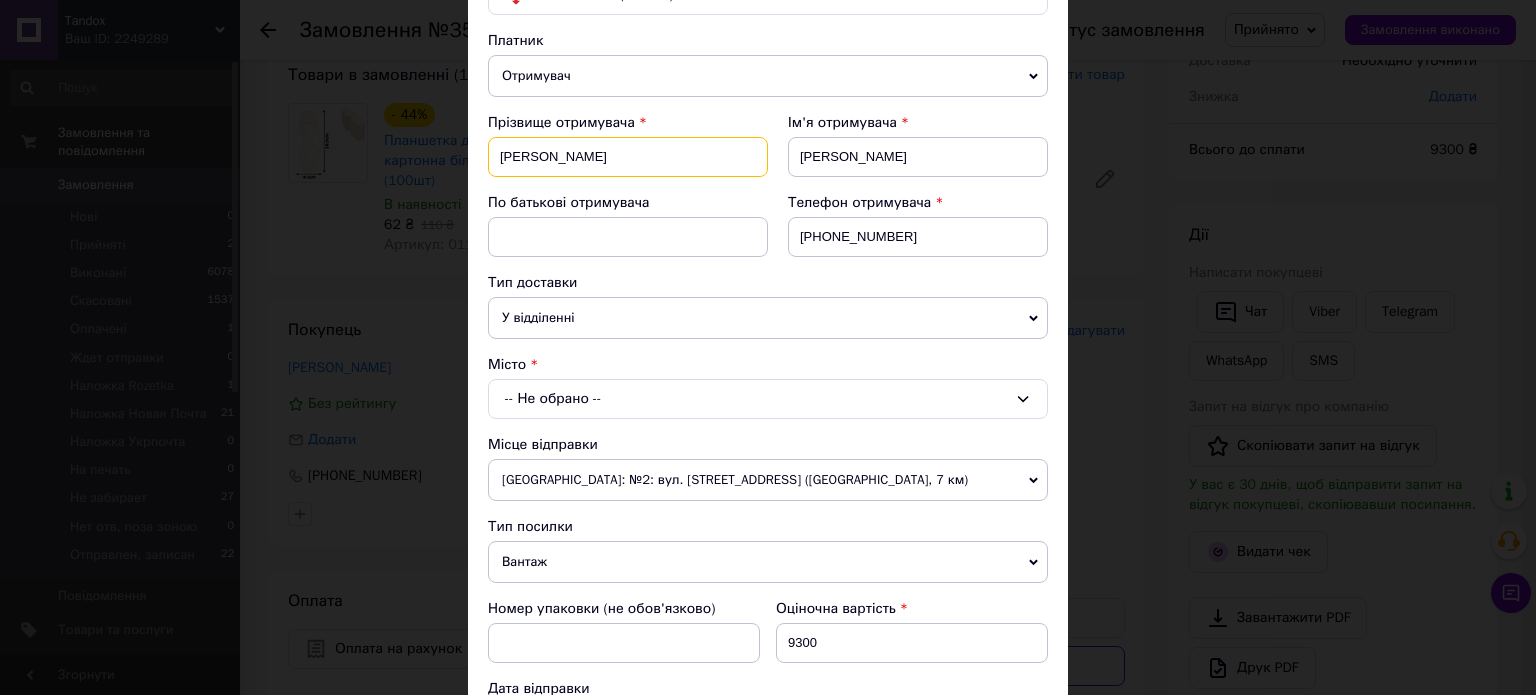 type on "Слободенюк" 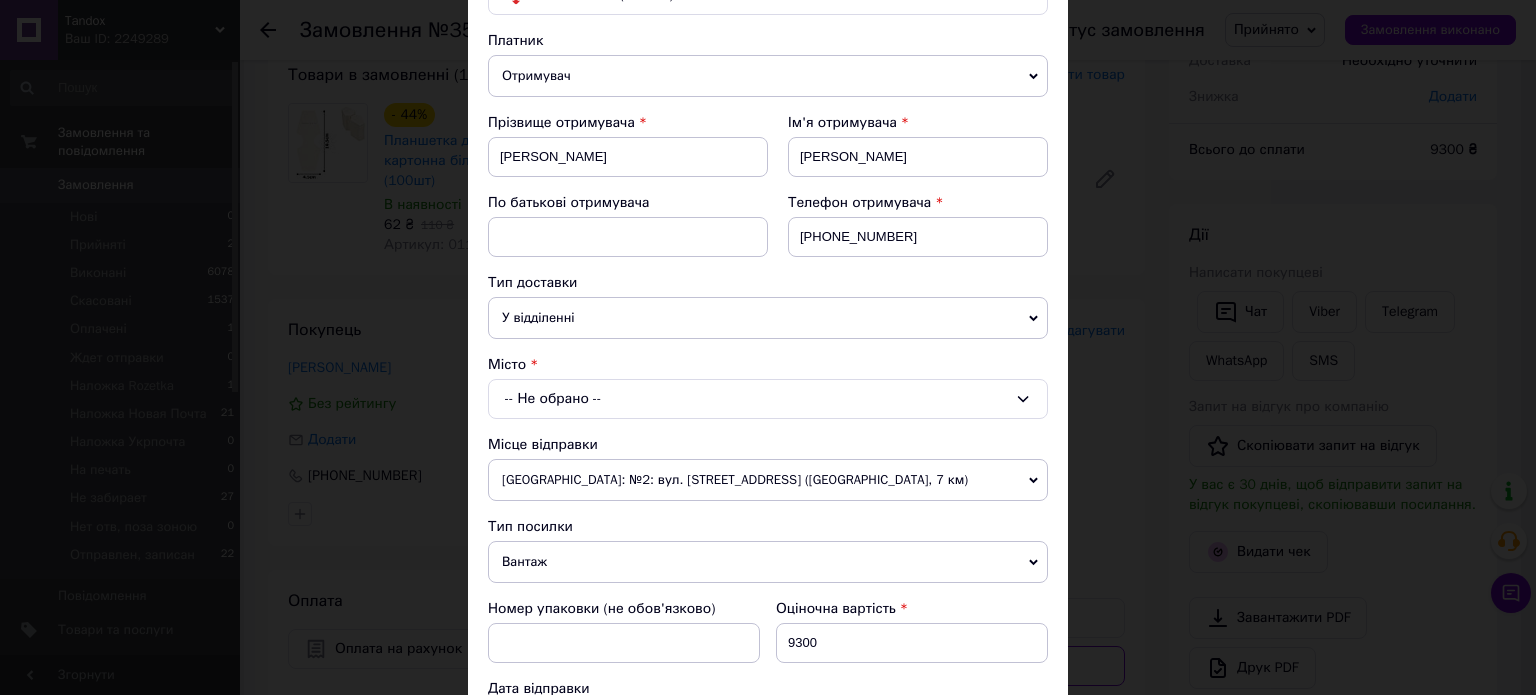 click on "-- Не обрано --" at bounding box center [768, 399] 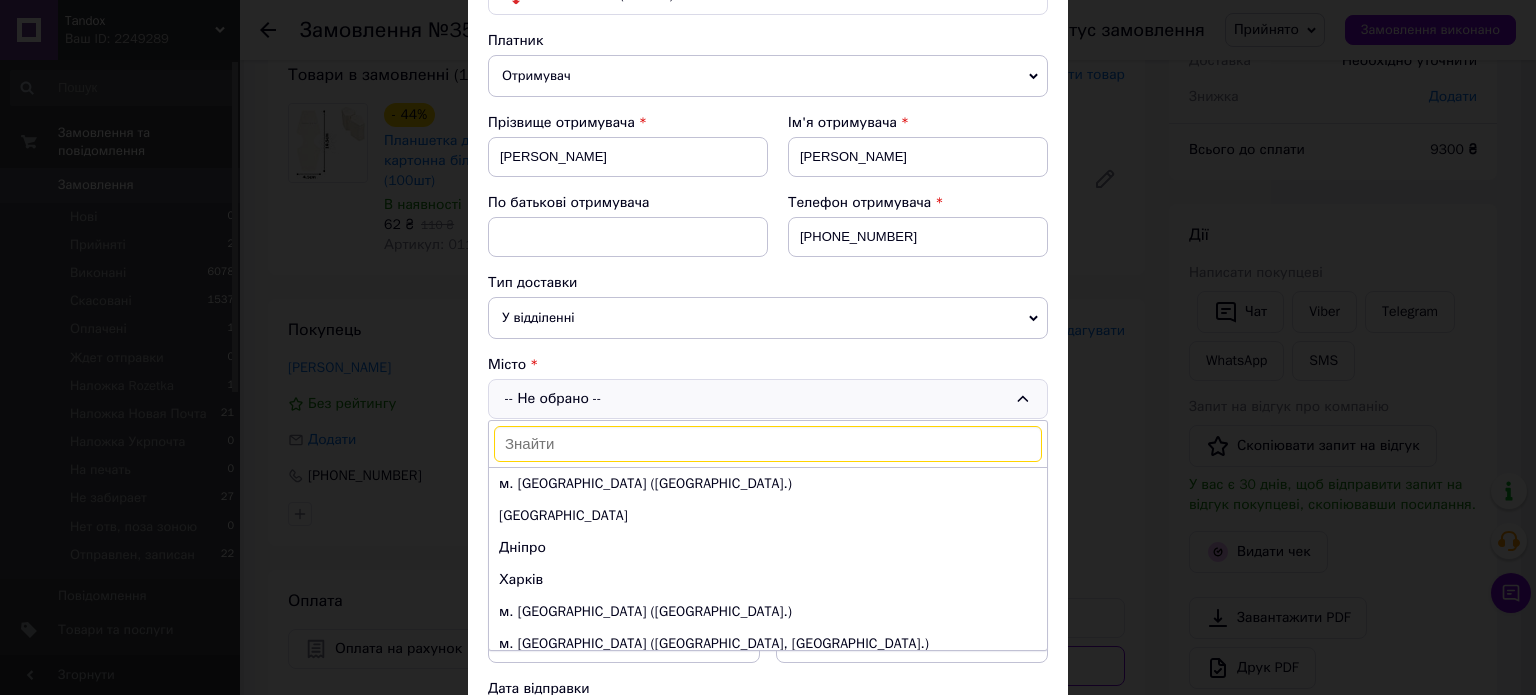 click on "-- Не обрано -- м. Київ (Київська обл.) Одеса Дніпро Харків м. Львів (Львівська обл.) м. Запоріжжя (Запорізька обл., Запорізький р-н.) м. Кривий Ріг (Дніпропетровська обл.) м. Миколаїв (Миколаївська обл.) Вінниця м. Полтава (Полтавська обл.) м. Хмельницький (Хмельницька обл.) м. Черкаси (Черкаська обл.) м. Чернівці (Чернівецька обл.) Суми Житомир Івано-Франківськ м. Рівне (Рівненська обл.) Чернігів Кропивницький Тернопіль" at bounding box center [768, 399] 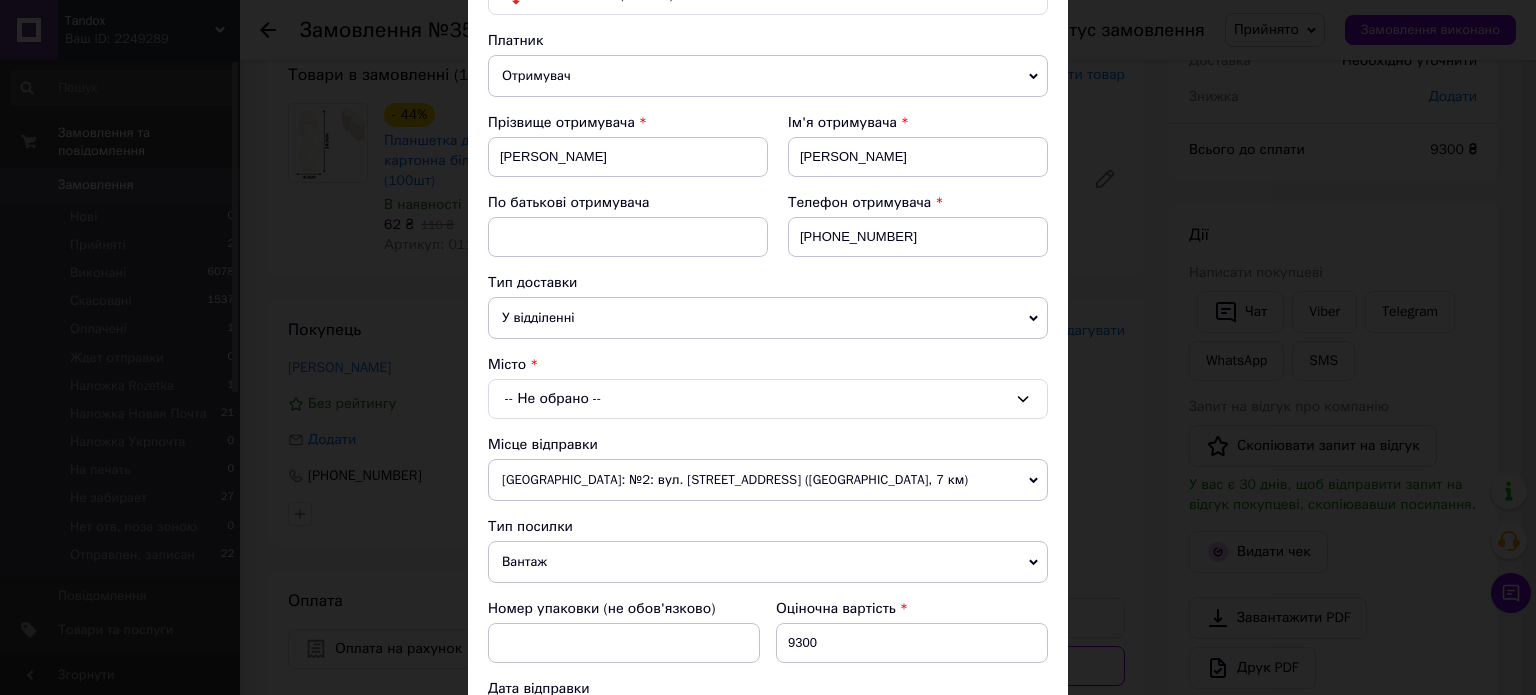 drag, startPoint x: 548, startPoint y: 373, endPoint x: 561, endPoint y: 403, distance: 32.695564 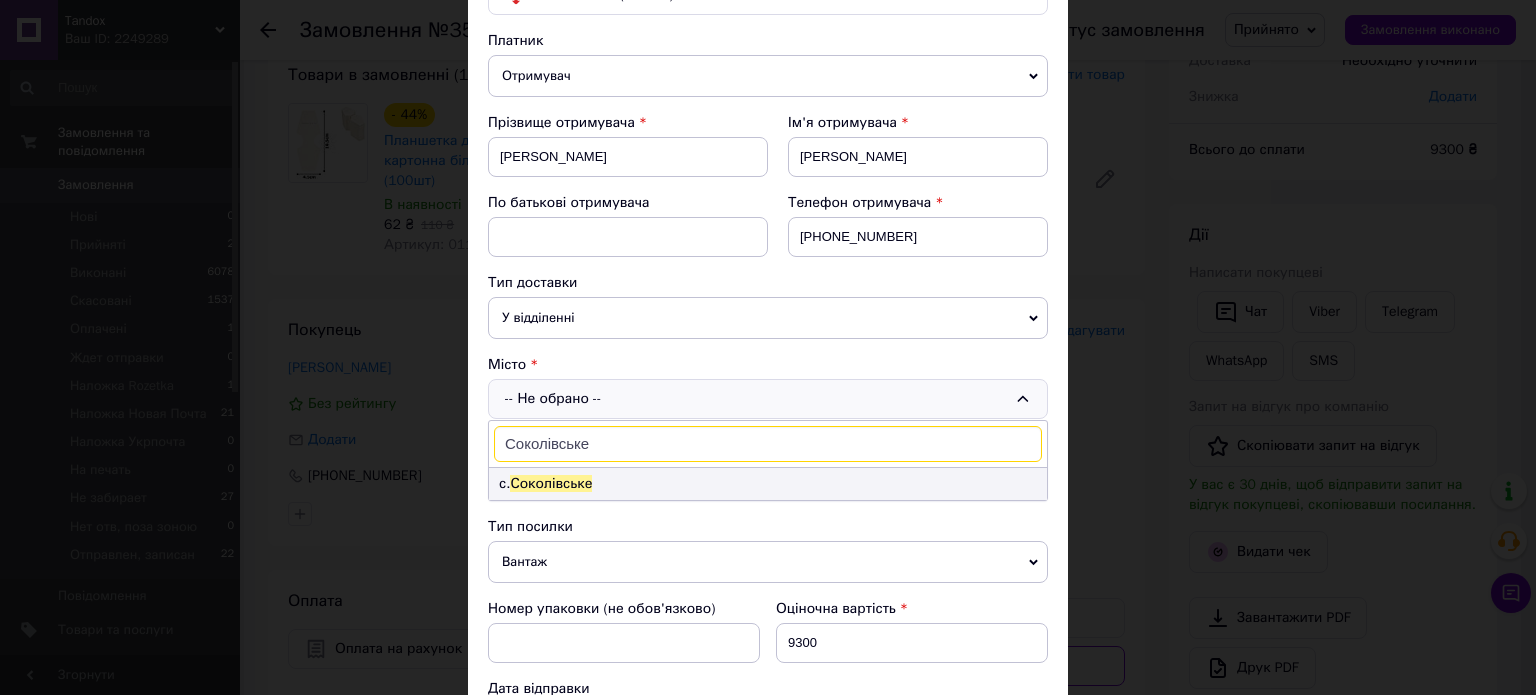 type on "Соколівське" 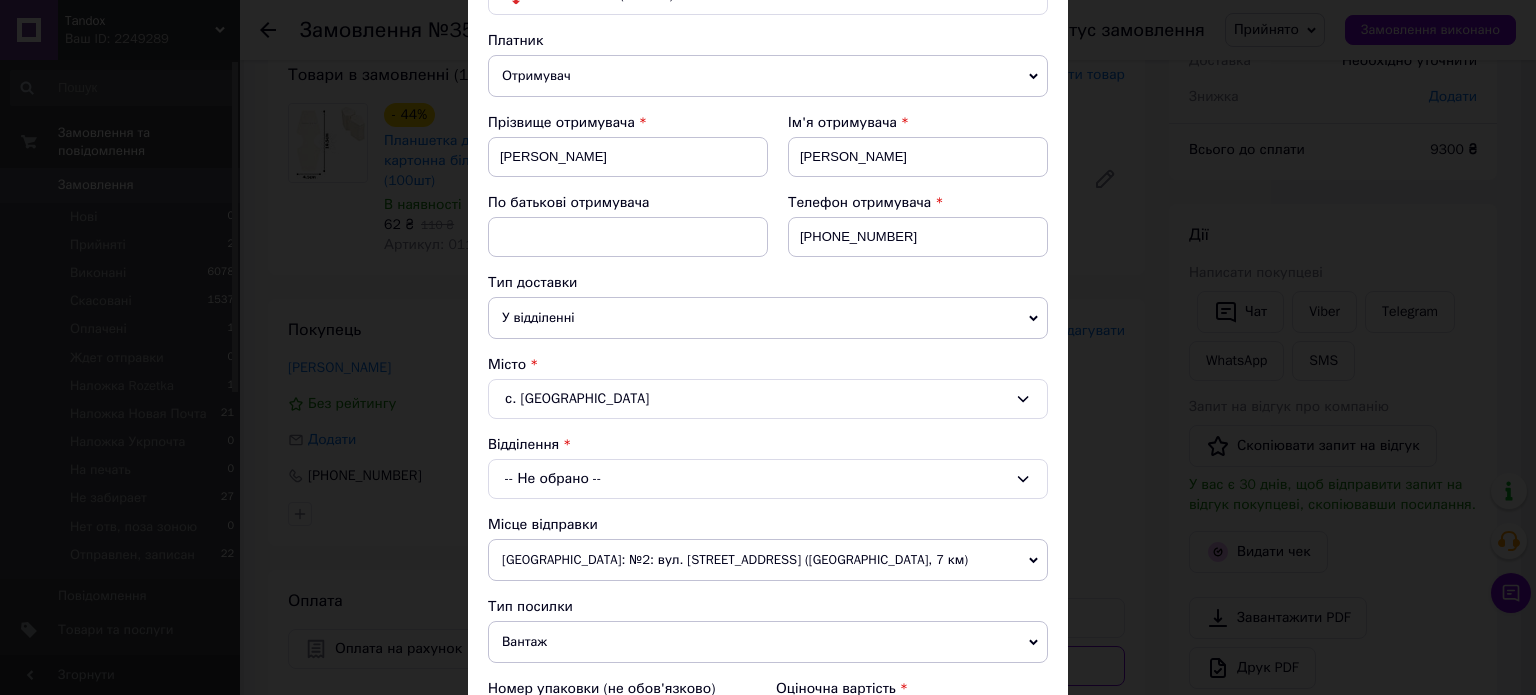 click on "-- Не обрано --" at bounding box center [768, 479] 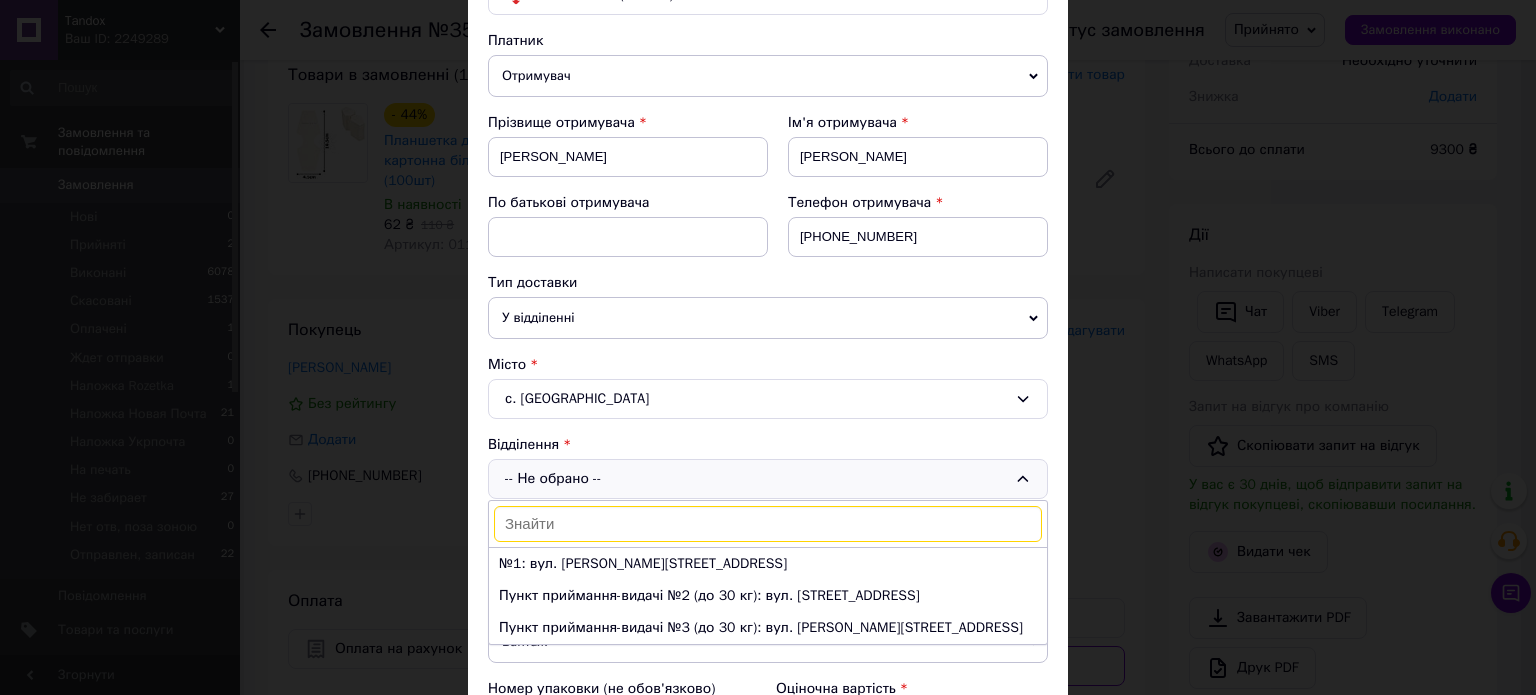 click at bounding box center (768, 524) 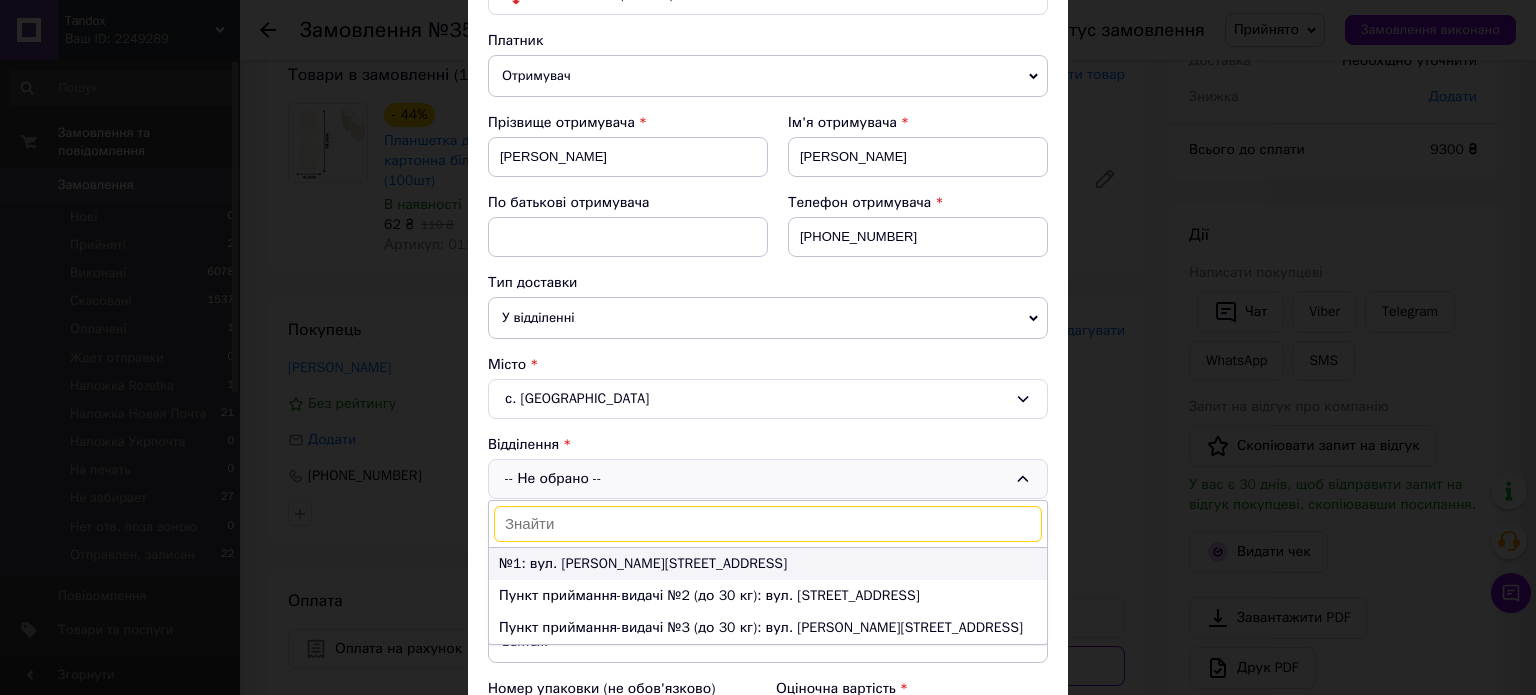 click on "№1: вул. Лугова, 1в" at bounding box center (768, 564) 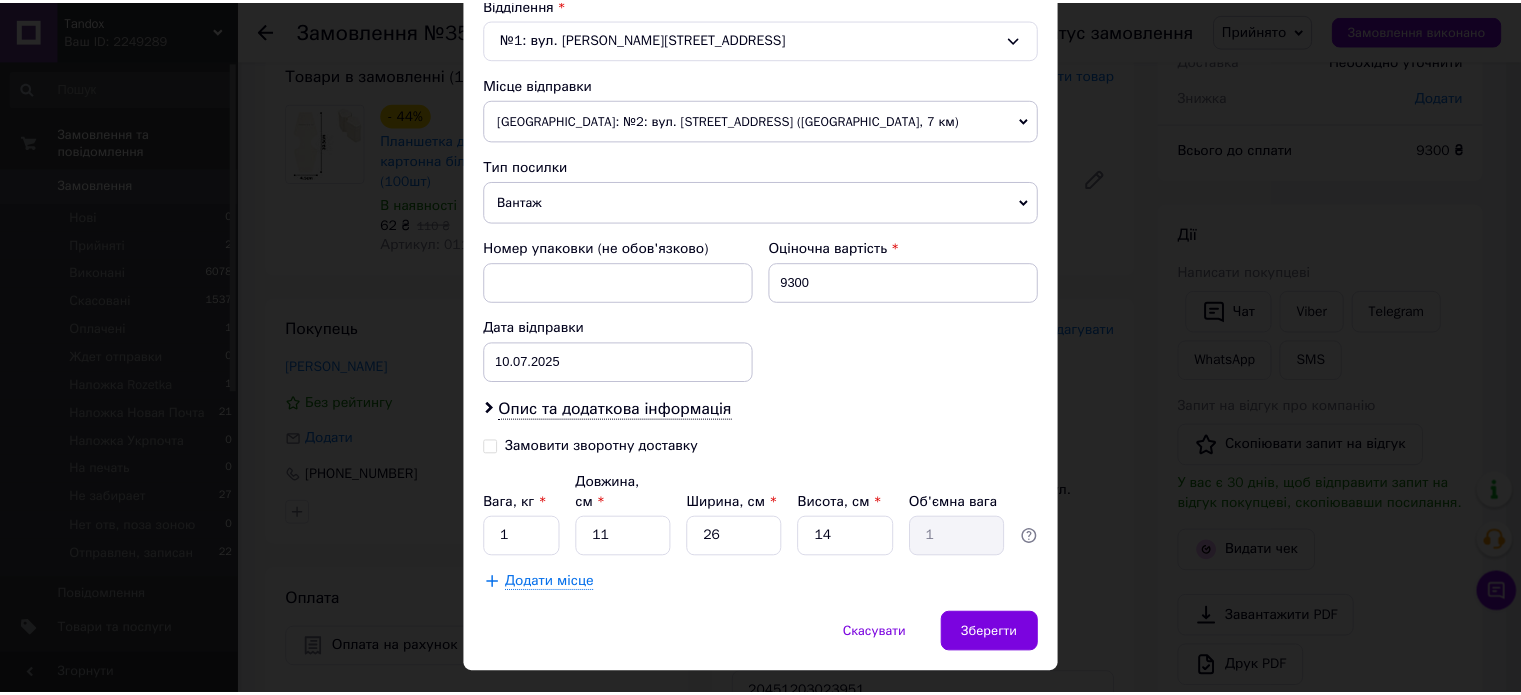 scroll, scrollTop: 663, scrollLeft: 0, axis: vertical 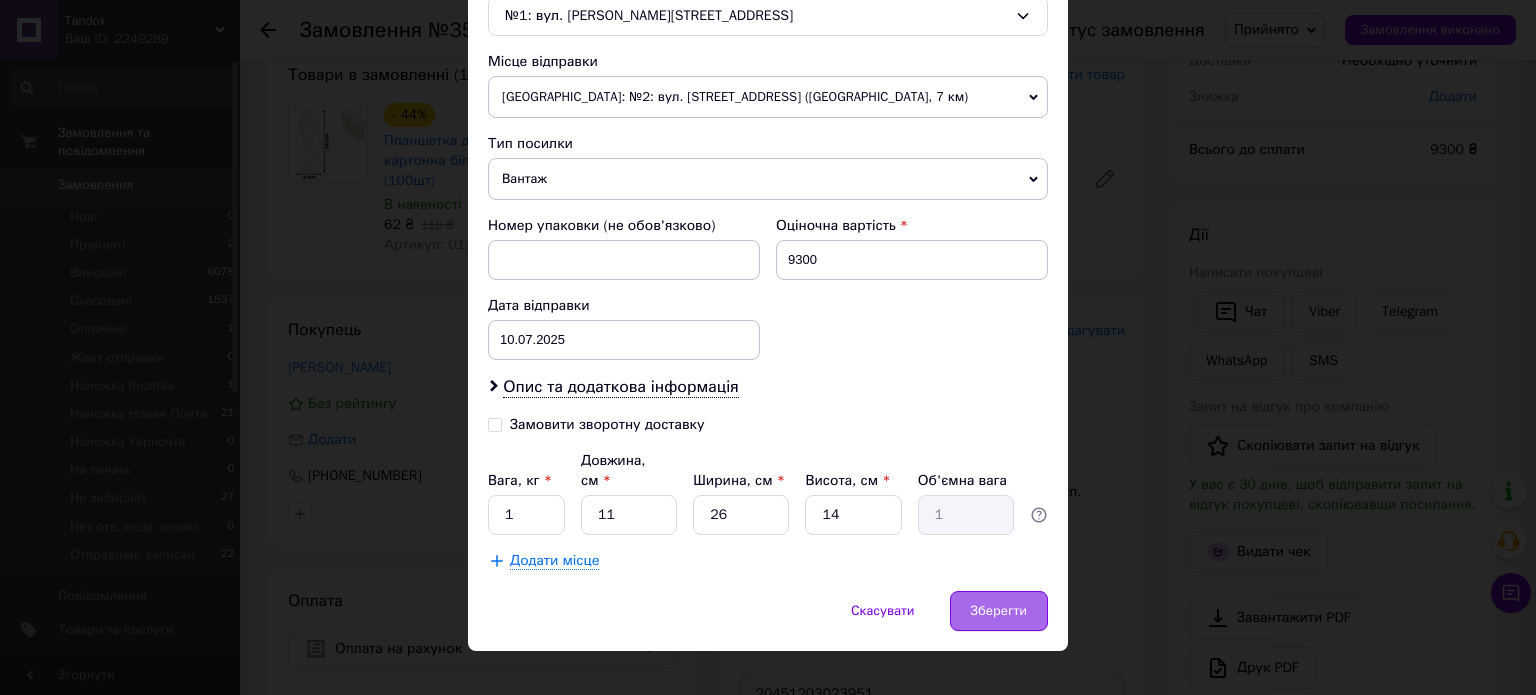 click on "Зберегти" at bounding box center [999, 611] 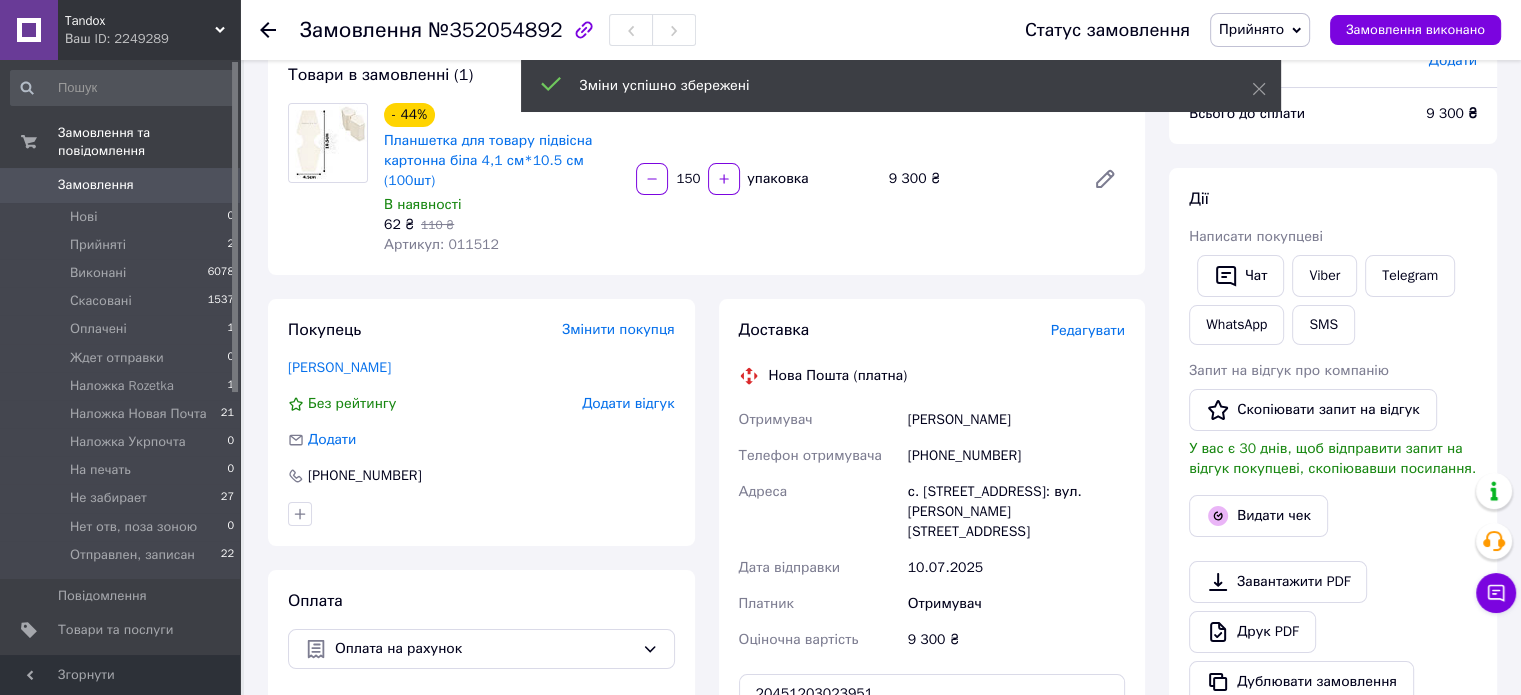 scroll, scrollTop: 228, scrollLeft: 0, axis: vertical 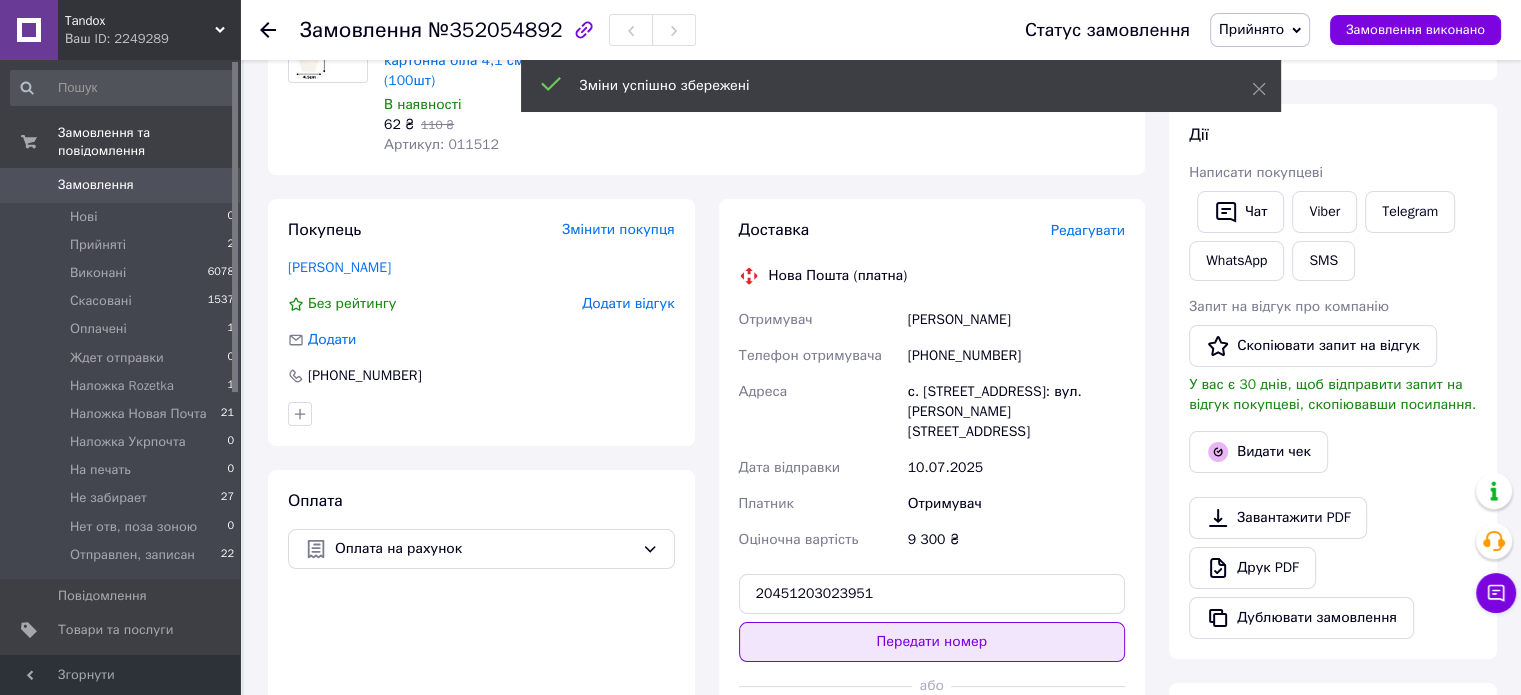 click on "Передати номер" at bounding box center [932, 642] 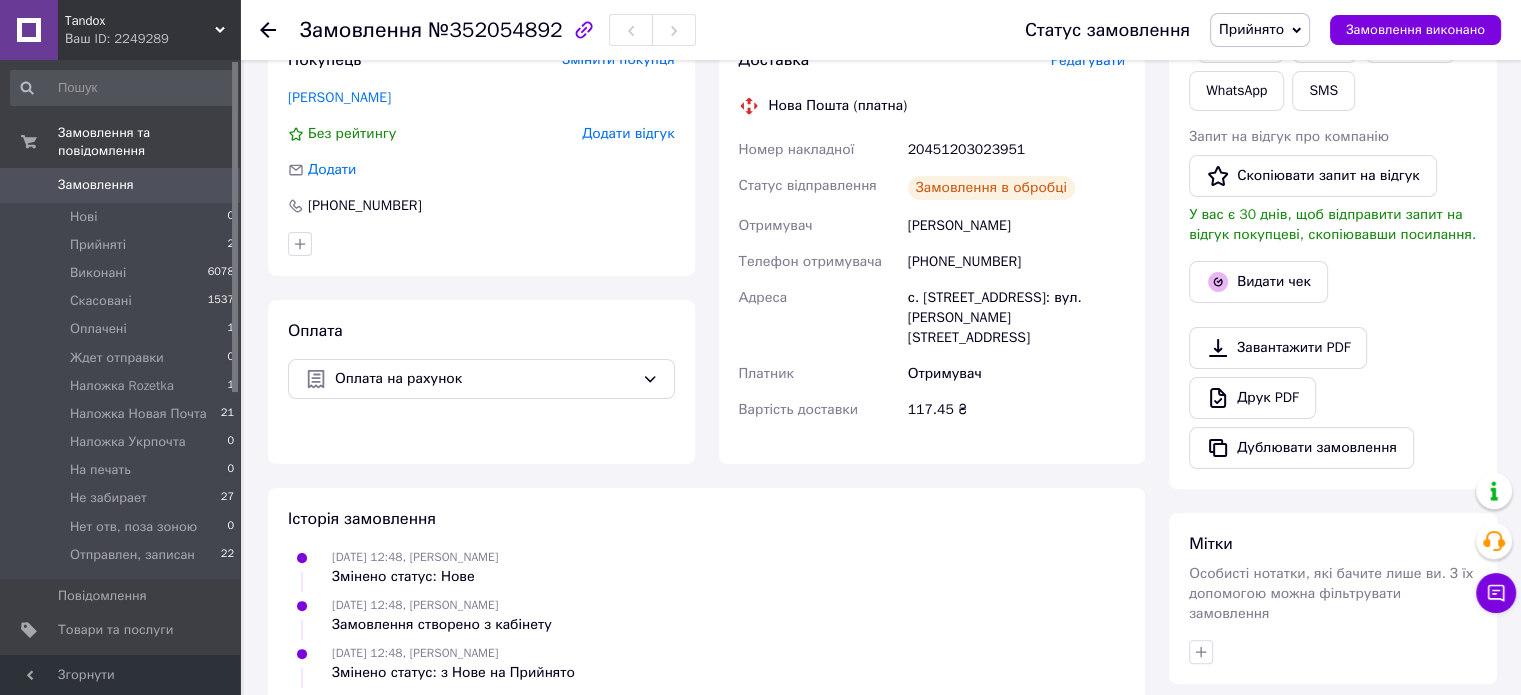 scroll, scrollTop: 528, scrollLeft: 0, axis: vertical 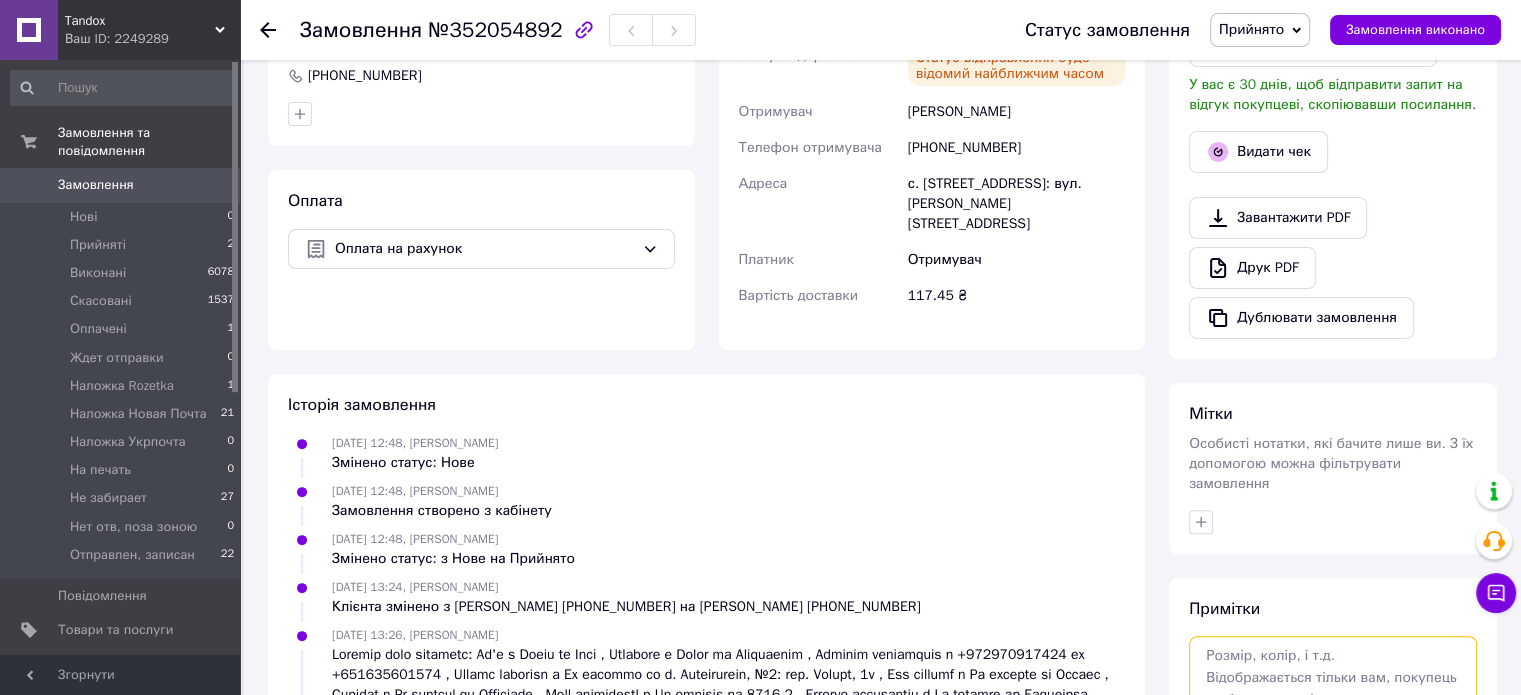 click at bounding box center [1333, 689] 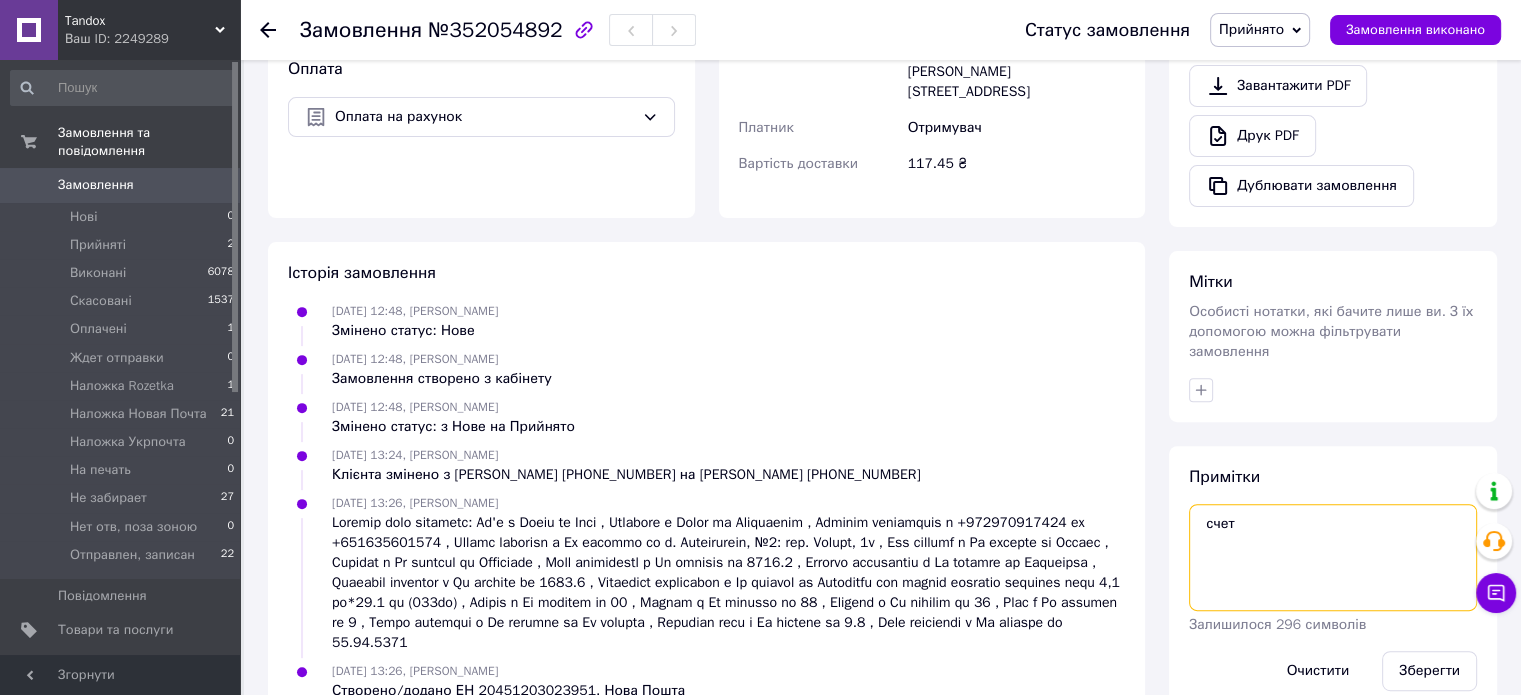 scroll, scrollTop: 676, scrollLeft: 0, axis: vertical 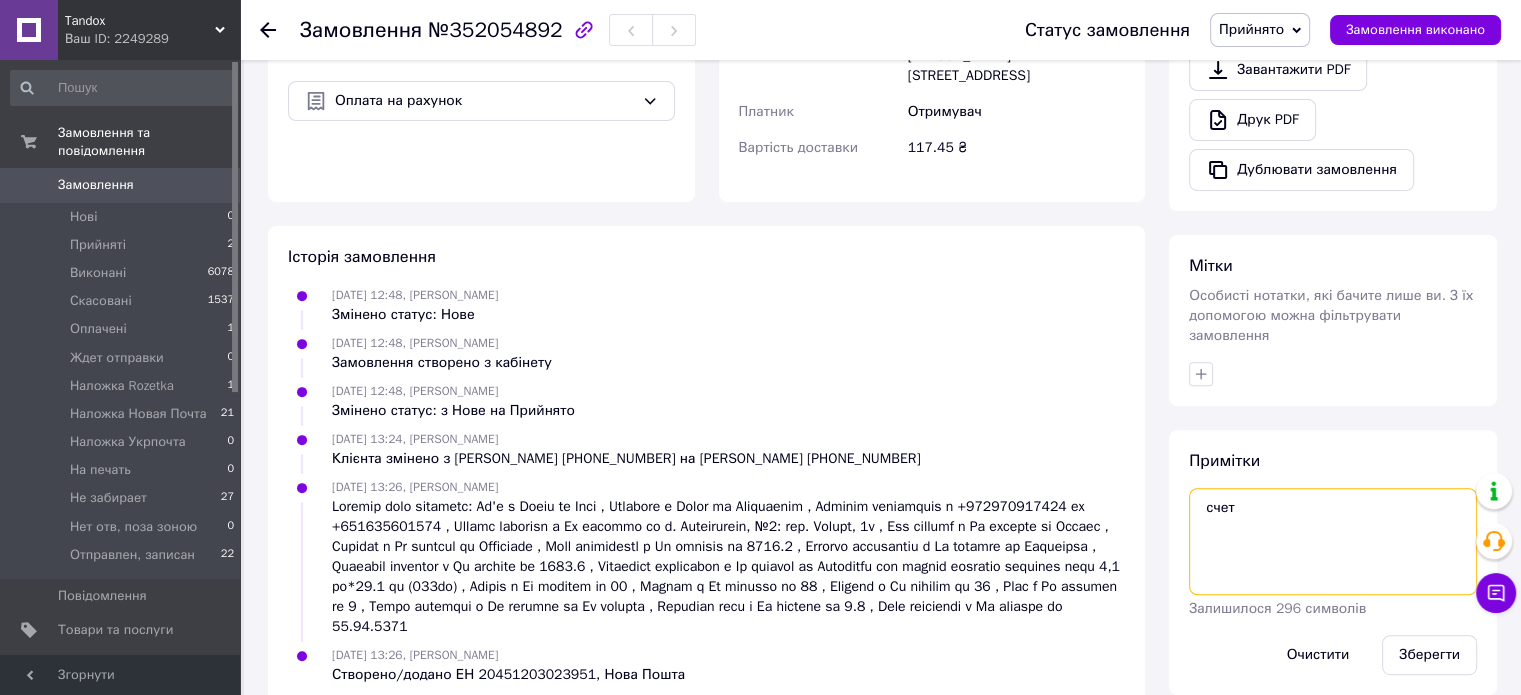 type on "счет" 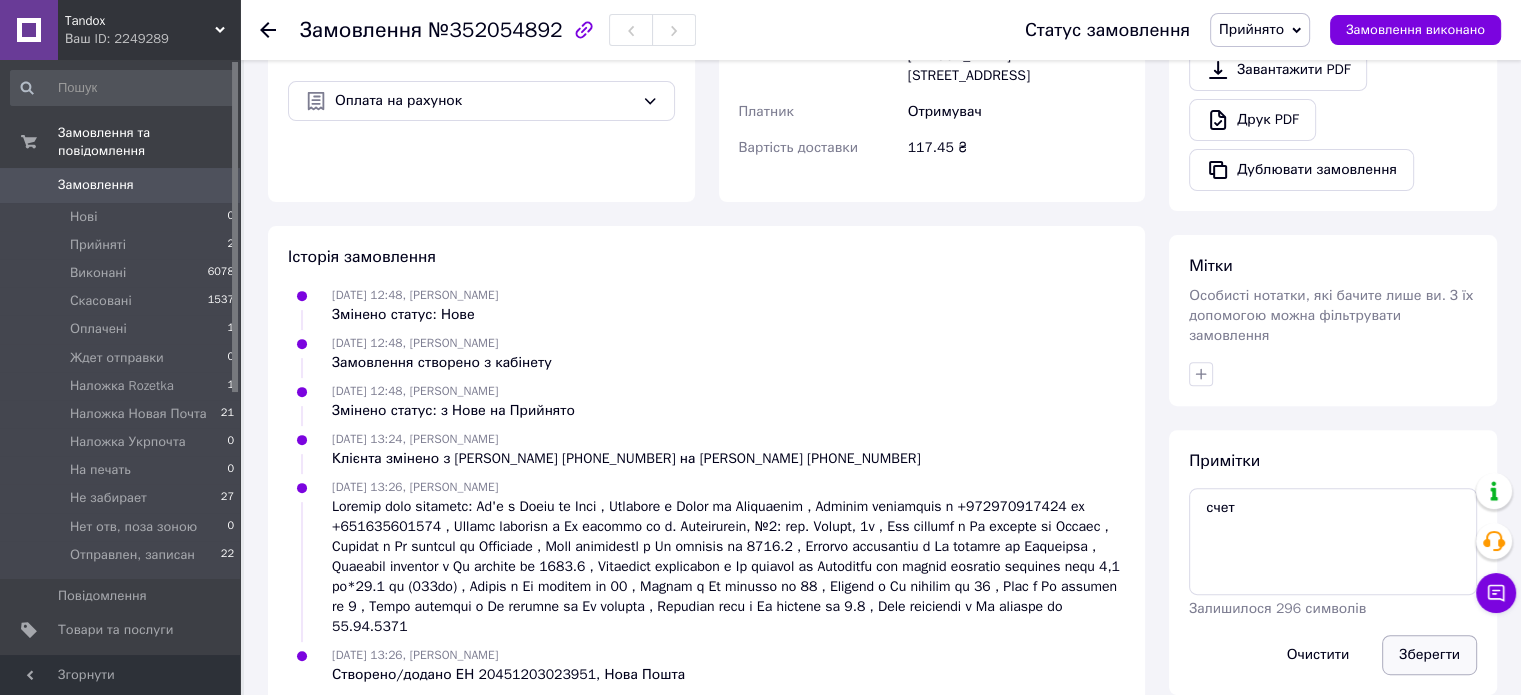 drag, startPoint x: 1410, startPoint y: 608, endPoint x: 1424, endPoint y: 619, distance: 17.804493 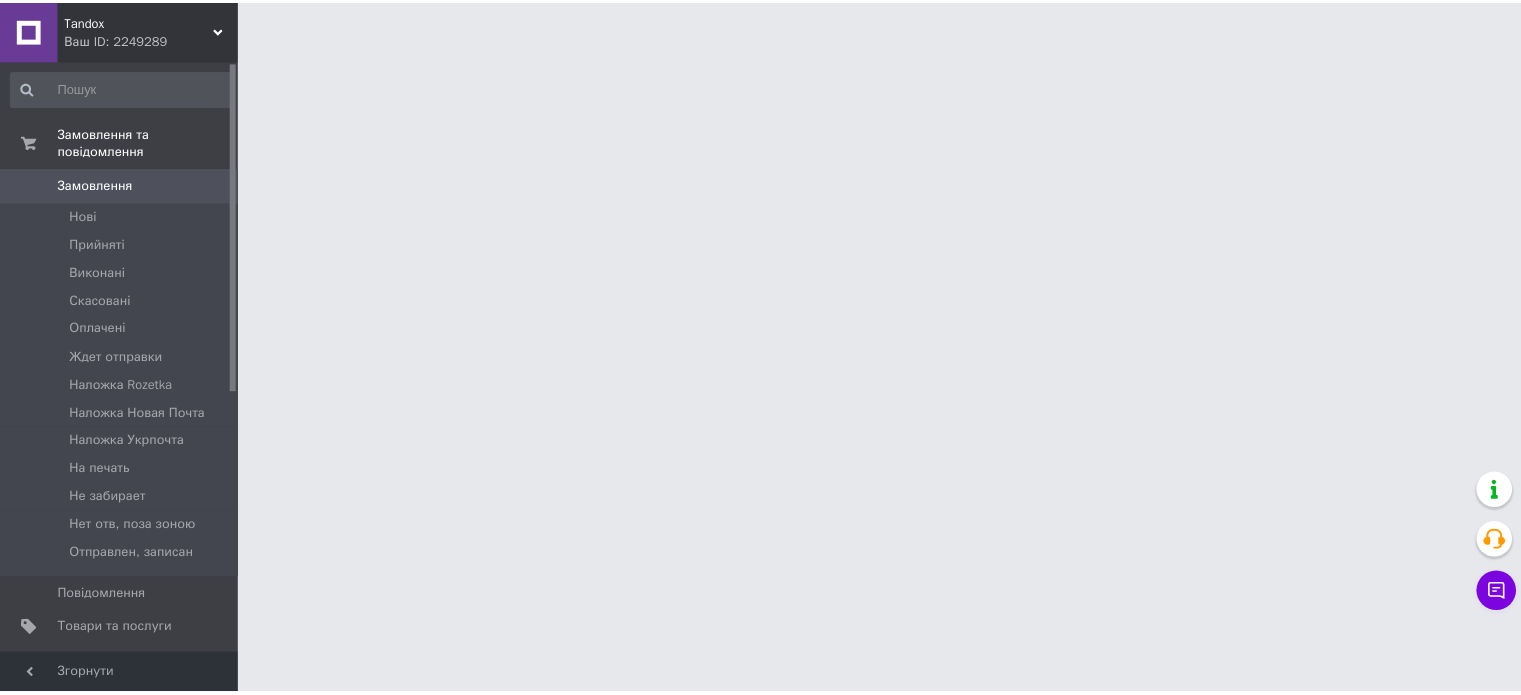 scroll, scrollTop: 0, scrollLeft: 0, axis: both 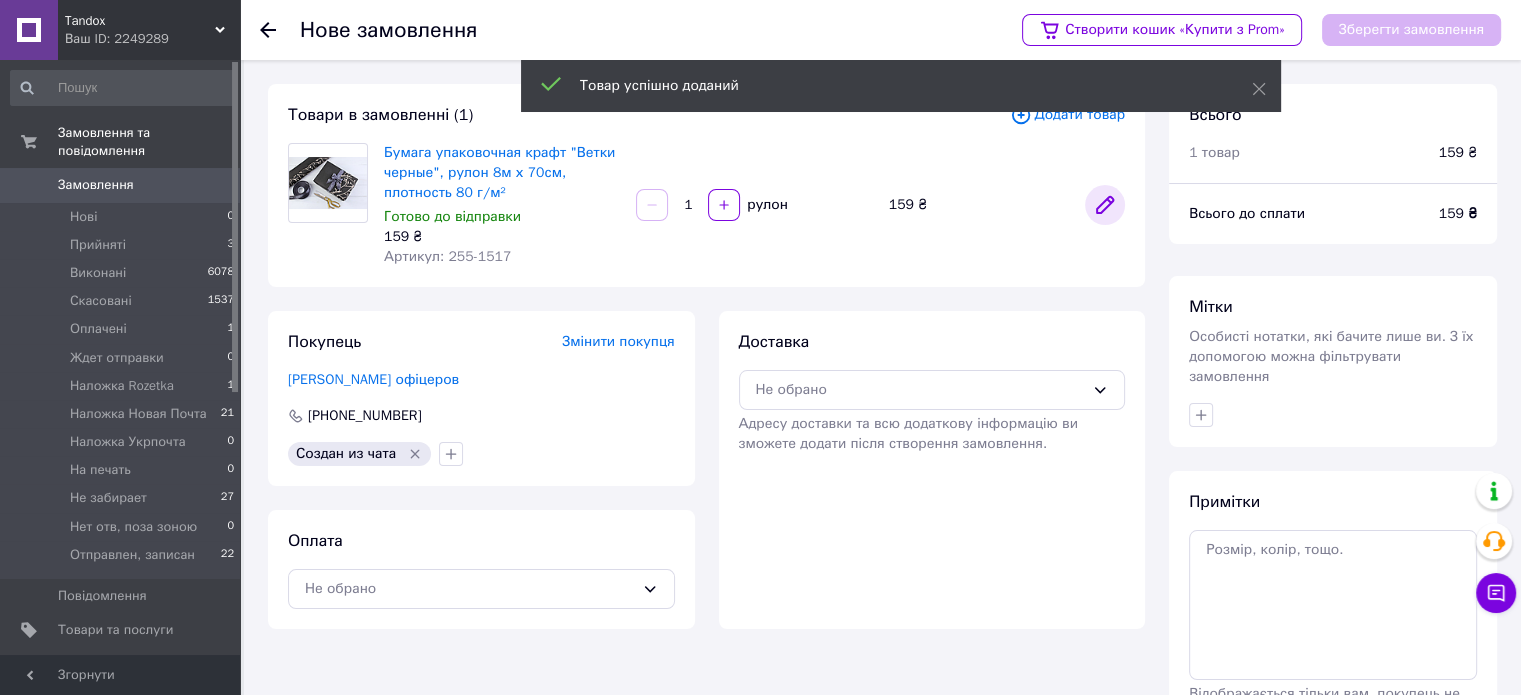 click 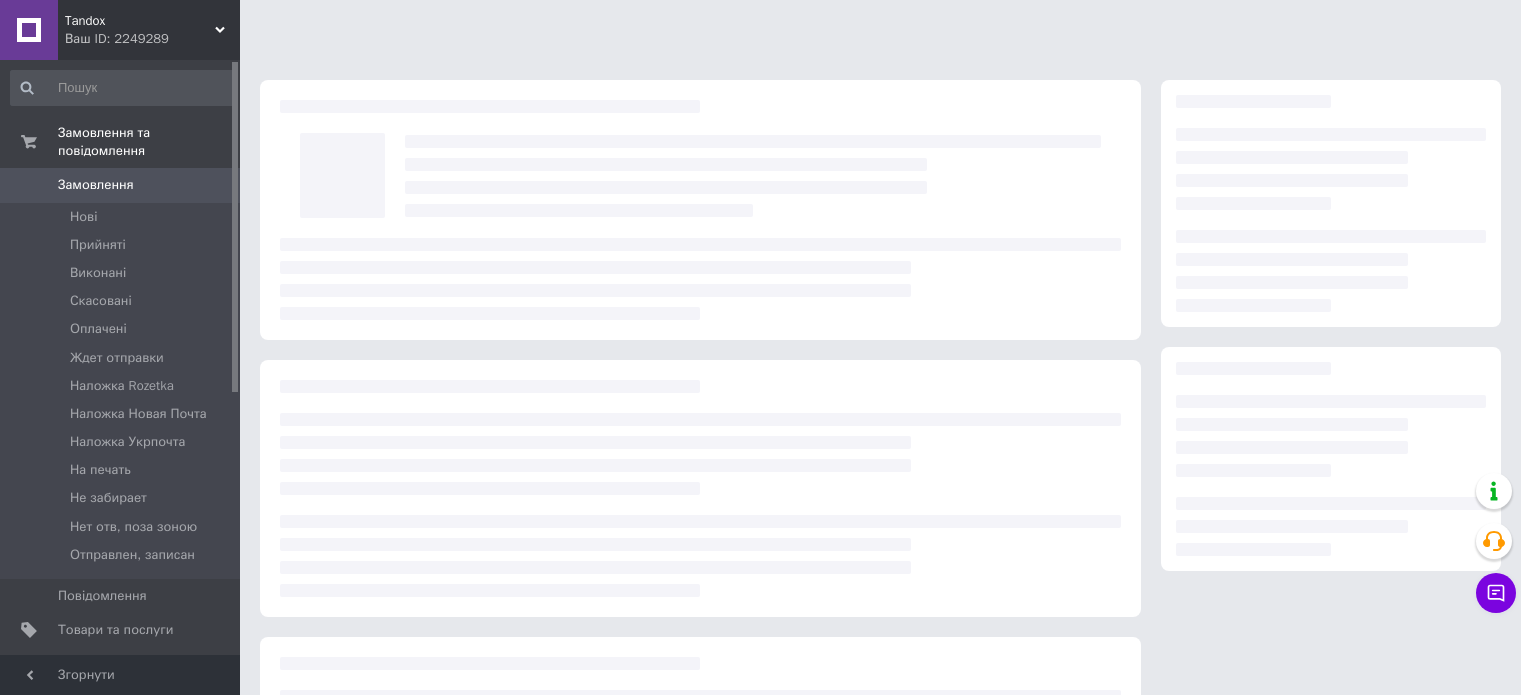 scroll, scrollTop: 0, scrollLeft: 0, axis: both 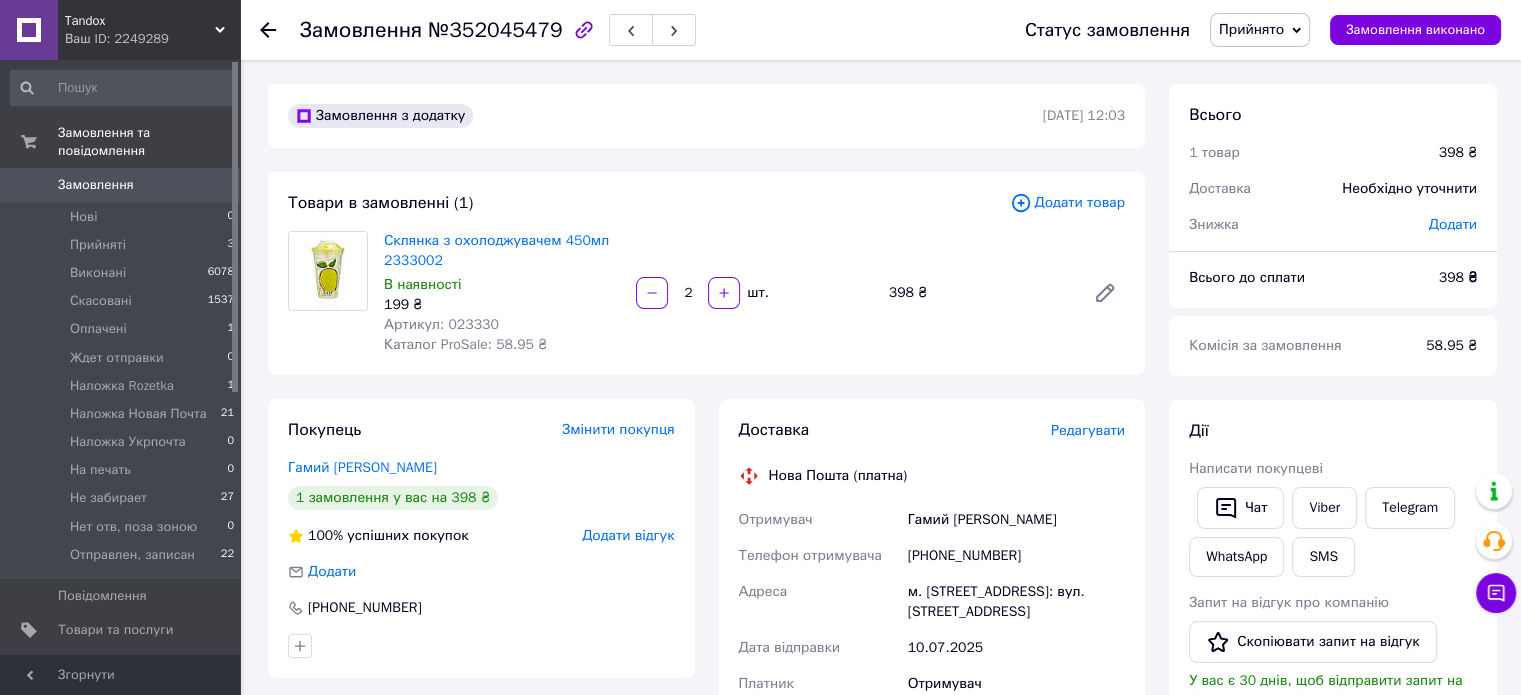 click on "Артикул: 023330" at bounding box center [441, 324] 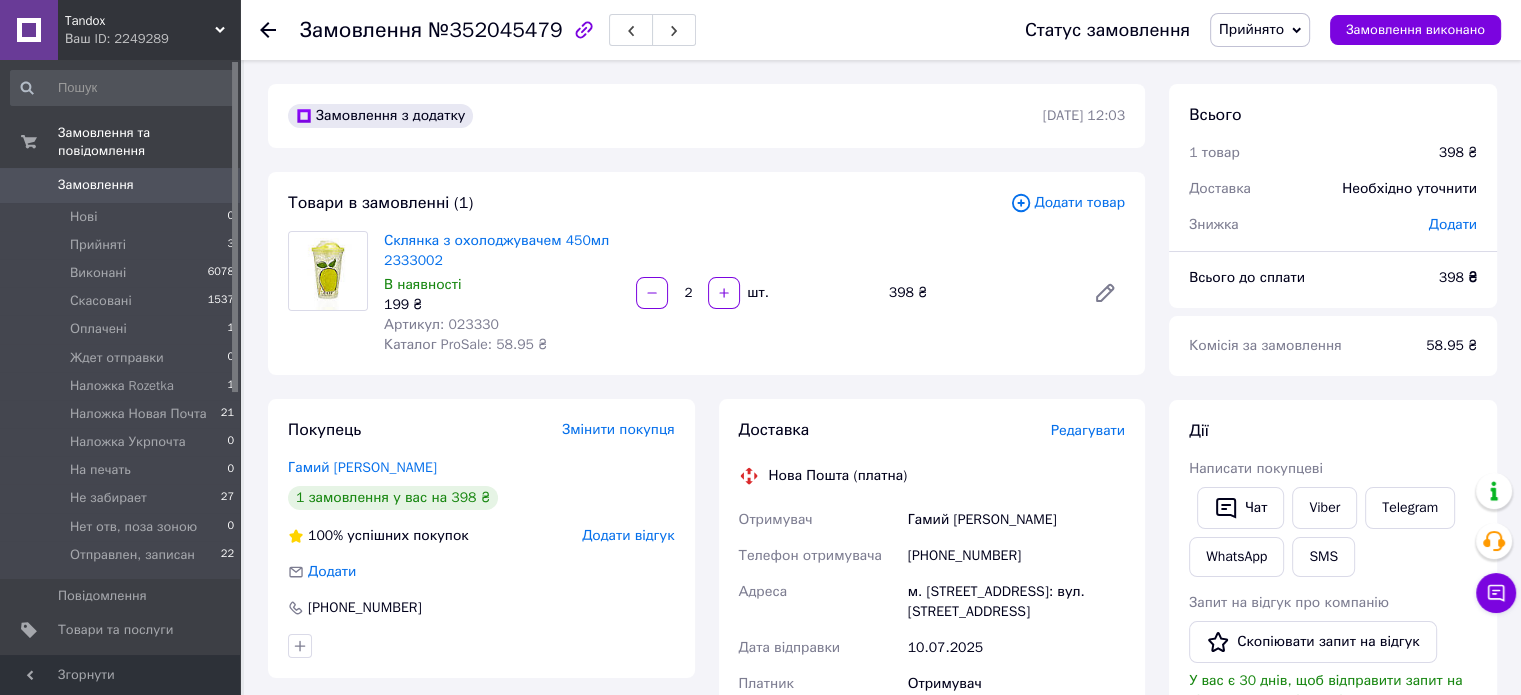 click on "Артикул: 023330" at bounding box center (441, 324) 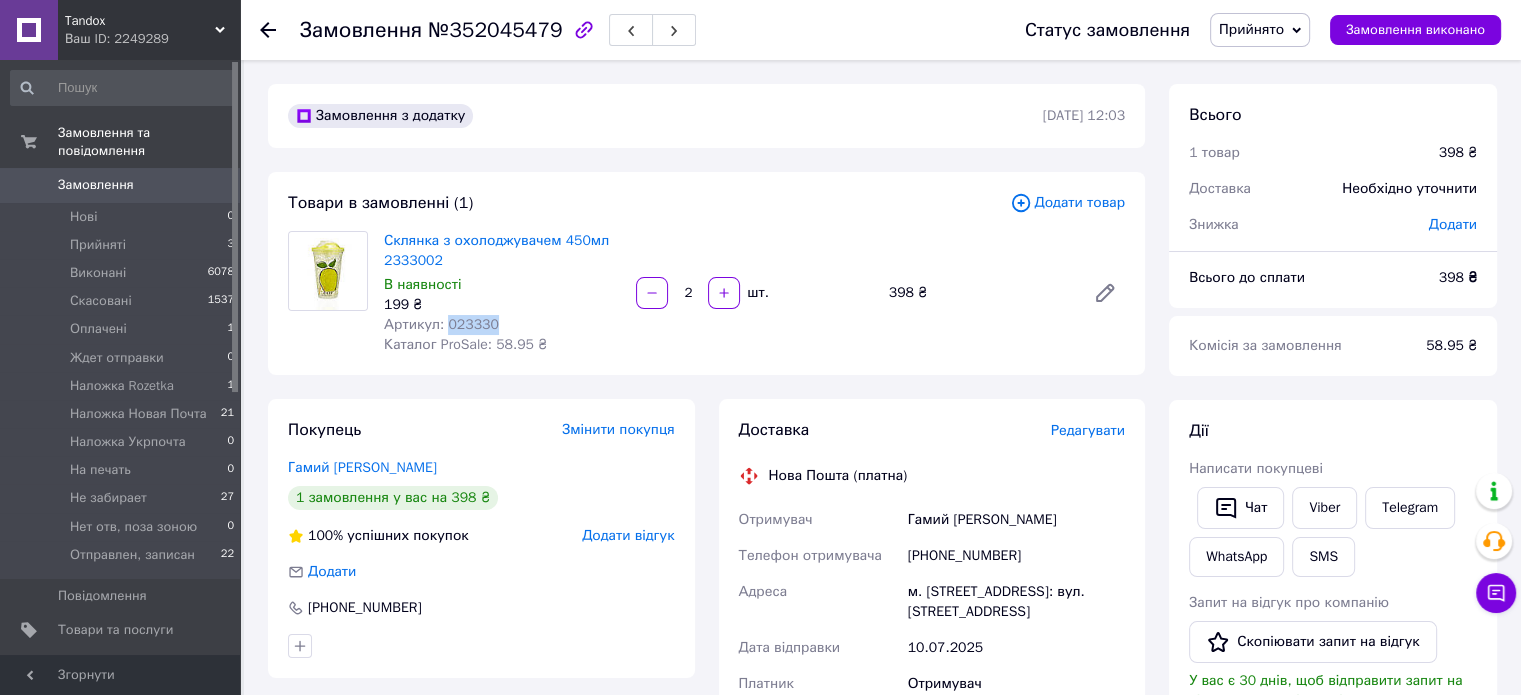 click on "Артикул: 023330" at bounding box center [441, 324] 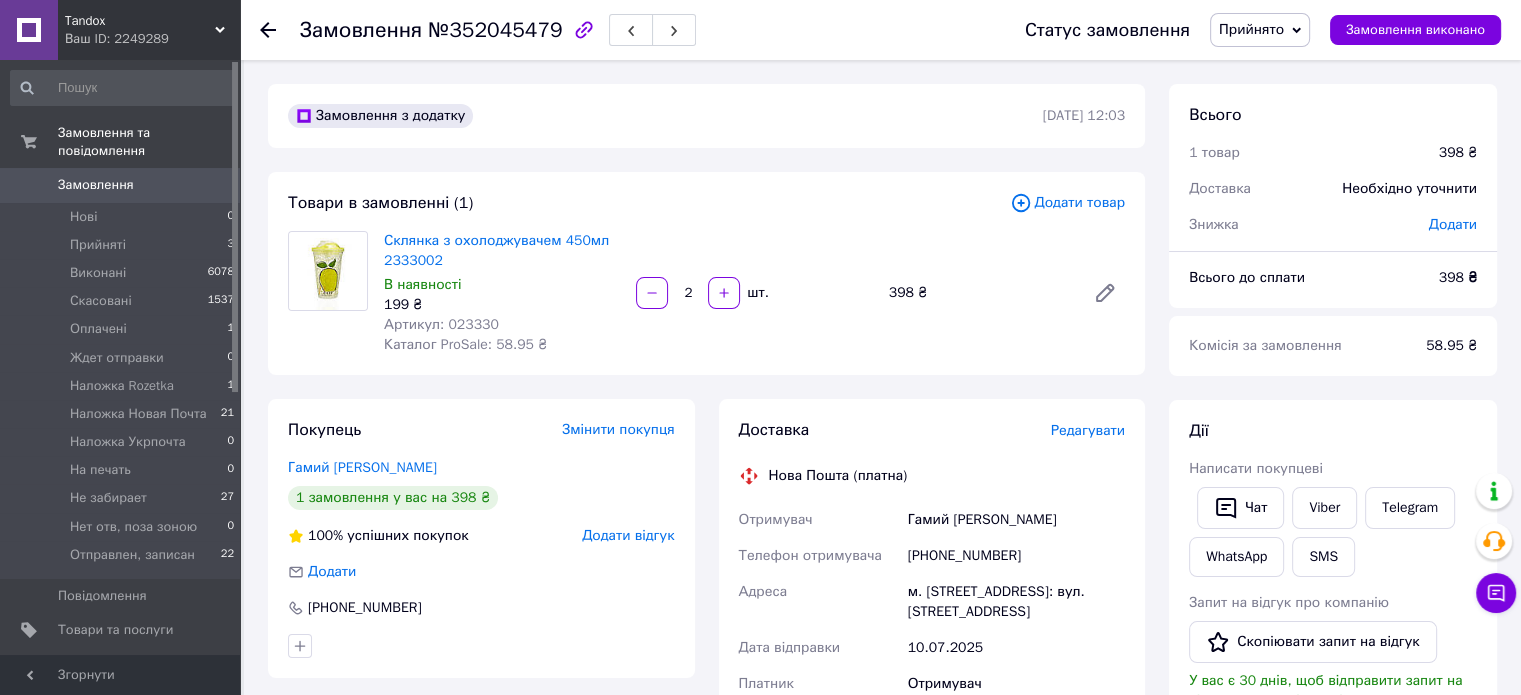 click on "Гамий [PERSON_NAME]" at bounding box center (1016, 520) 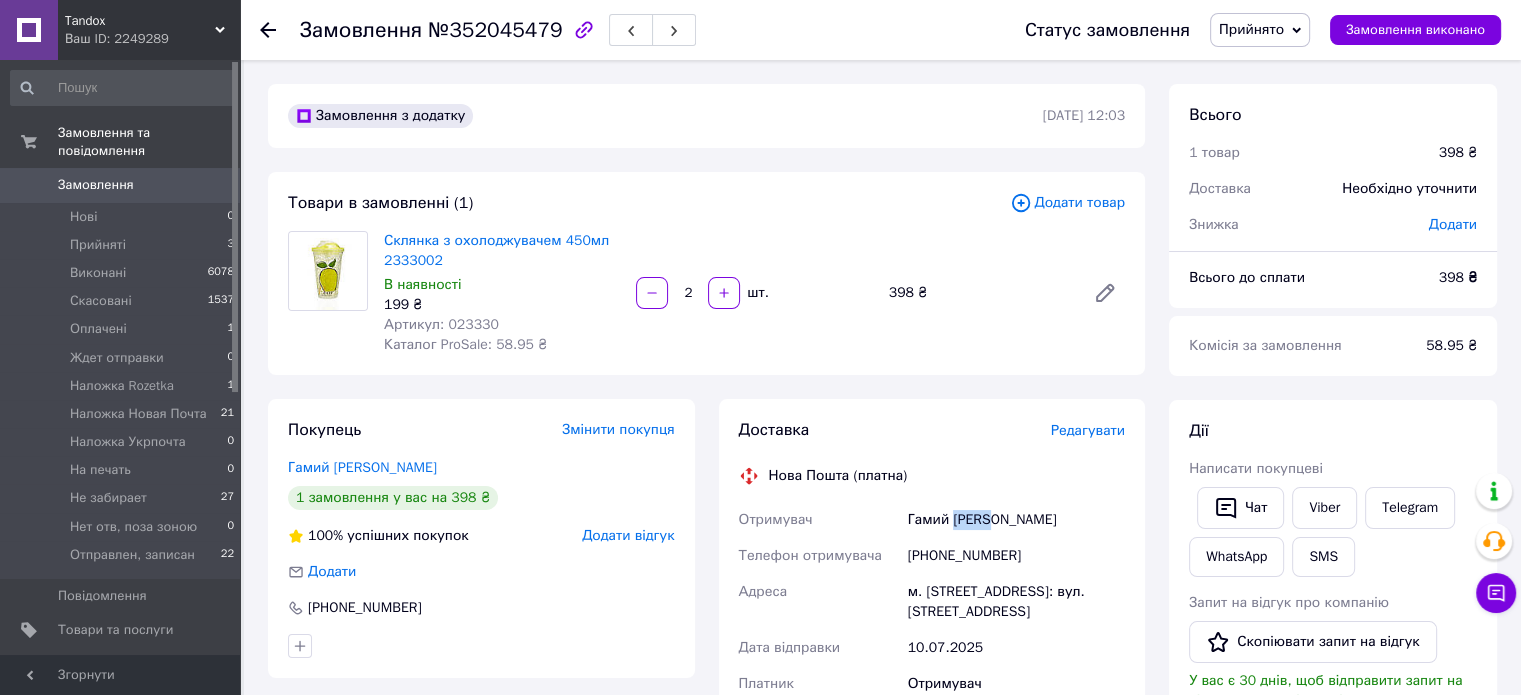 click on "Гамий [PERSON_NAME]" at bounding box center [1016, 520] 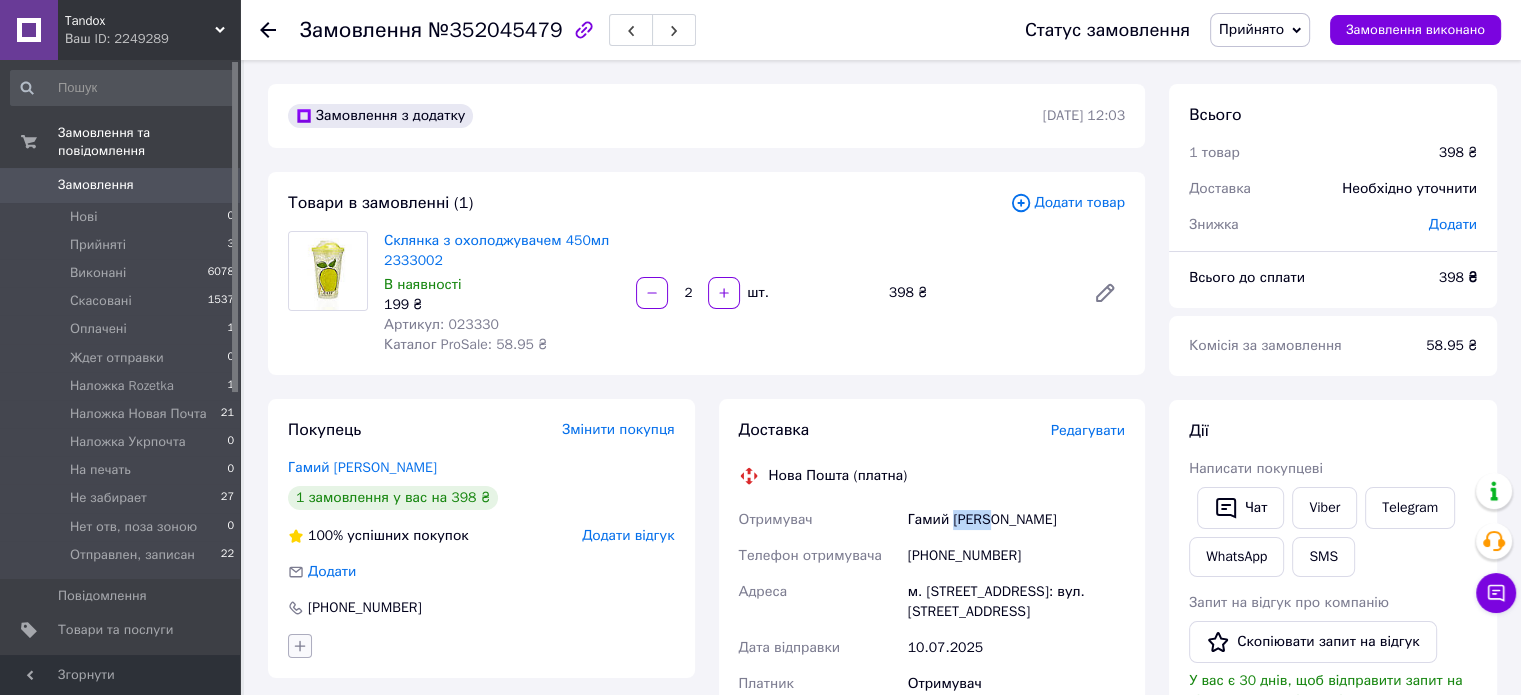 copy on "[PERSON_NAME]" 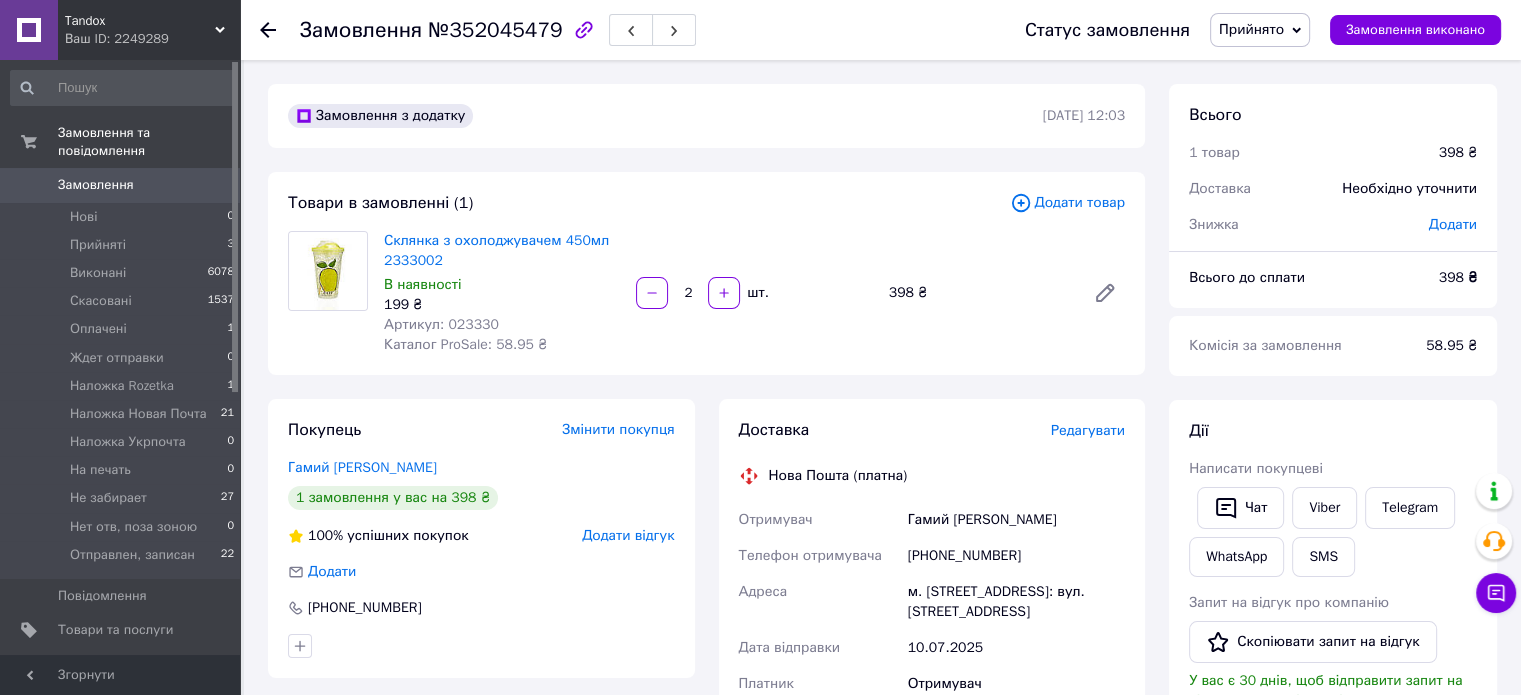 click on "Адреса" at bounding box center (819, 602) 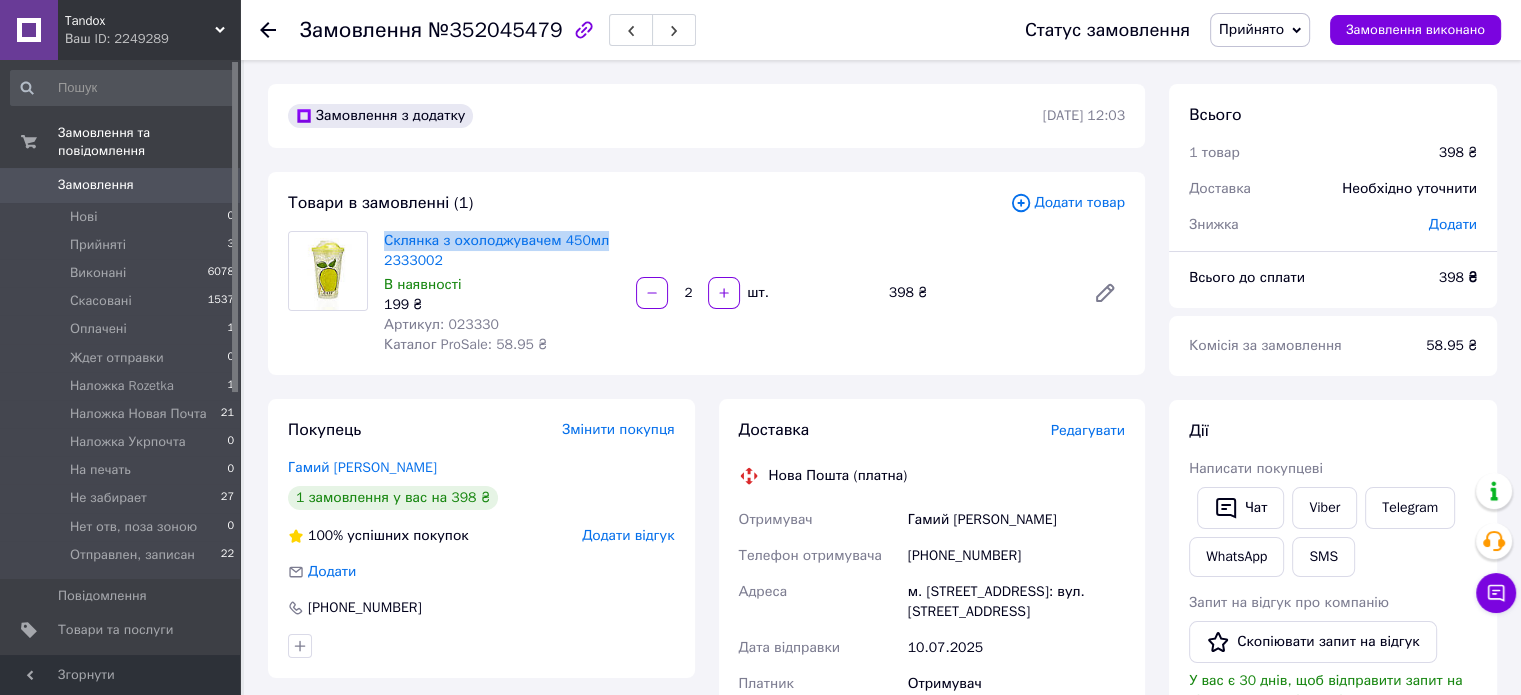 drag, startPoint x: 380, startPoint y: 238, endPoint x: 605, endPoint y: 239, distance: 225.00223 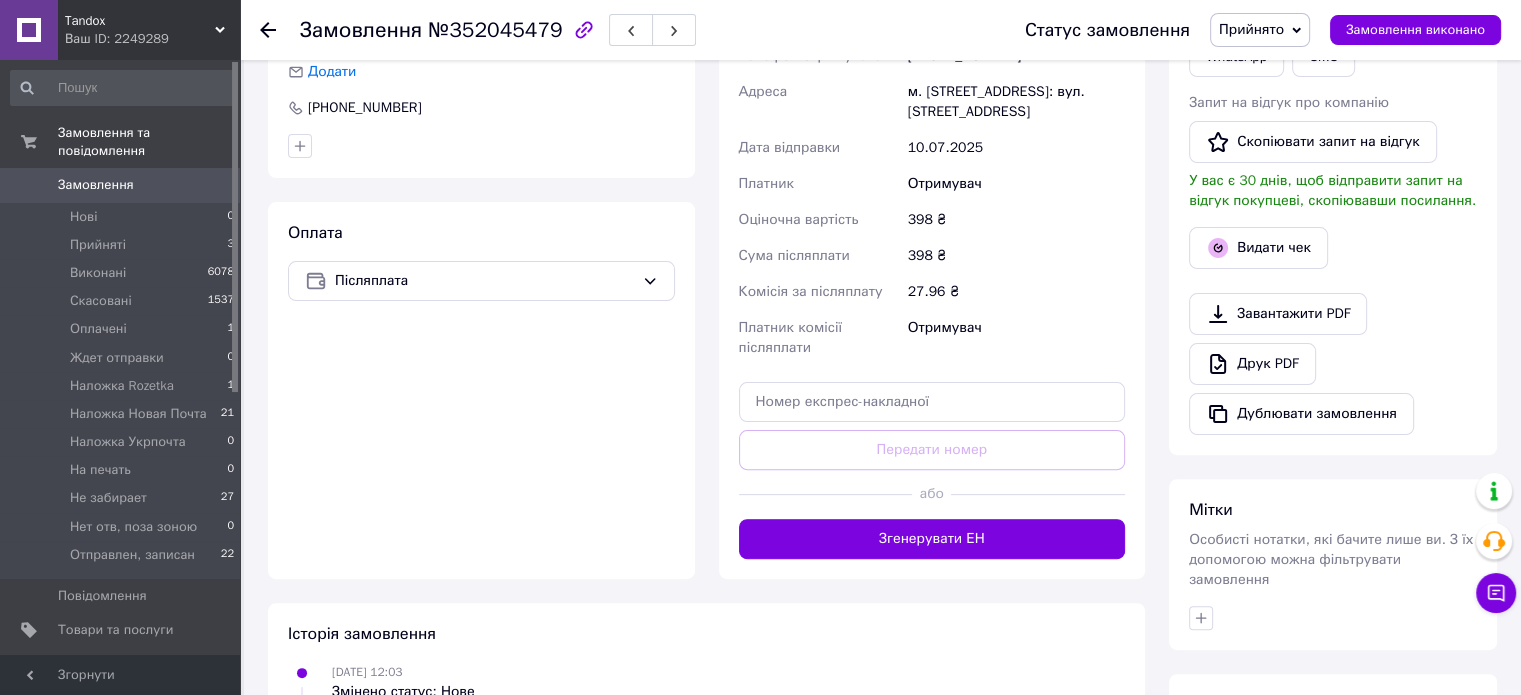 click on "Всього 1 товар 398 ₴ Доставка Необхідно уточнити Знижка Додати Всього до сплати 398 ₴ Комісія за замовлення 58.95 ₴ Дії Написати покупцеві   Чат Viber Telegram WhatsApp SMS Запит на відгук про компанію   Скопіювати запит на відгук У вас є 30 днів, щоб відправити запит на відгук покупцеві, скопіювавши посилання.   Видати чек   Завантажити PDF   Друк PDF   Дублювати замовлення Мітки Особисті нотатки, які бачите лише ви. З їх допомогою можна фільтрувати замовлення Примітки Залишилося 300 символів Очистити Зберегти" at bounding box center [1333, 261] 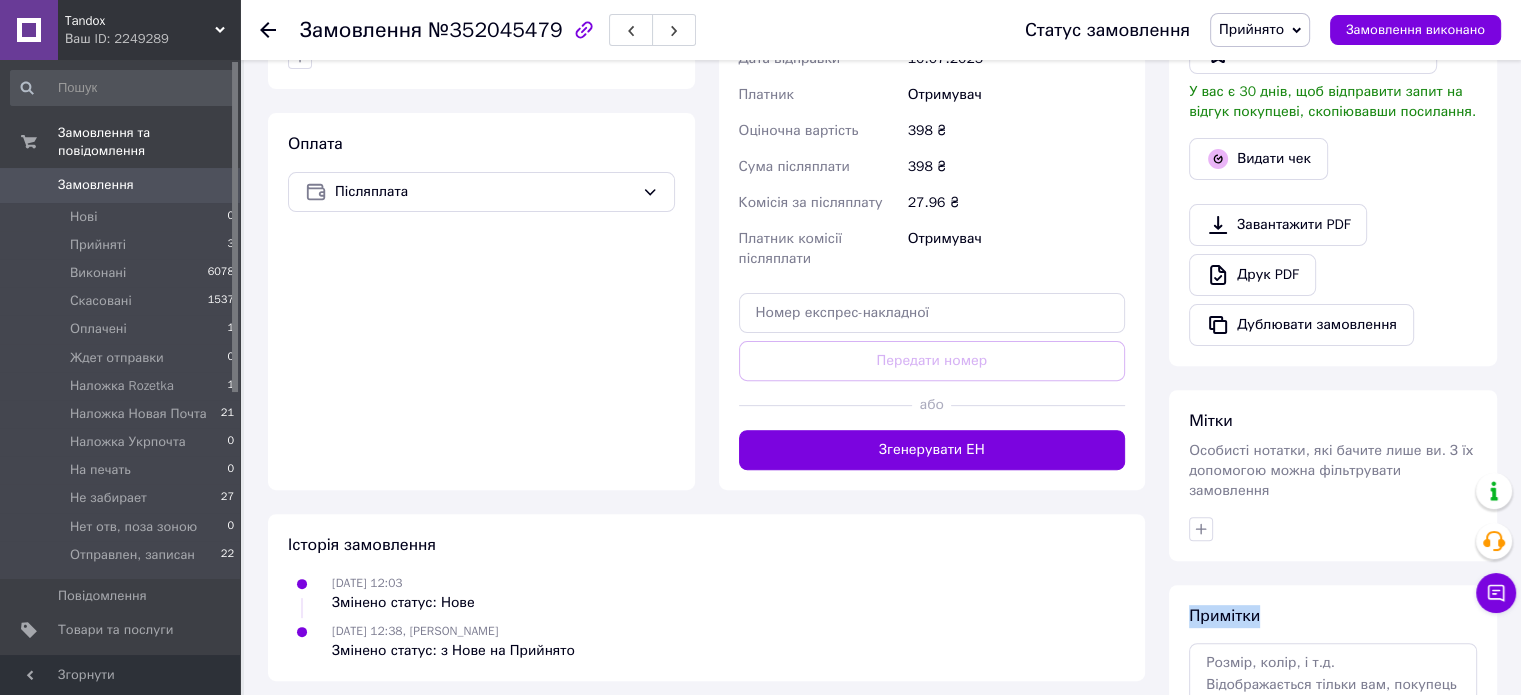 scroll, scrollTop: 744, scrollLeft: 0, axis: vertical 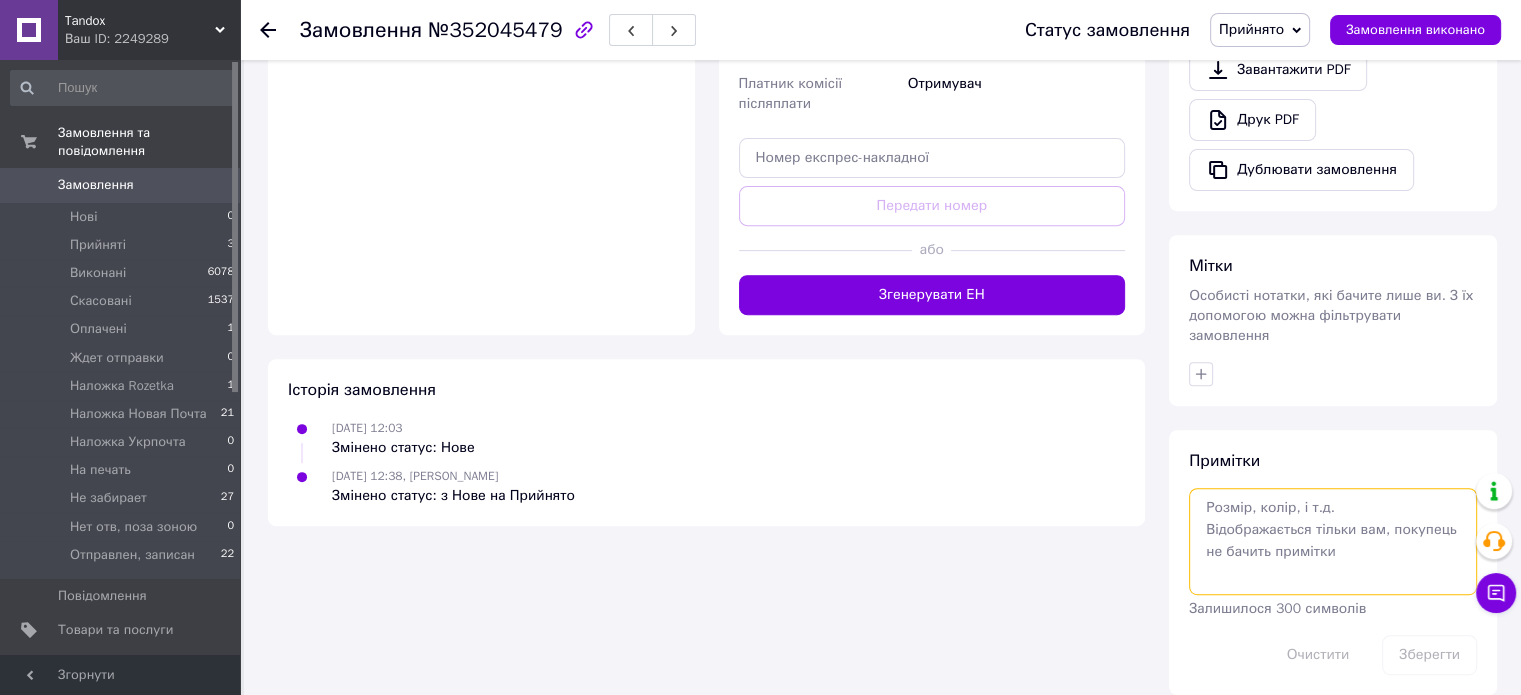 click at bounding box center (1333, 541) 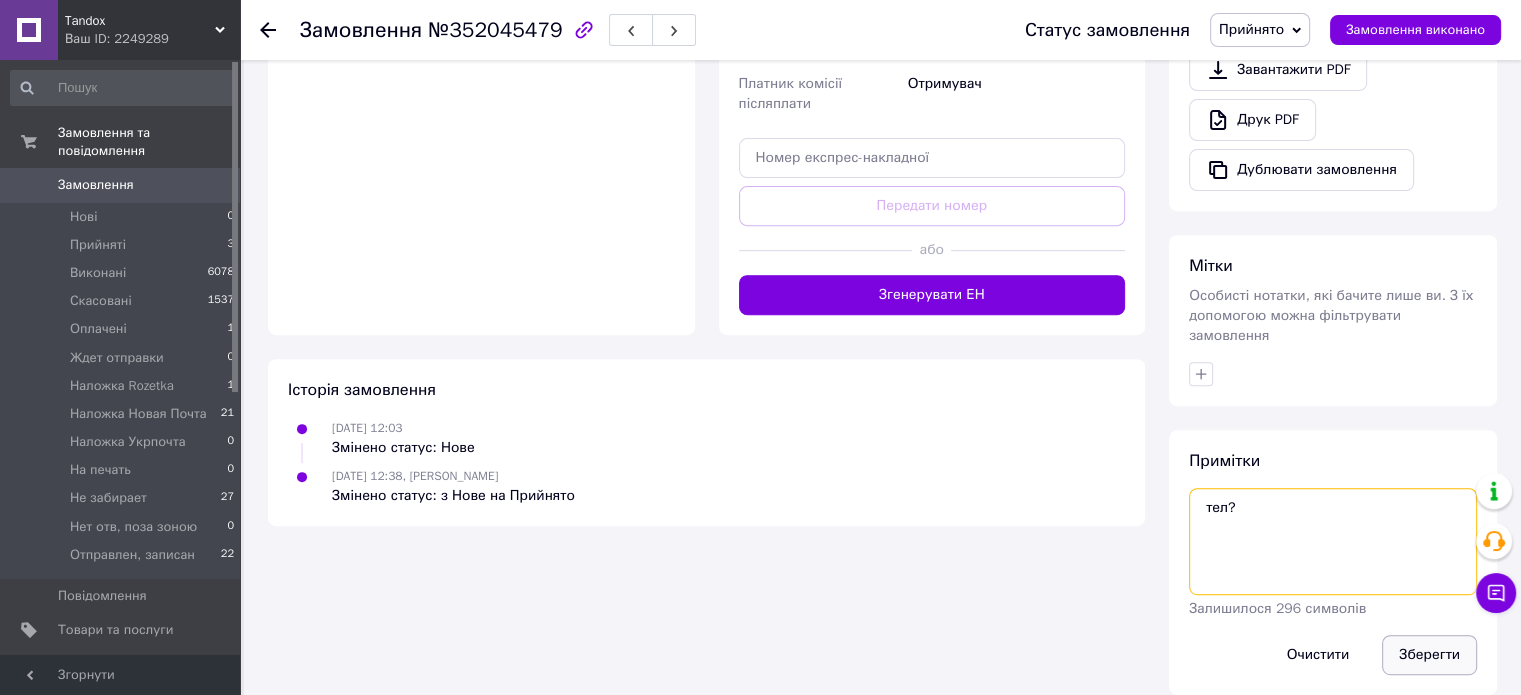 type on "тел?" 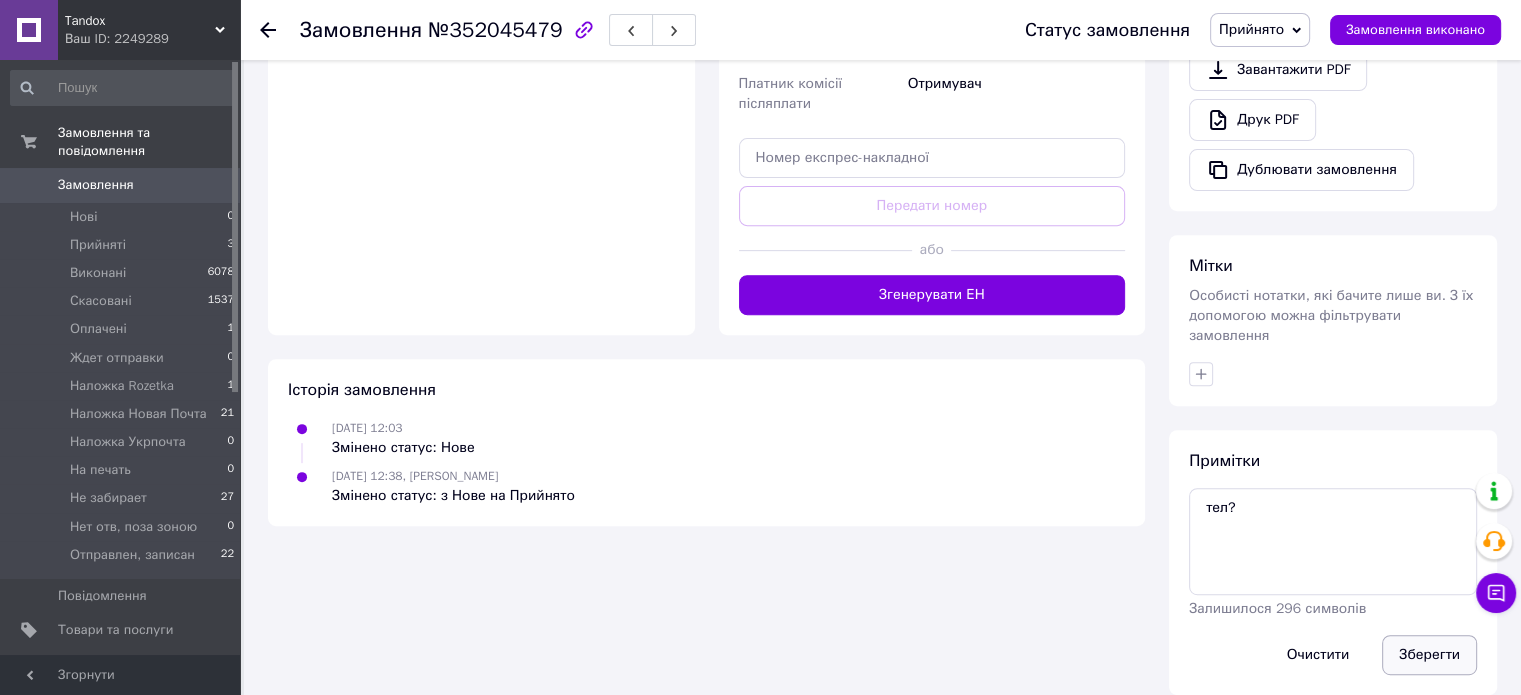click on "Зберегти" at bounding box center [1429, 655] 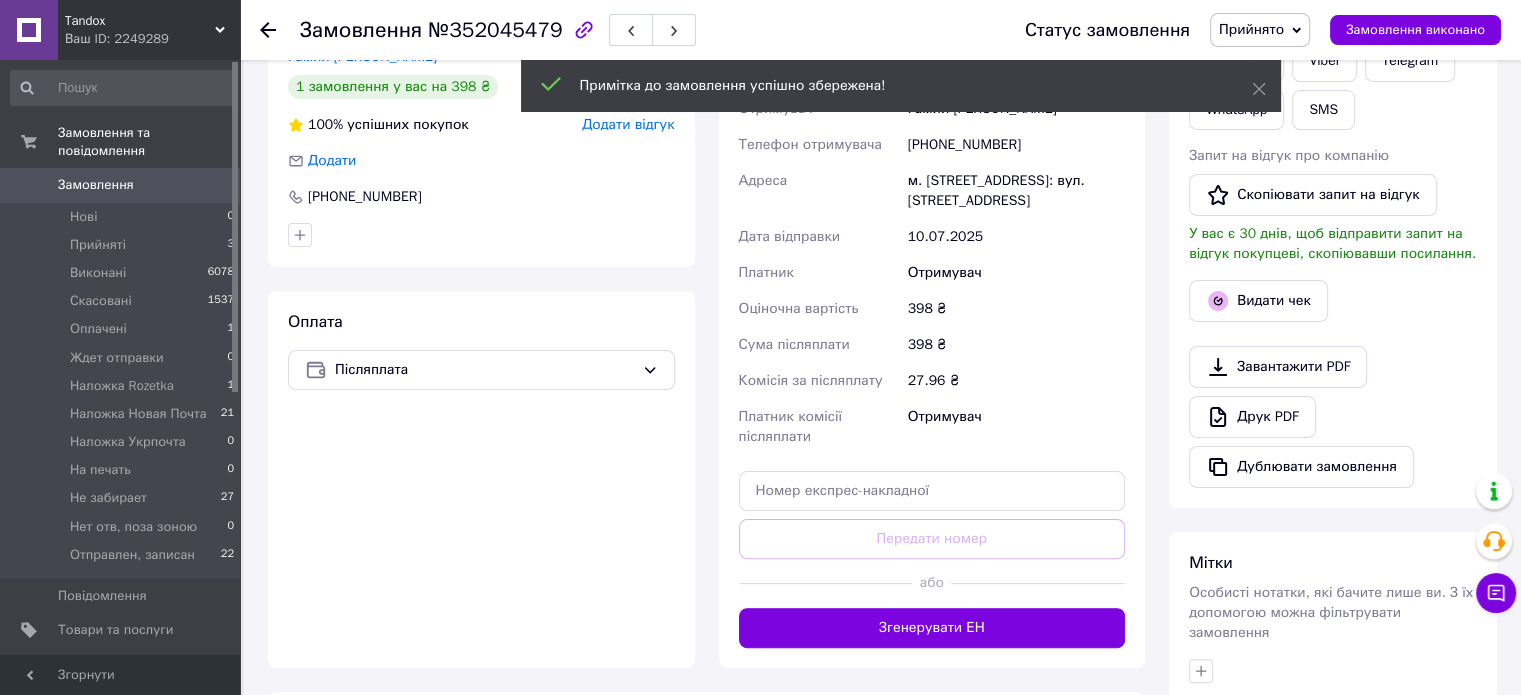 scroll, scrollTop: 408, scrollLeft: 0, axis: vertical 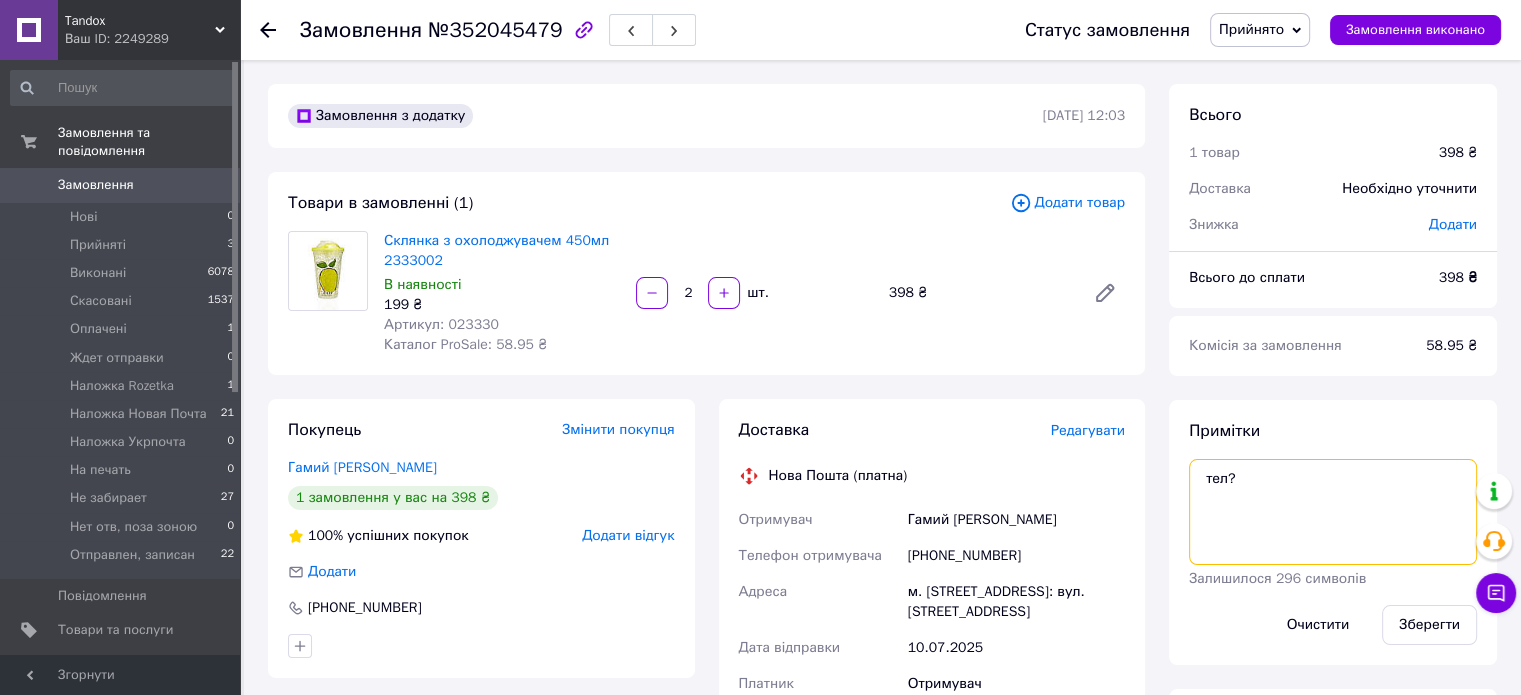 click on "тел?" at bounding box center (1333, 512) 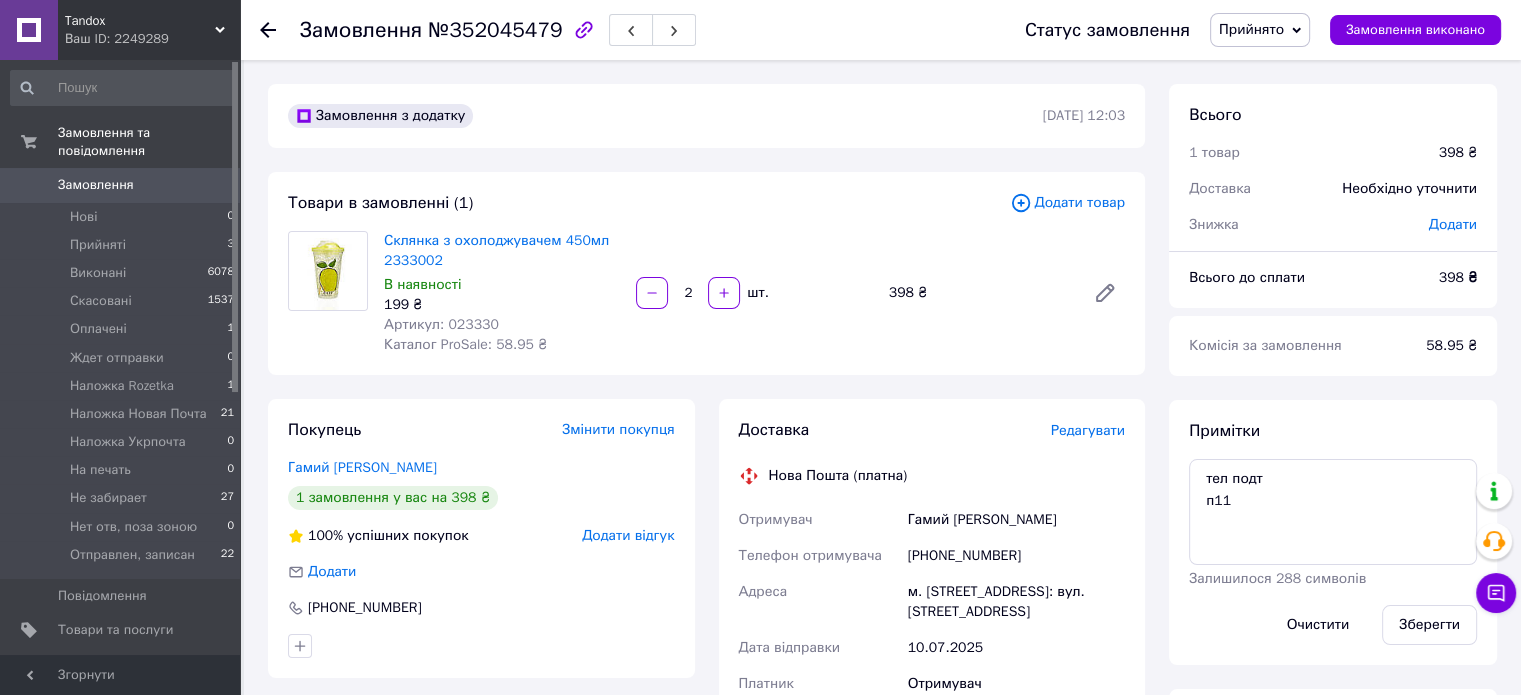click on "Доставка Редагувати Нова Пошта (платна) Отримувач Гамий [PERSON_NAME] Телефон отримувача [PHONE_NUMBER] Адреса м. [STREET_ADDRESS]: вул. Віскозна, 17 Дата відправки [DATE] Платник Отримувач Оціночна вартість 398 ₴ Сума післяплати 398 ₴ Комісія за післяплату 27.96 ₴ Платник комісії післяплати Отримувач Передати номер або Згенерувати ЕН Платник Отримувач Відправник Прізвище отримувача Гамий Ім'я отримувача [PERSON_NAME] батькові отримувача Телефон отримувача [PHONE_NUMBER] Тип доставки У відділенні Кур'єром В поштоматі Місто м. [GEOGRAPHIC_DATA] ([GEOGRAPHIC_DATA].) Відділення Місце відправки 398" at bounding box center [932, 739] 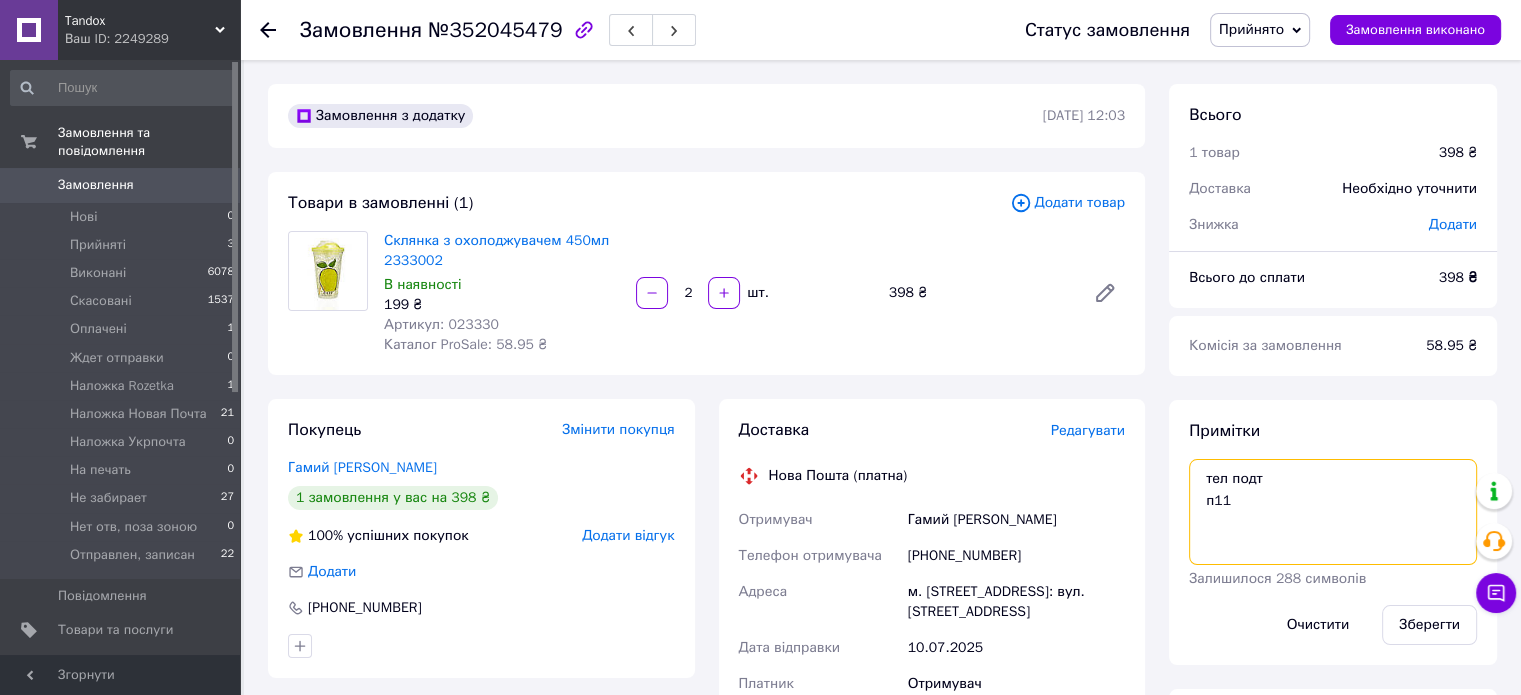 drag, startPoint x: 1224, startPoint y: 497, endPoint x: 1239, endPoint y: 495, distance: 15.132746 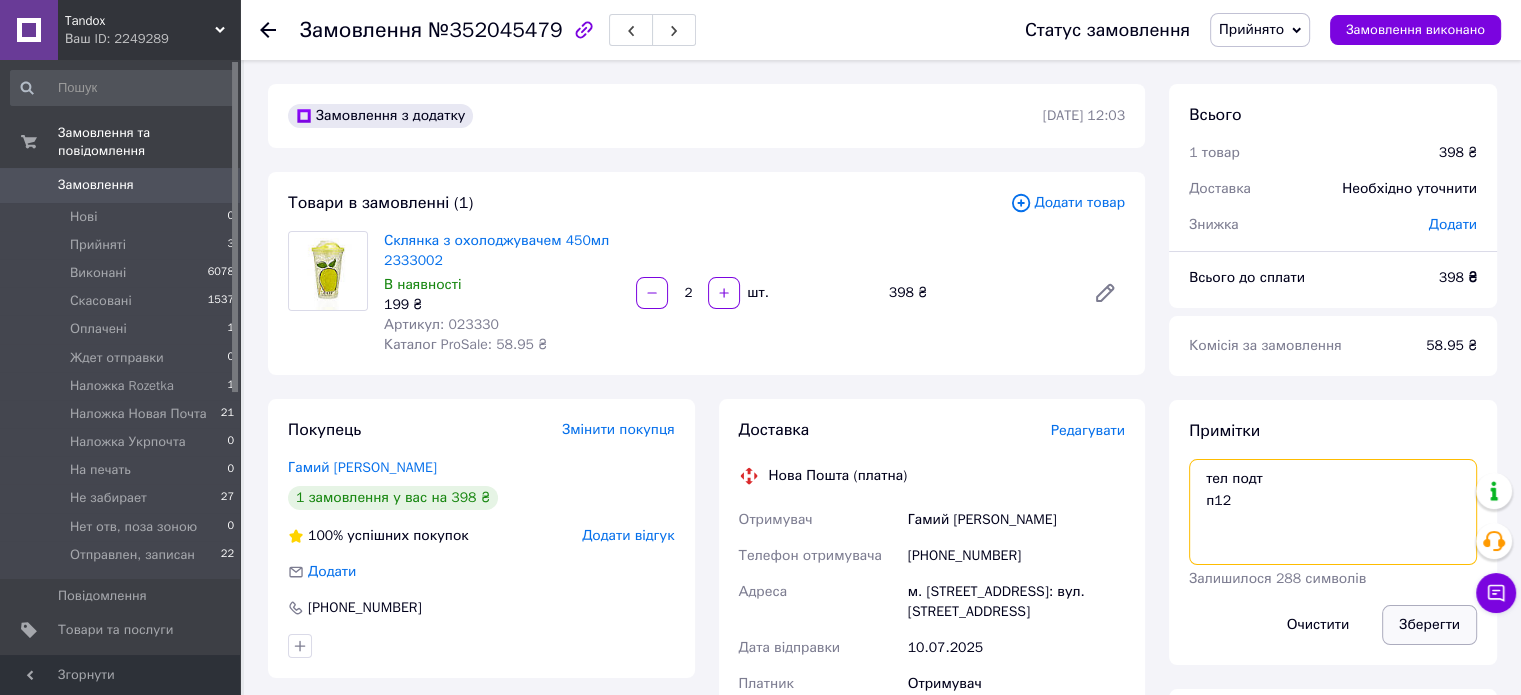 type on "тел подт
п12" 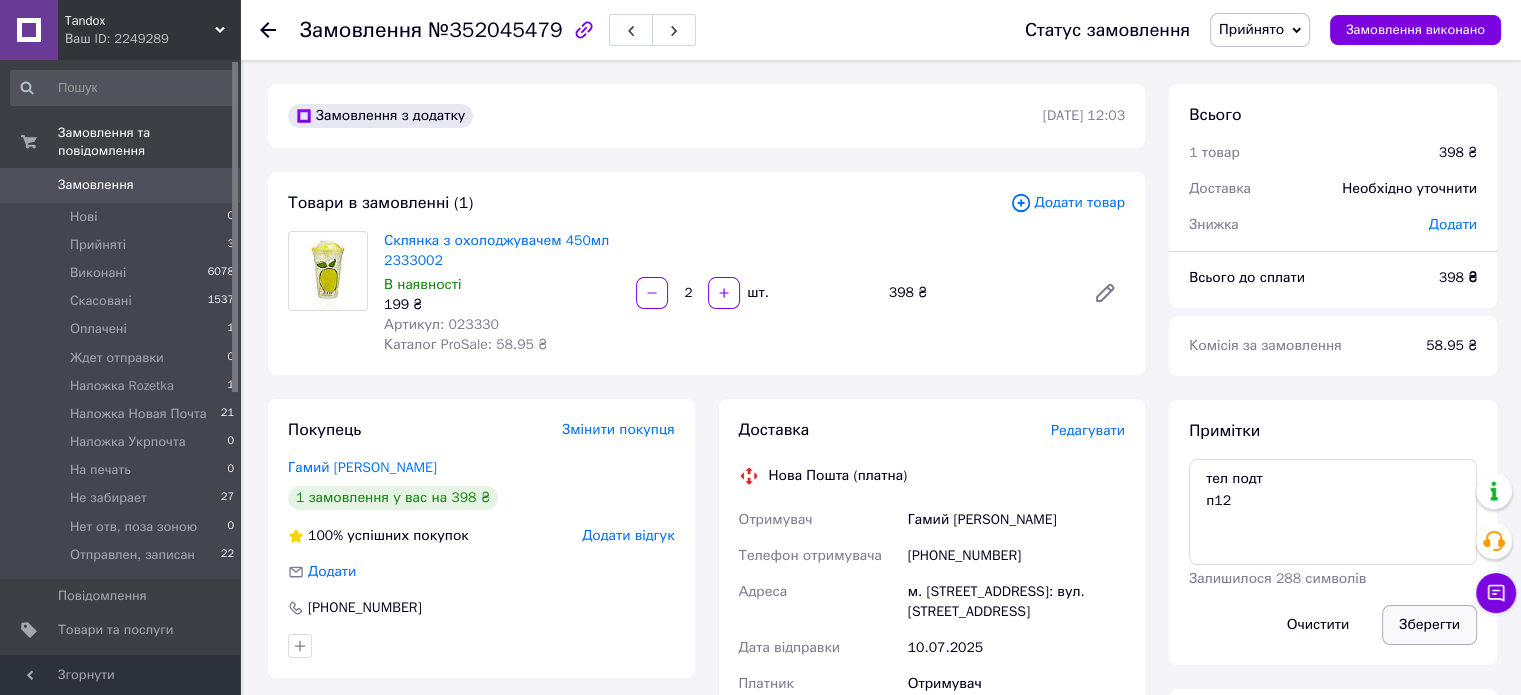 click on "Зберегти" at bounding box center [1429, 625] 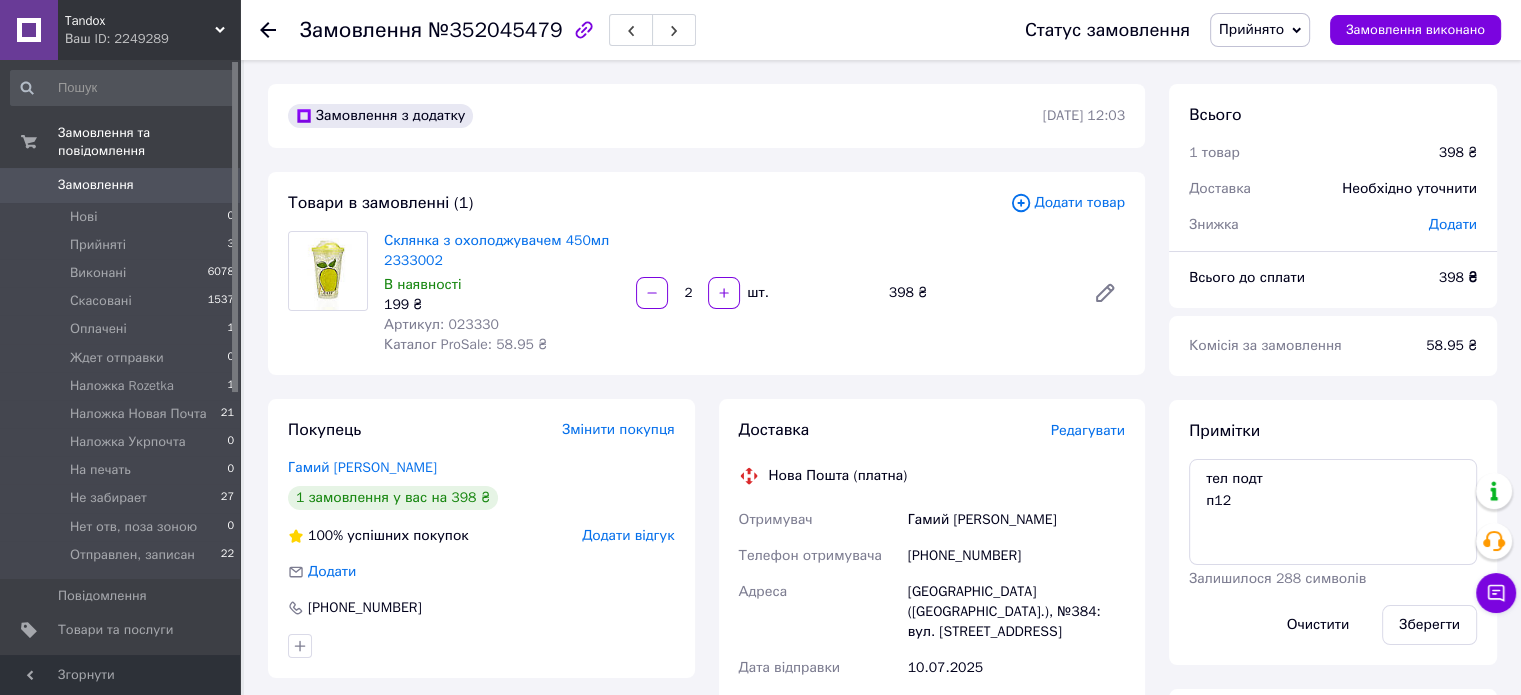 click on "Прийнято" at bounding box center [1251, 29] 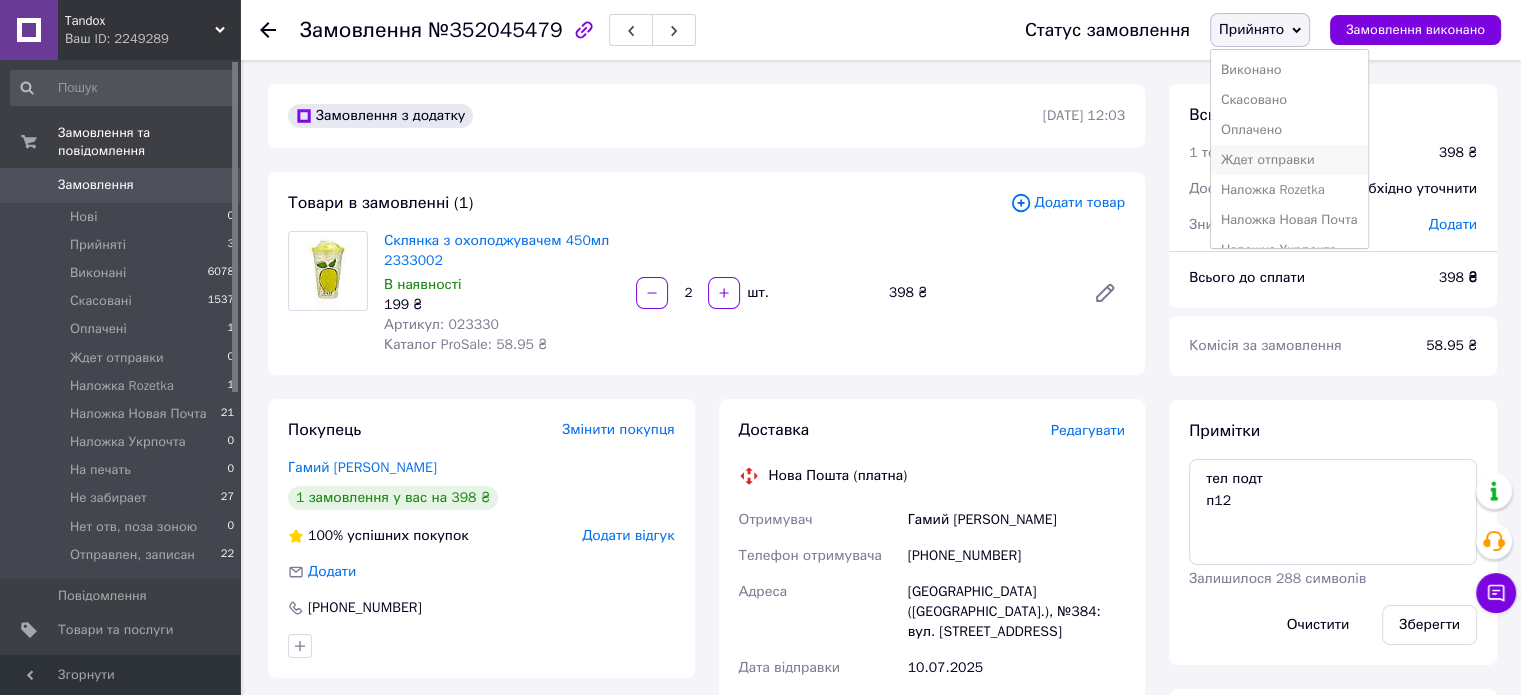 click on "Ждет отправки" at bounding box center (1289, 160) 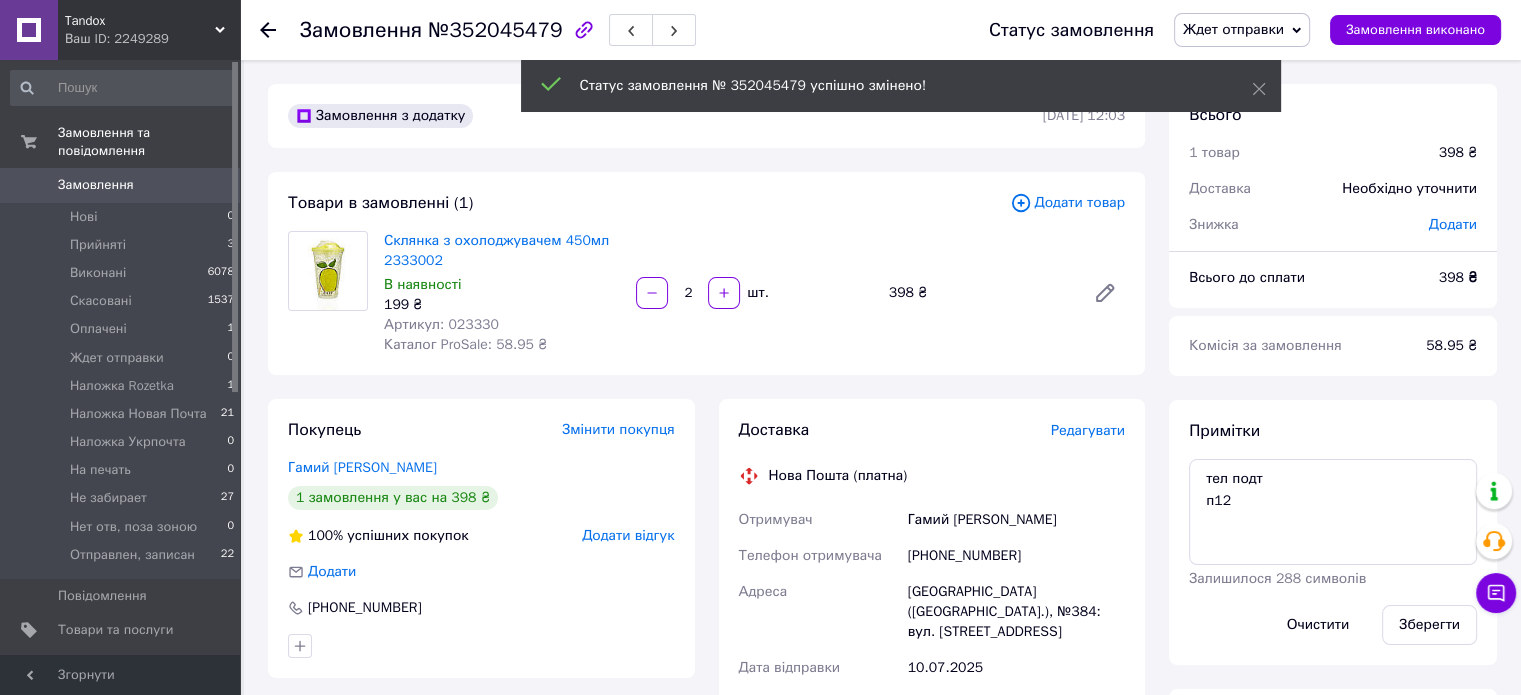 click on "Редагувати" at bounding box center [1088, 430] 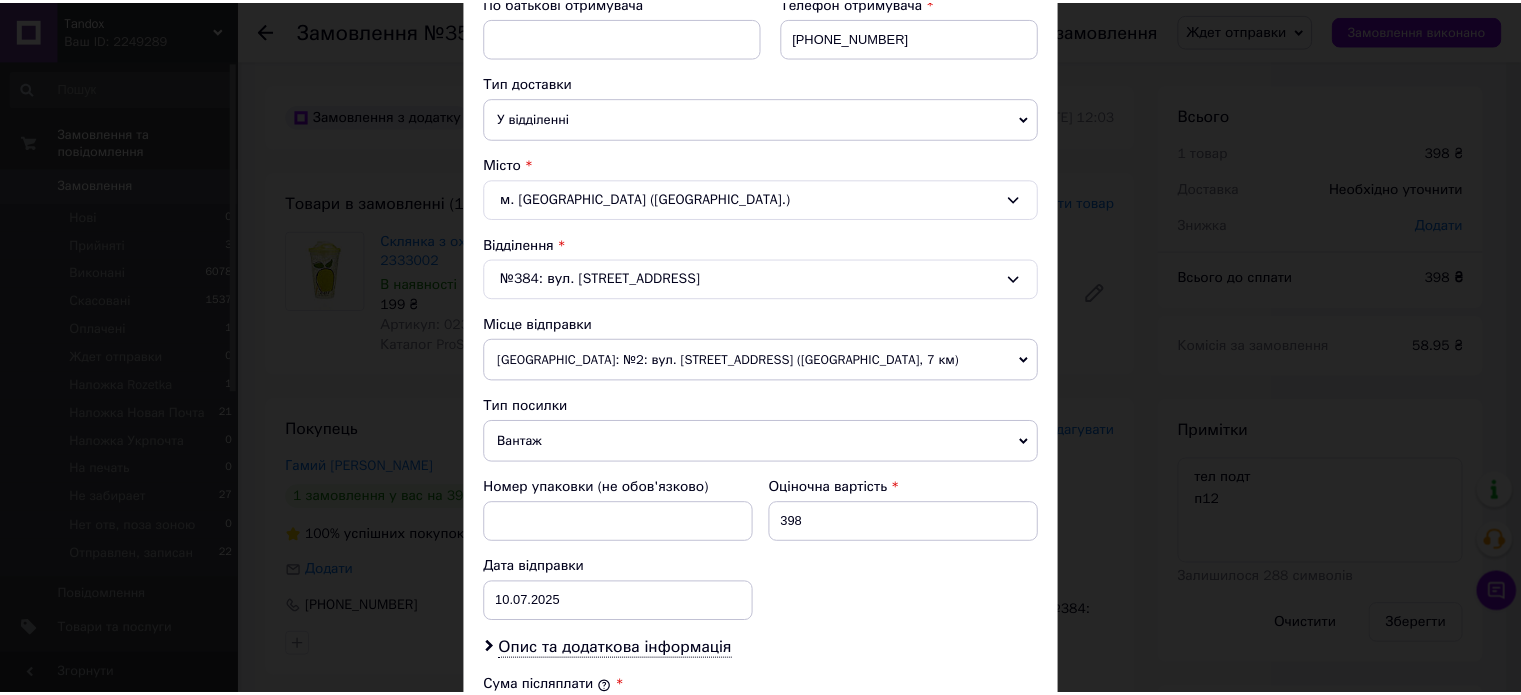scroll, scrollTop: 824, scrollLeft: 0, axis: vertical 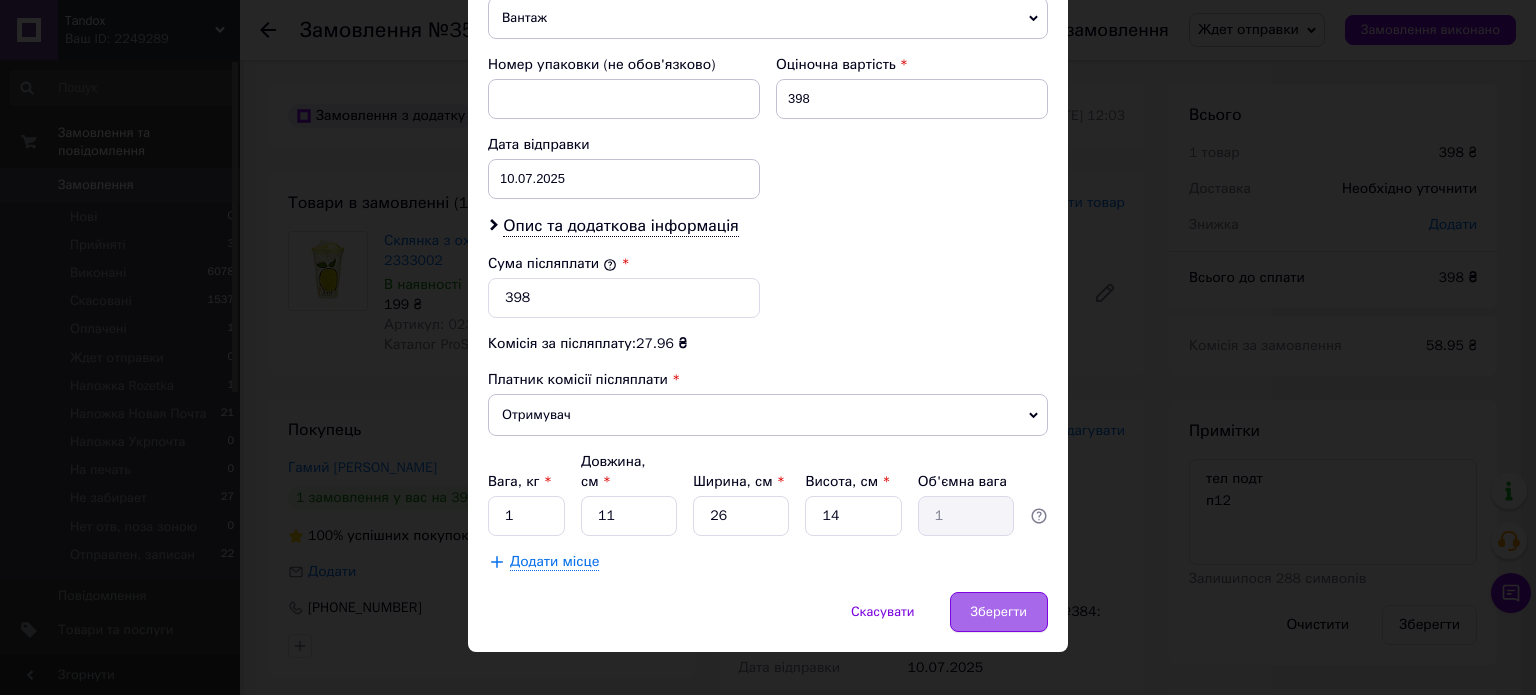 click on "Зберегти" at bounding box center [999, 612] 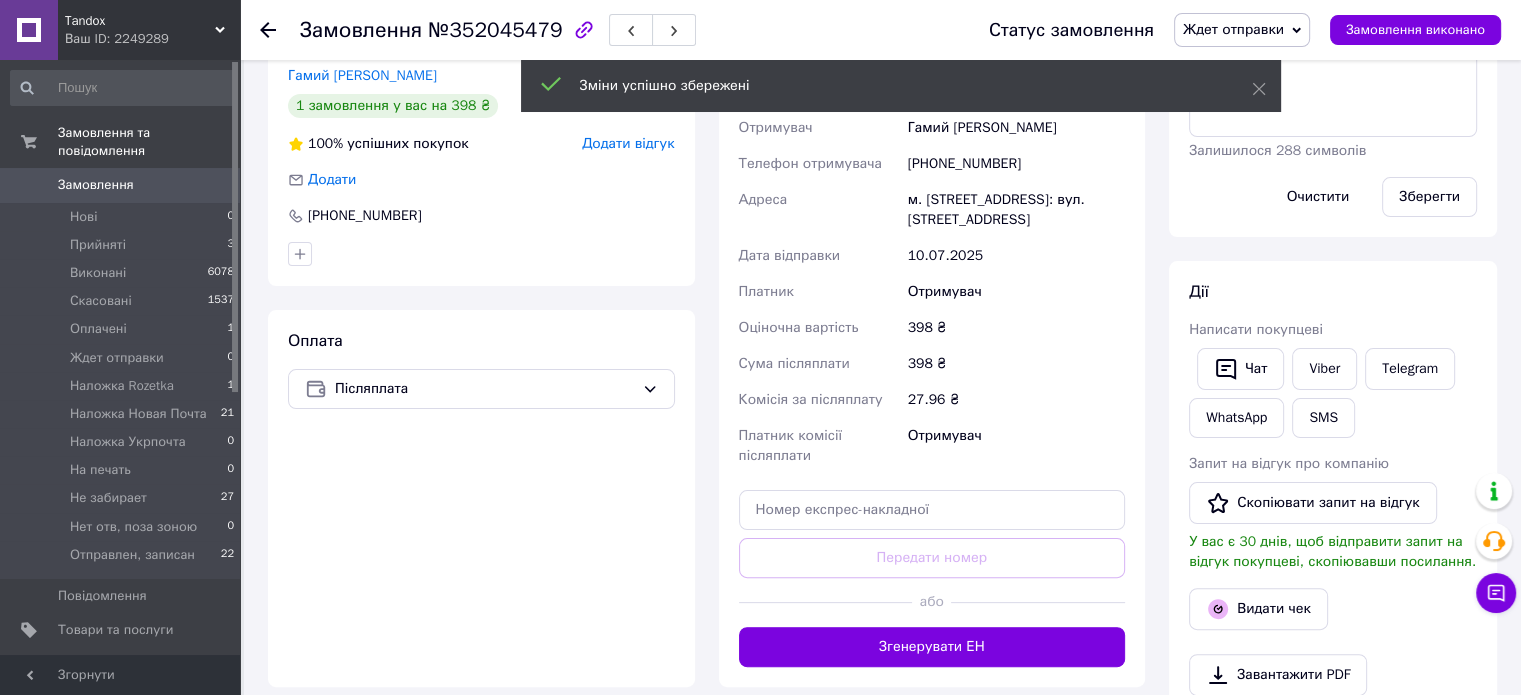 scroll, scrollTop: 400, scrollLeft: 0, axis: vertical 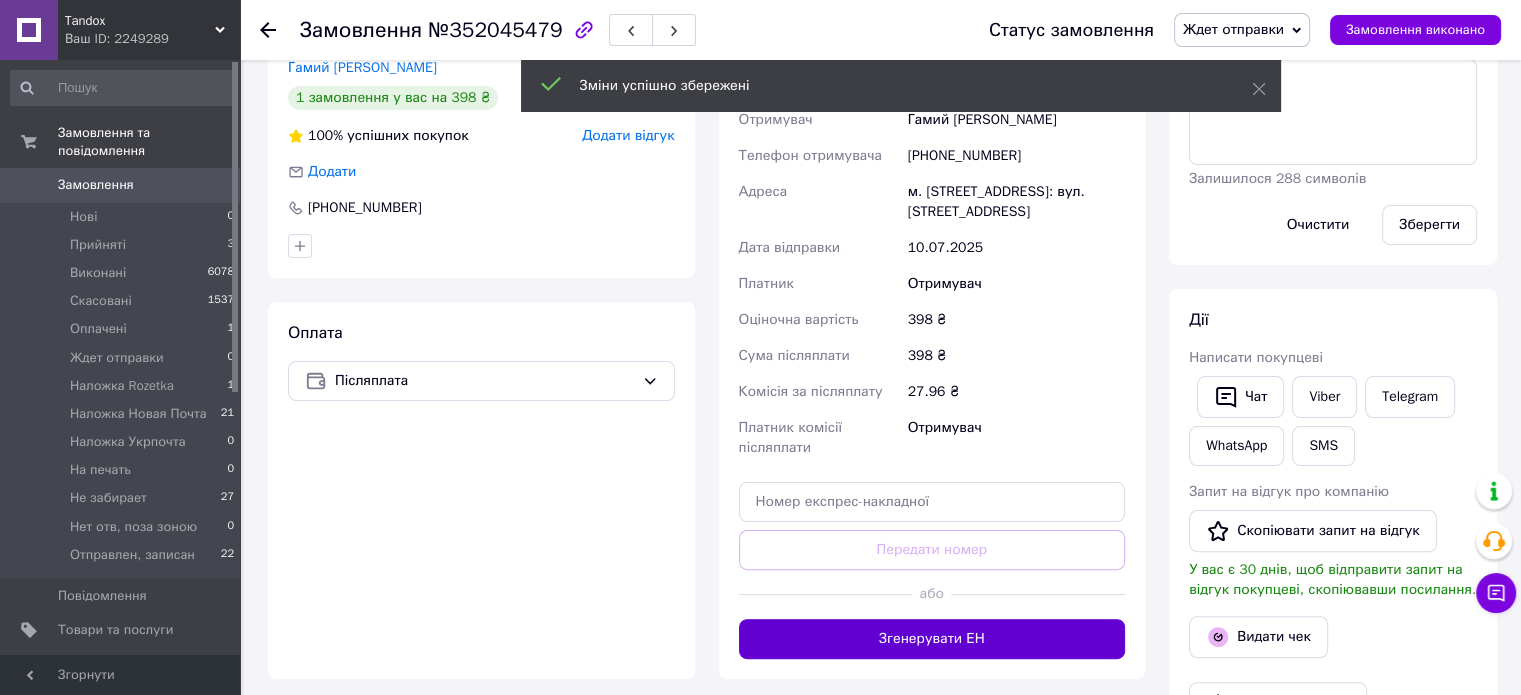 click on "Згенерувати ЕН" at bounding box center [932, 639] 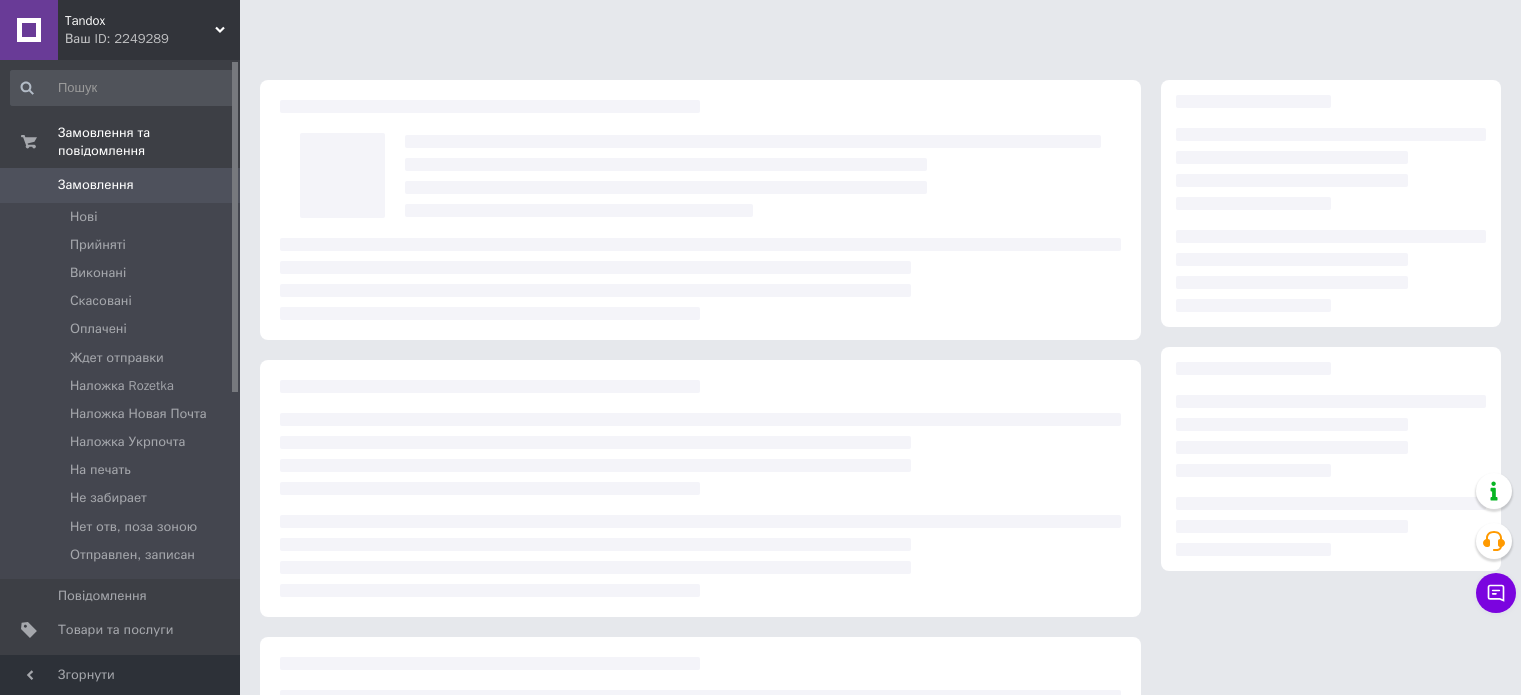 scroll, scrollTop: 0, scrollLeft: 0, axis: both 